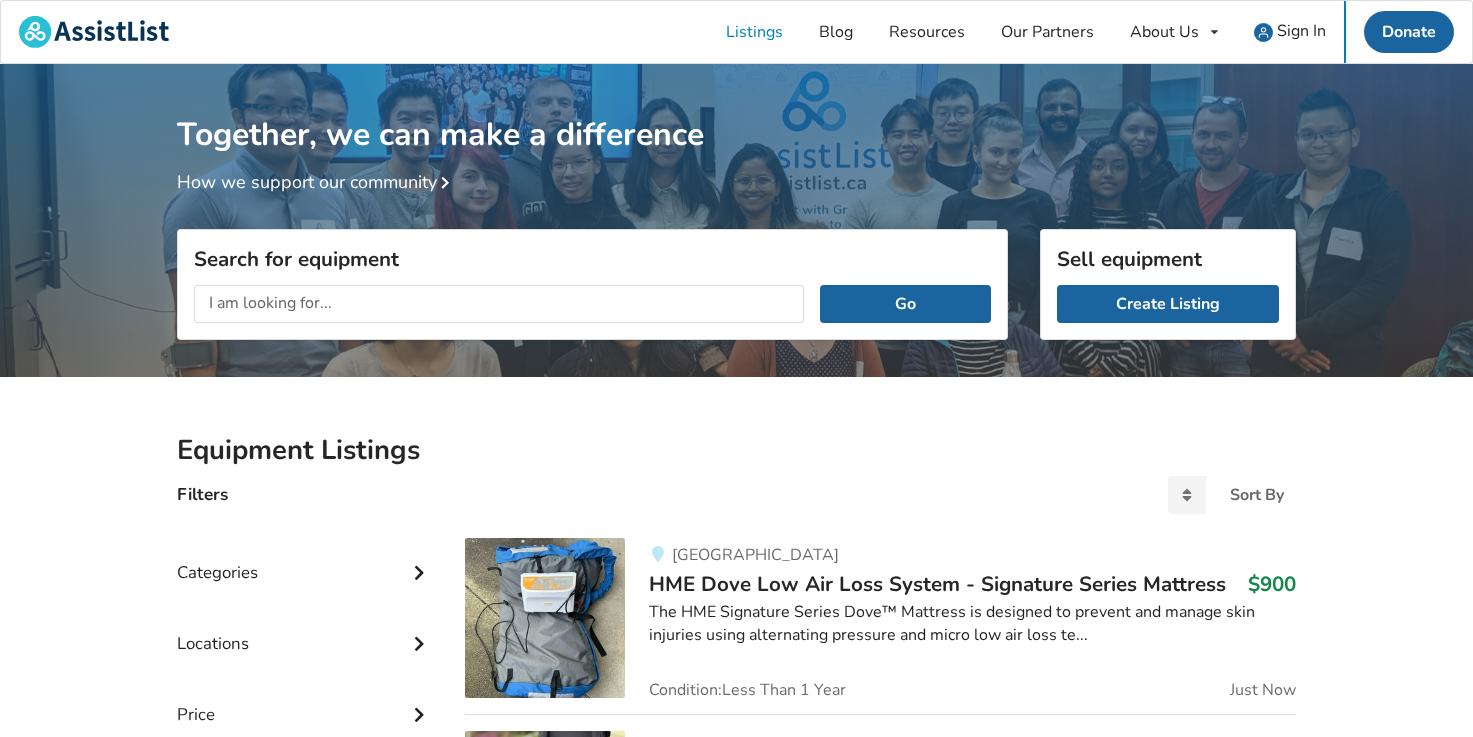 scroll, scrollTop: 0, scrollLeft: 0, axis: both 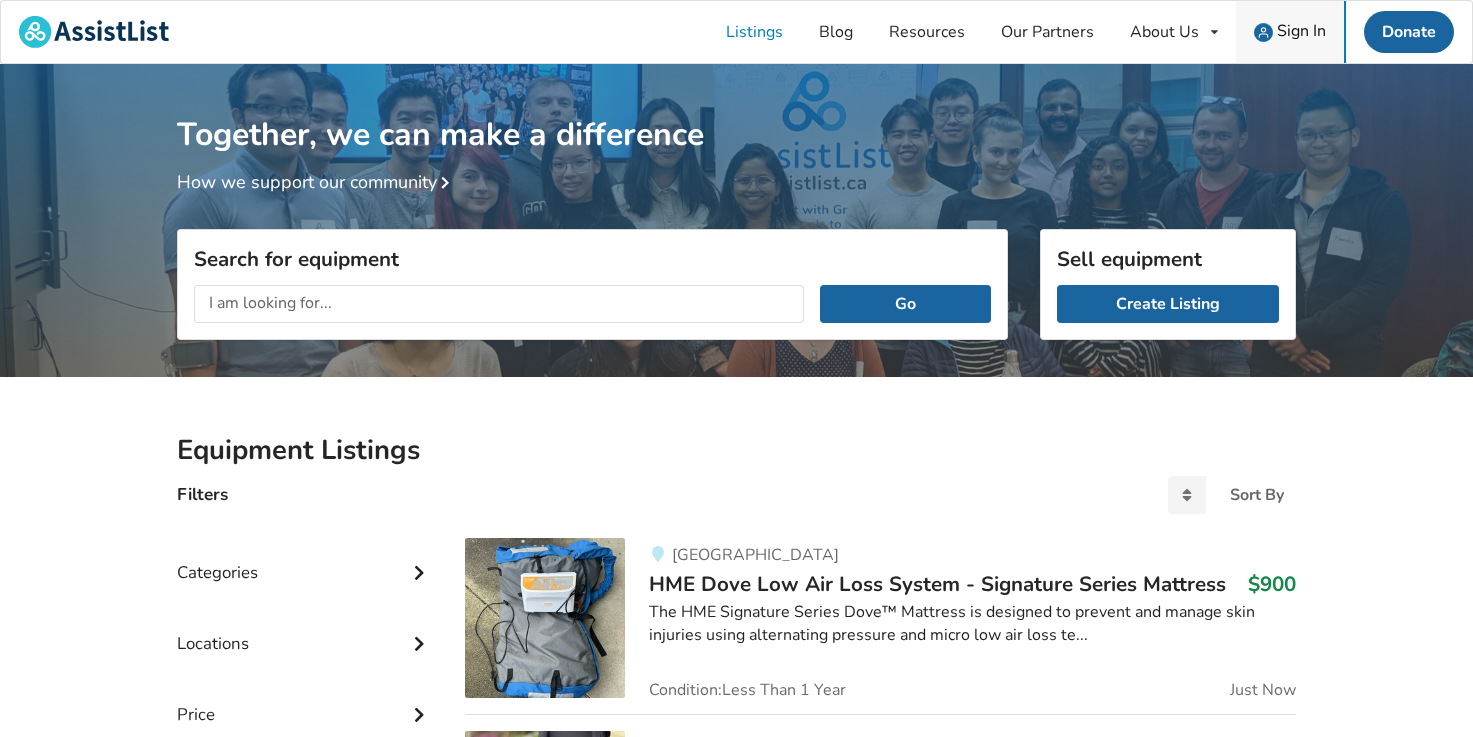 click on "Sign In" at bounding box center (1301, 31) 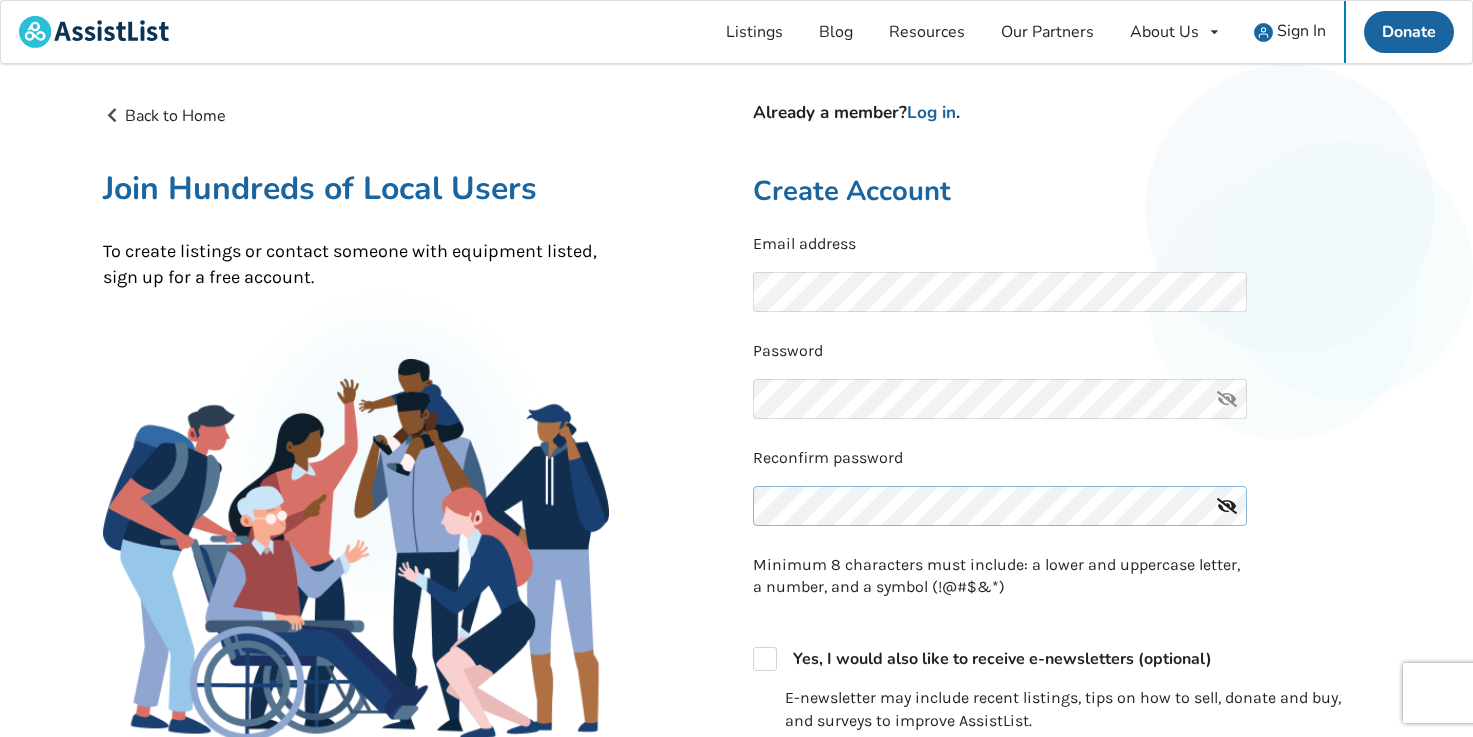 click on "Reconfirm password" at bounding box center [1062, 492] 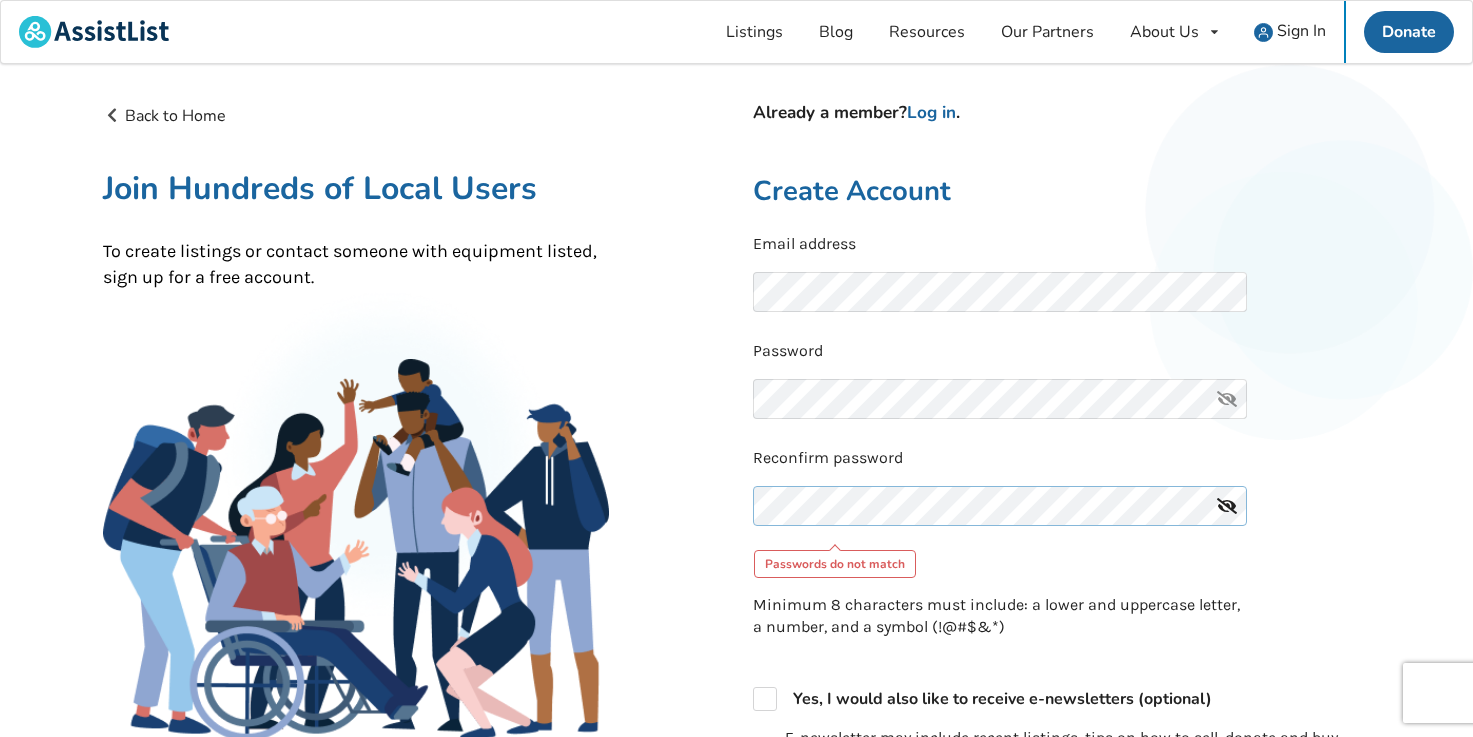 click on "Back to Home  Already a member?  Log in . Join Hundreds of Local Users To create listings or contact someone with equipment listed, sign up for a free account. Already a member?  Log in . Create Account  Email address Password Reconfirm password Passwords do not match Minimum 8 characters must include: a lower and uppercase letter, a number, and a symbol (!@#$&*) Yes, I would also like to receive e-newsletters (optional) E-newsletter may include recent listings, tips on how to sell, donate and buy, and surveys to improve AssistList. I agree to the  Terms of Use  * Create Account Sign up with your social account Continue with Google Sign up with Facebook" at bounding box center [737, 611] 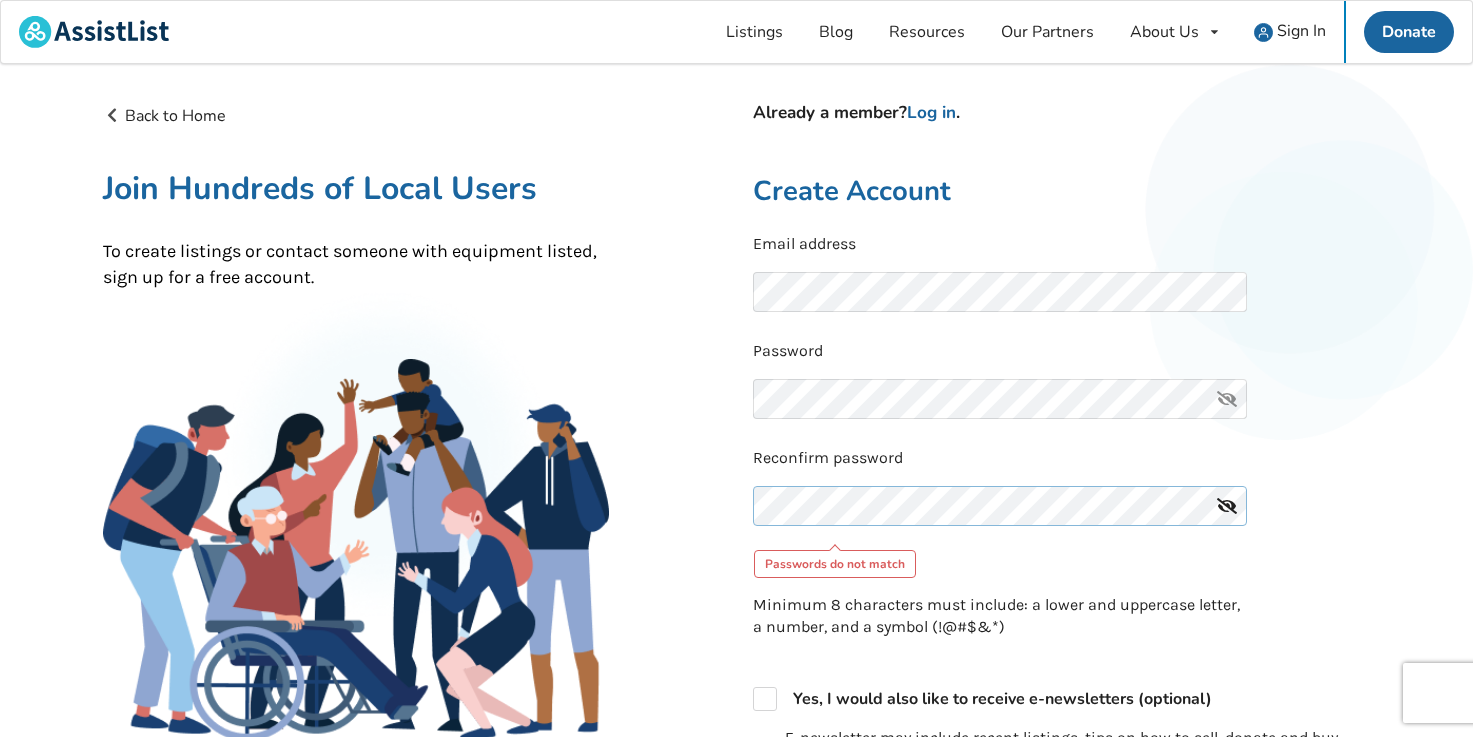 click on "Back to Home  Already a member?  Log in . Join Hundreds of Local Users To create listings or contact someone with equipment listed, sign up for a free account. Already a member?  Log in . Create Account  Email address Password Reconfirm password Passwords do not match Minimum 8 characters must include: a lower and uppercase letter, a number, and a symbol (!@#$&*) Yes, I would also like to receive e-newsletters (optional) E-newsletter may include recent listings, tips on how to sell, donate and buy, and surveys to improve AssistList. I agree to the  Terms of Use  * Create Account Sign up with your social account Continue with Google Sign up with Facebook" at bounding box center [737, 611] 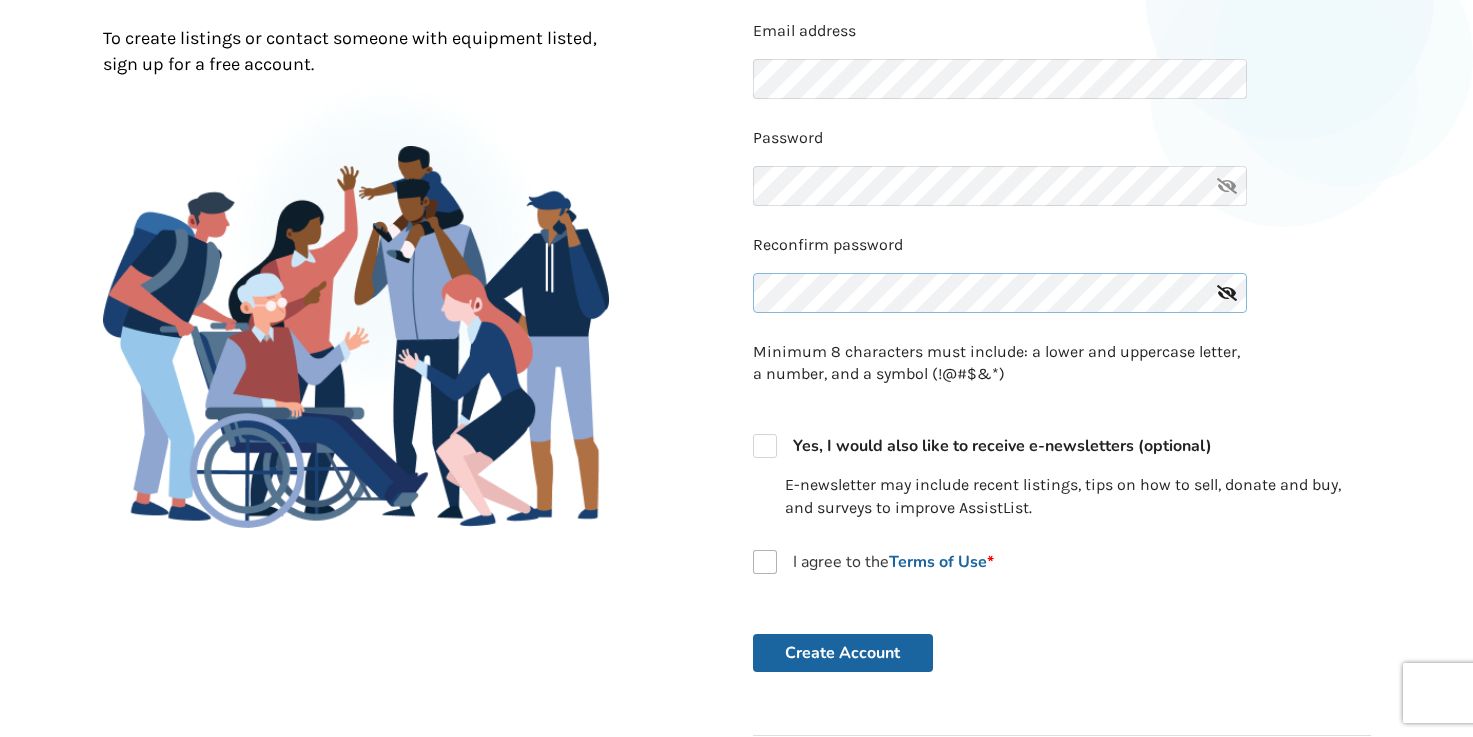 scroll, scrollTop: 212, scrollLeft: 0, axis: vertical 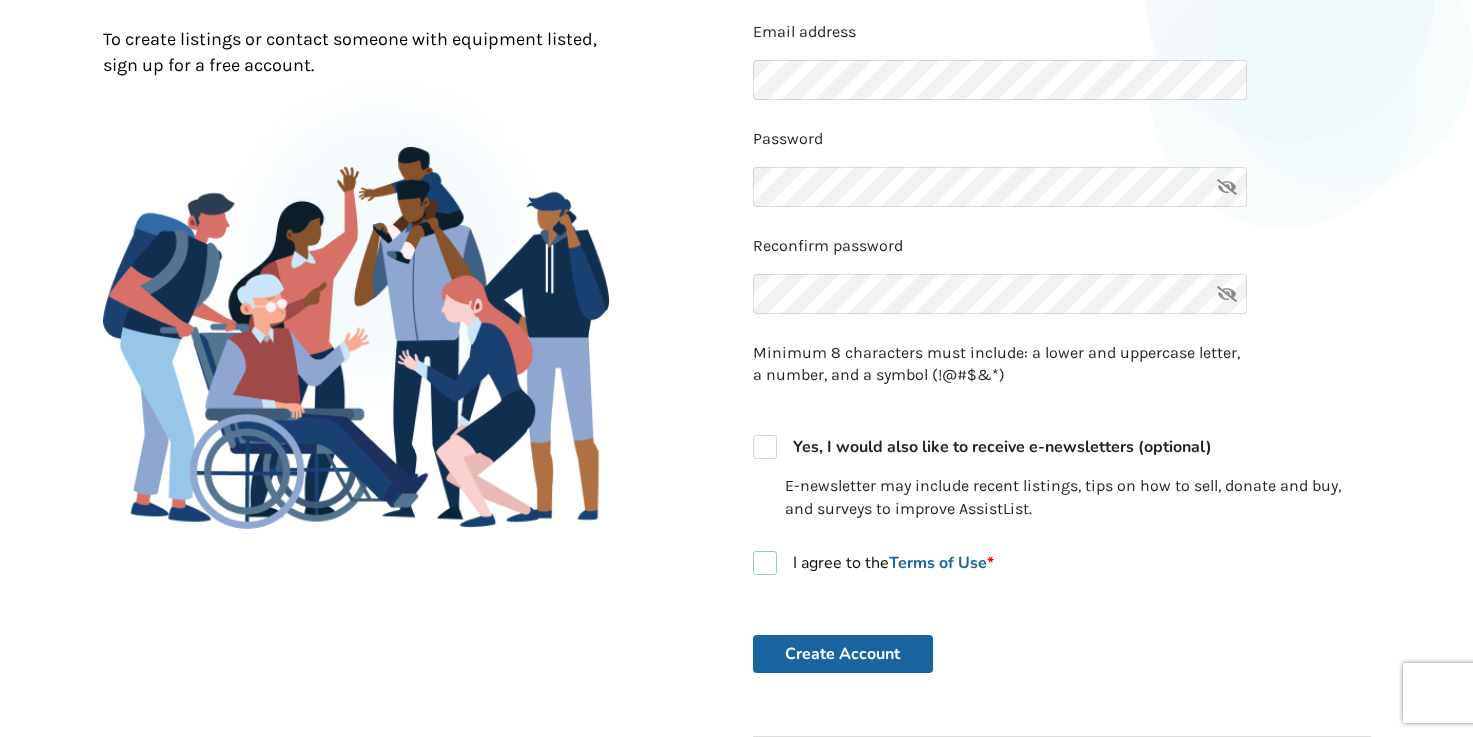 click on "I agree to the  Terms of Use  *" at bounding box center (873, 563) 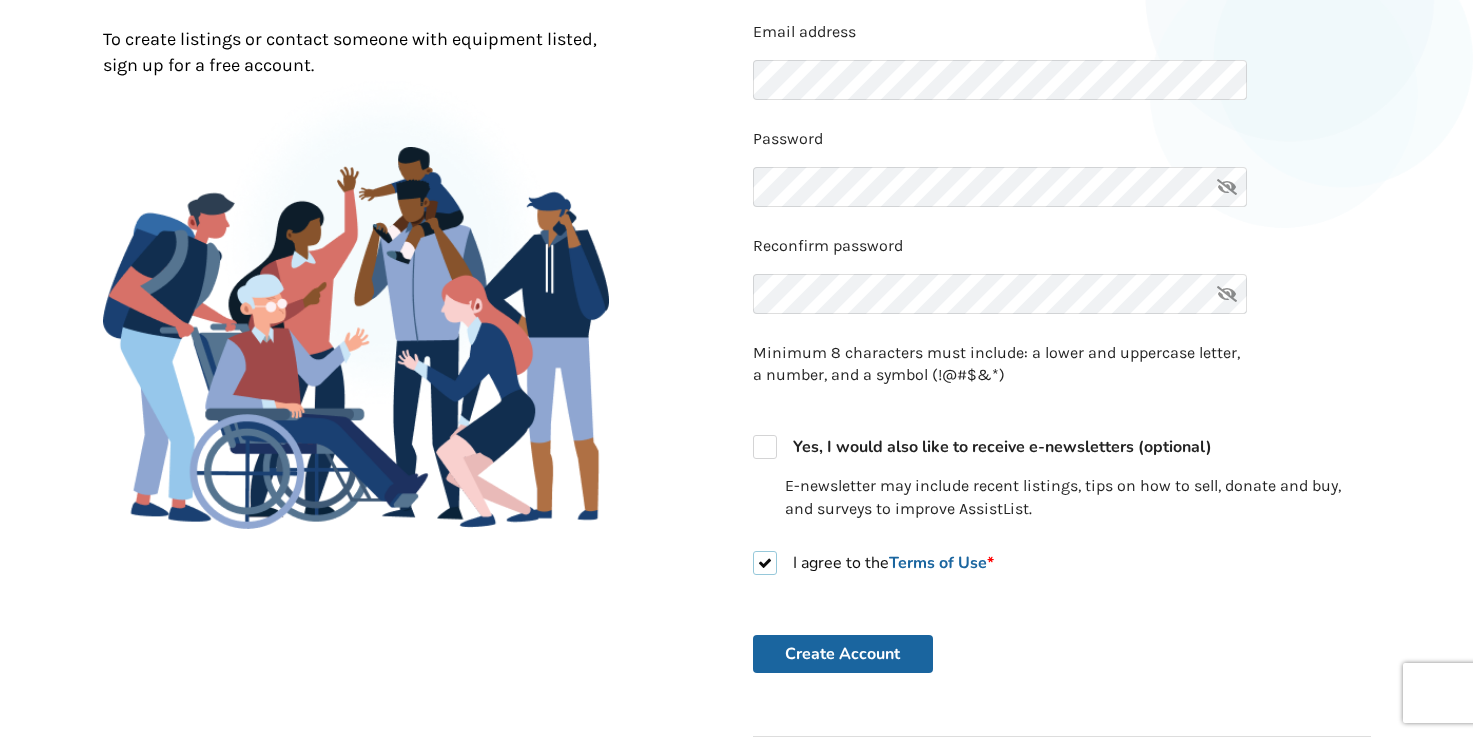 checkbox on "true" 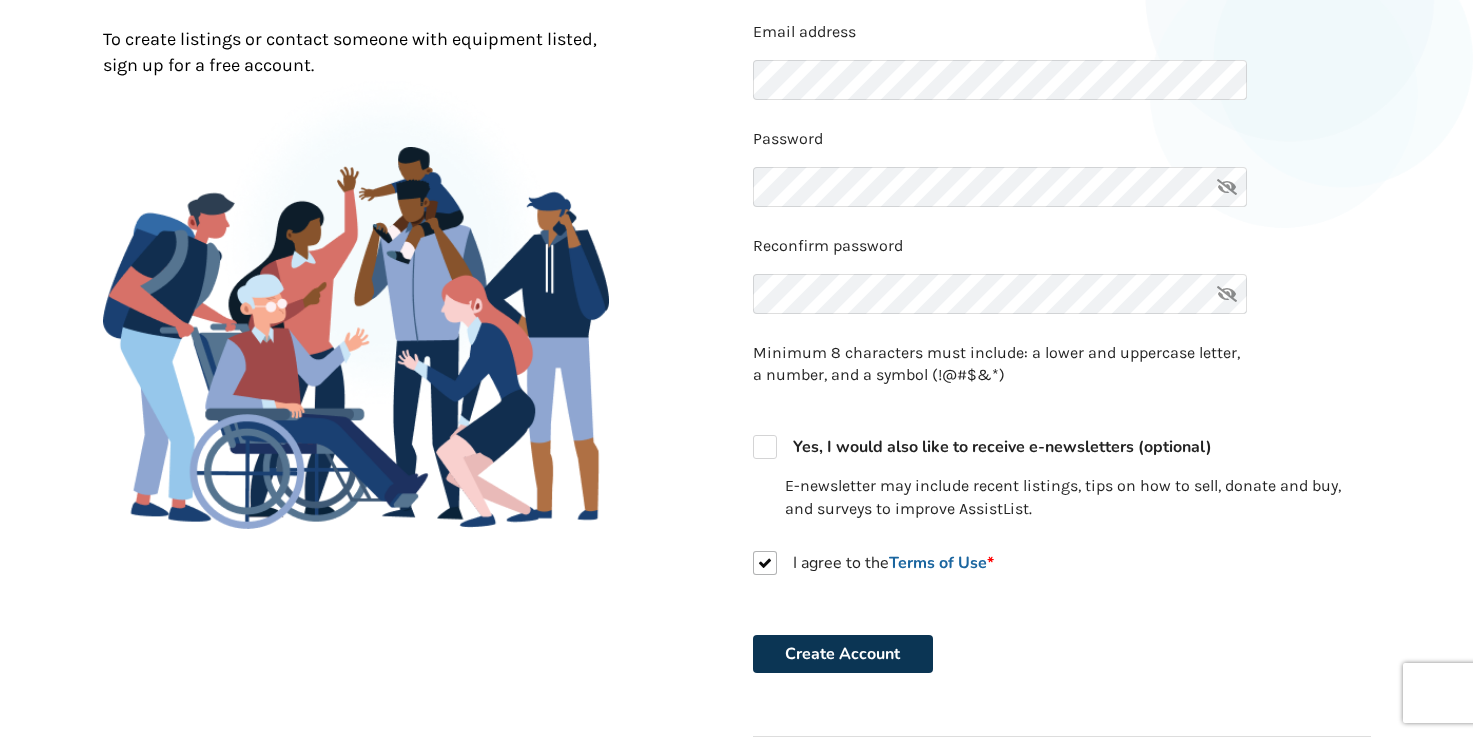 click on "Create Account" at bounding box center [843, 654] 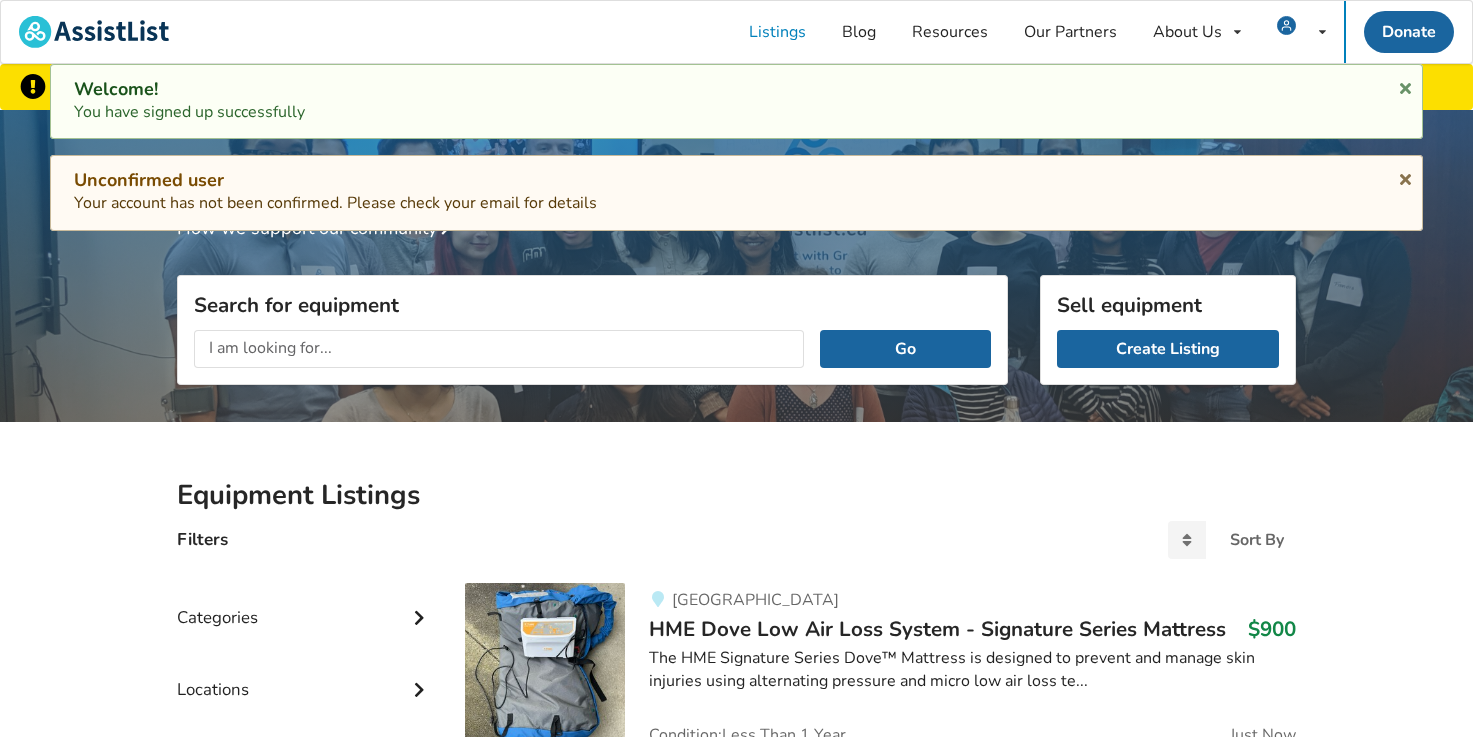 scroll, scrollTop: 4, scrollLeft: 0, axis: vertical 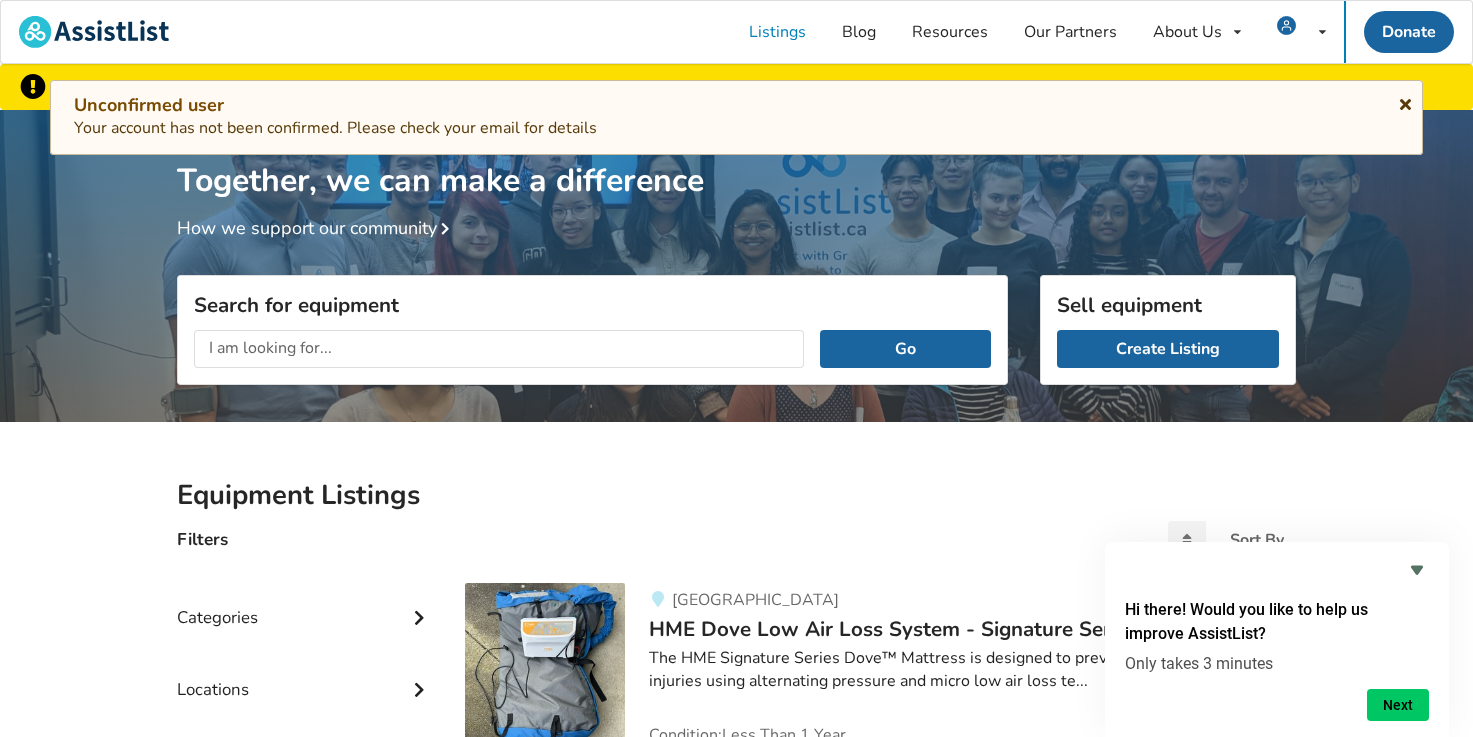 click at bounding box center (1405, 101) 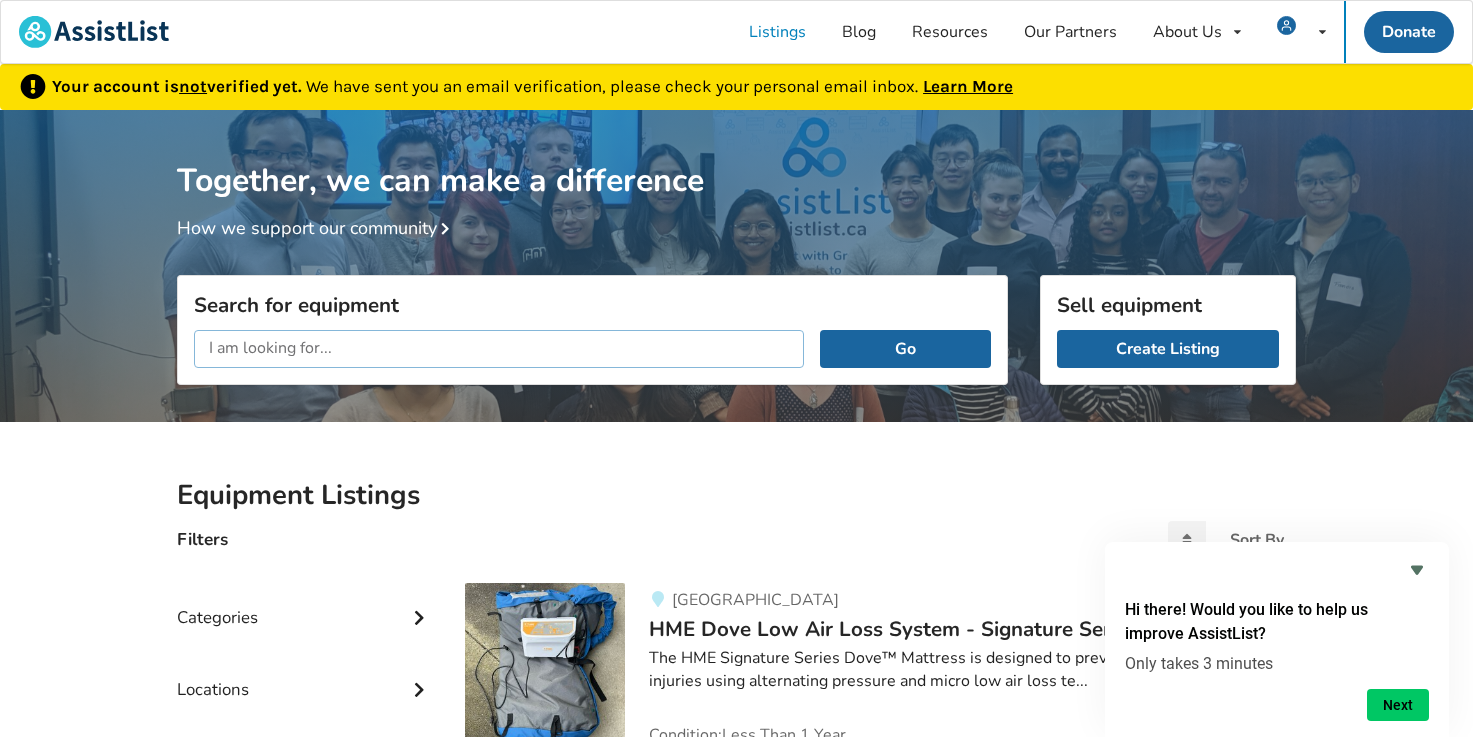 click at bounding box center (499, 349) 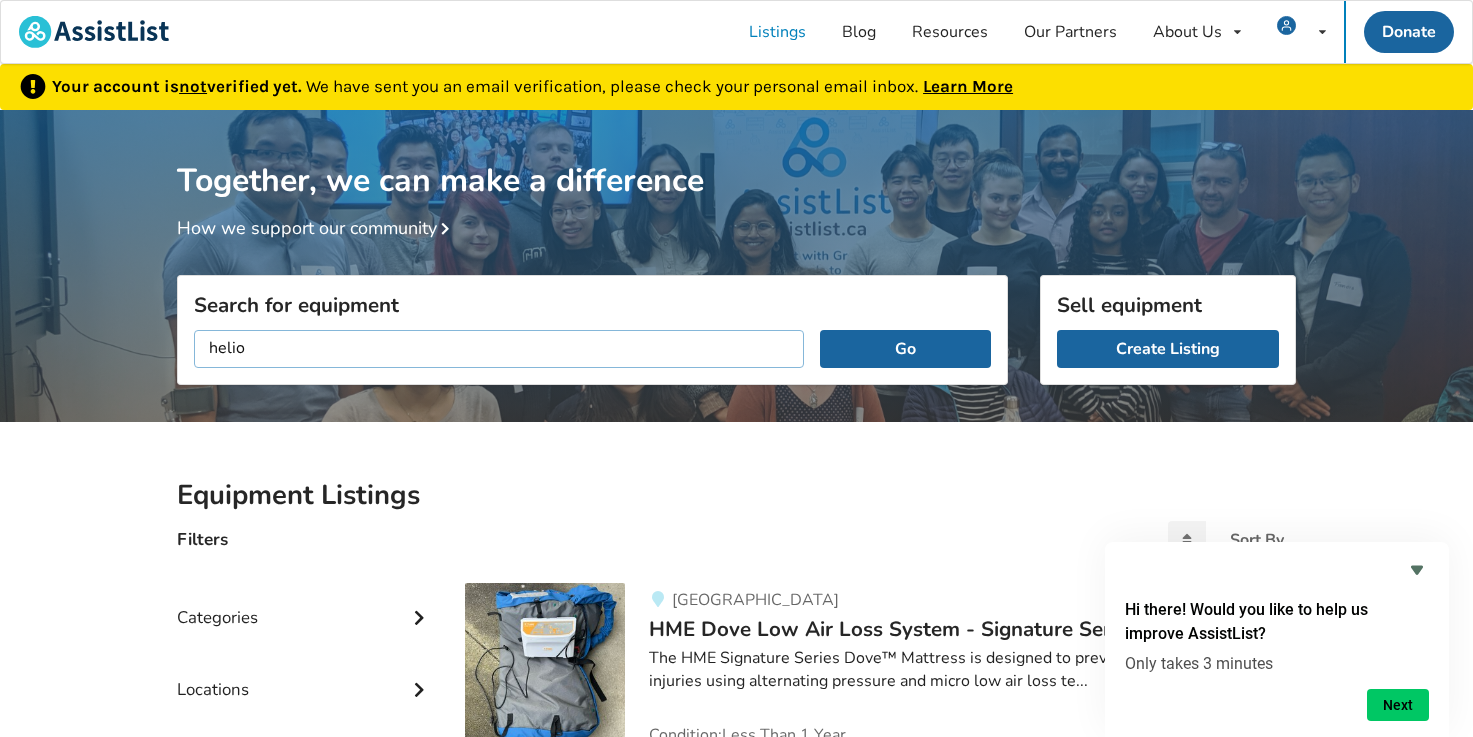 type on "helio" 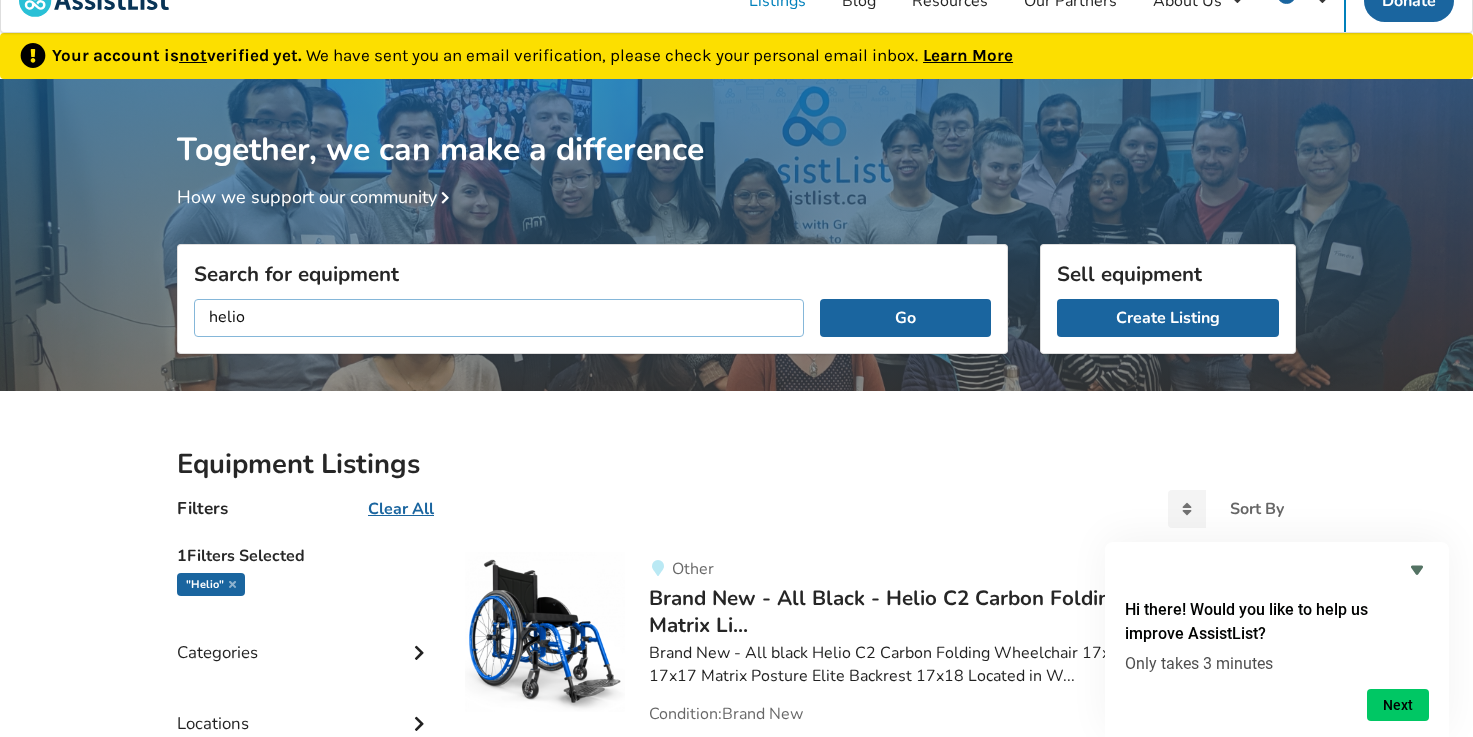 scroll, scrollTop: 0, scrollLeft: 0, axis: both 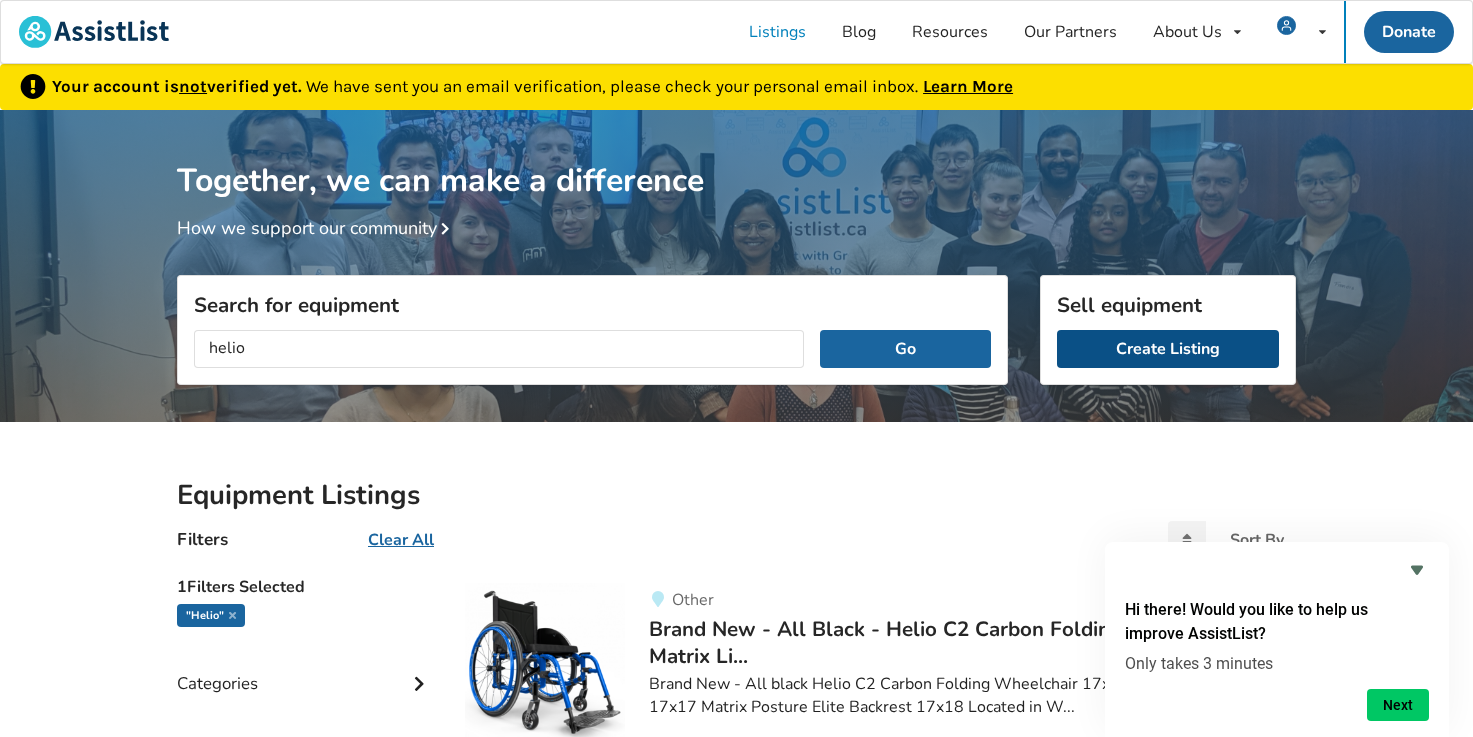click on "Create Listing" at bounding box center [1168, 349] 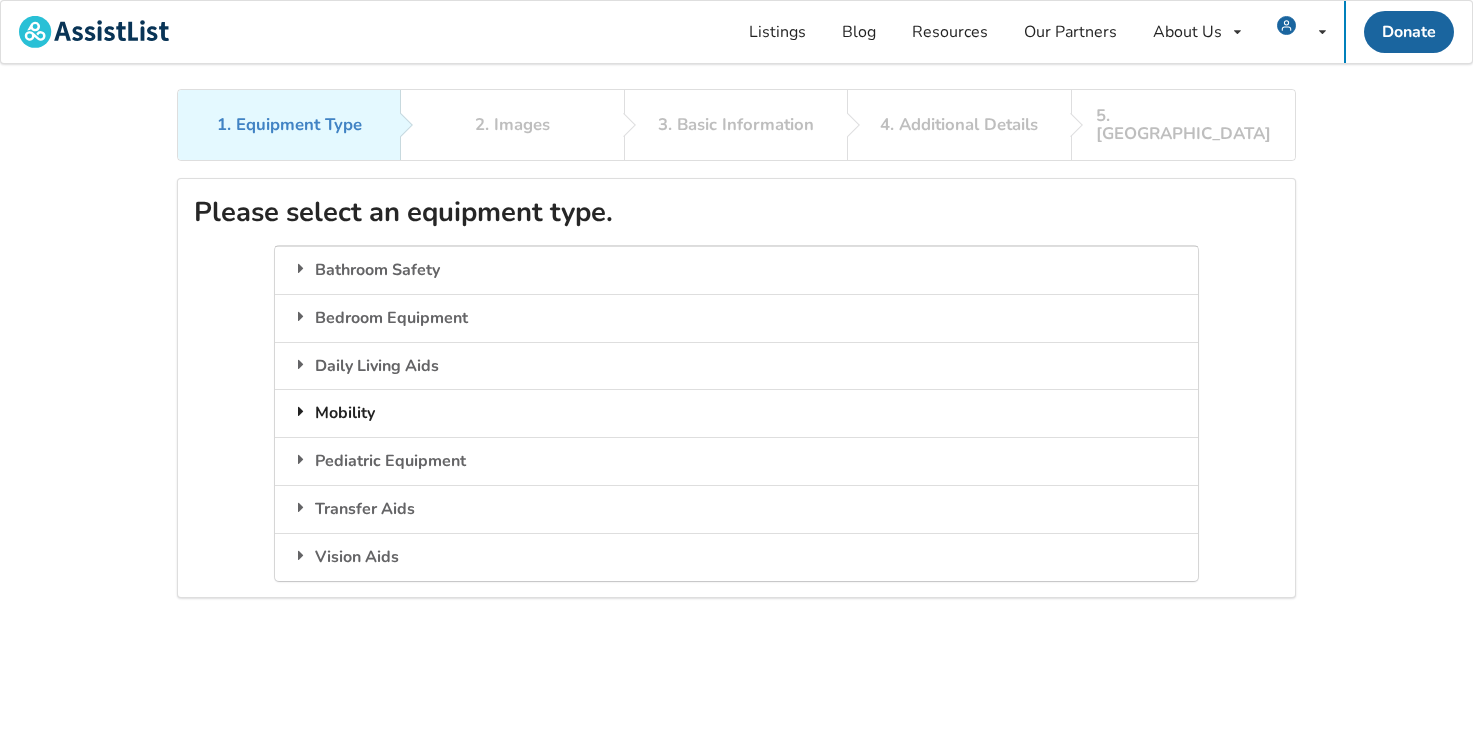 click on "Mobility" at bounding box center (736, 413) 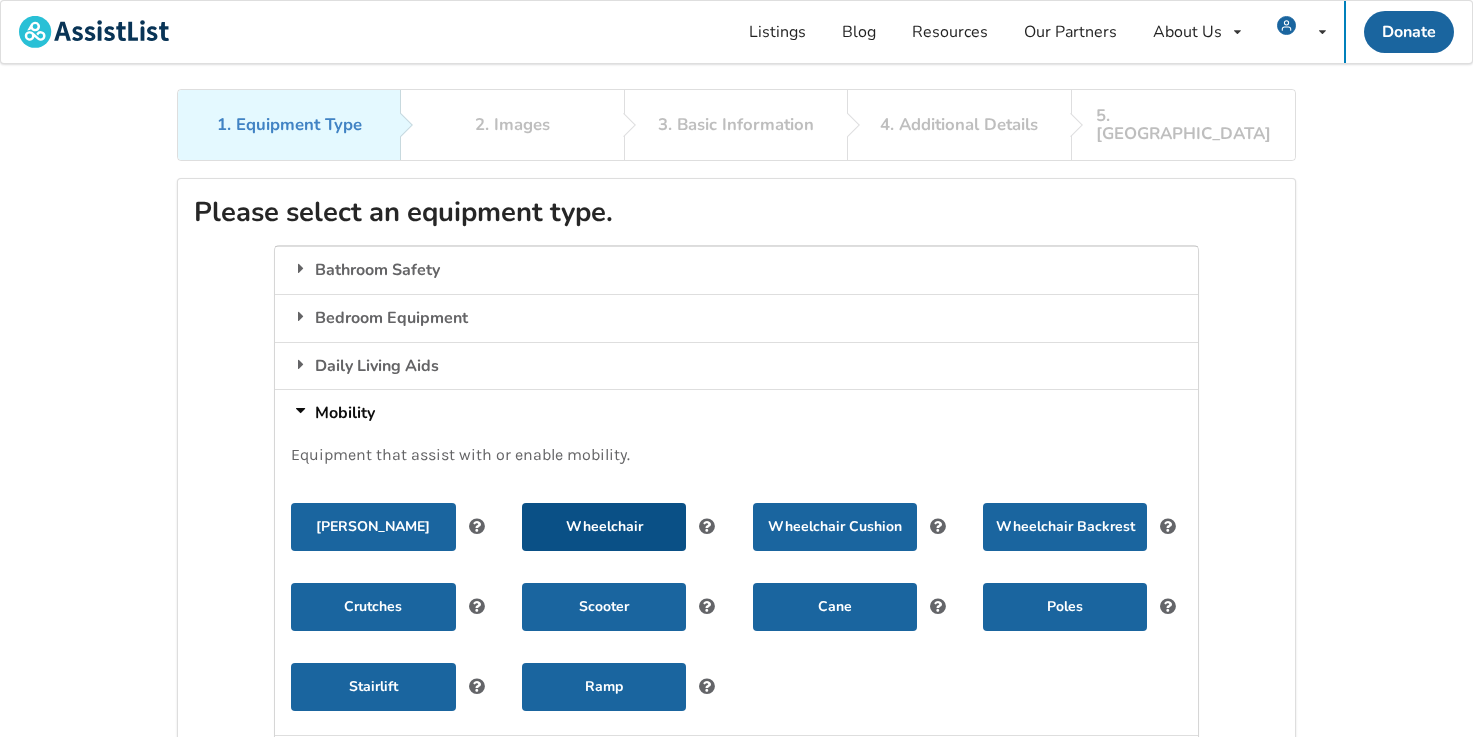 click on "Wheelchair" at bounding box center (604, 527) 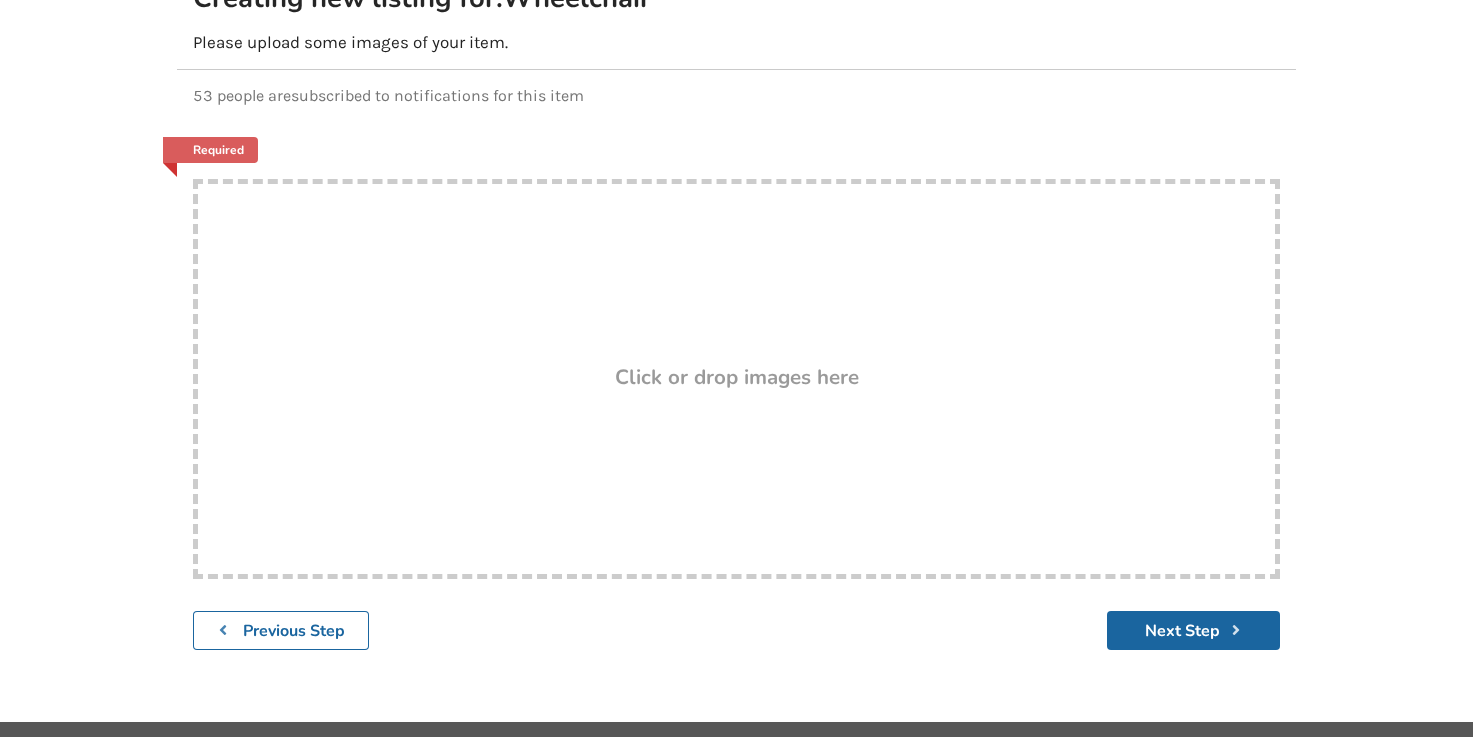scroll, scrollTop: 240, scrollLeft: 0, axis: vertical 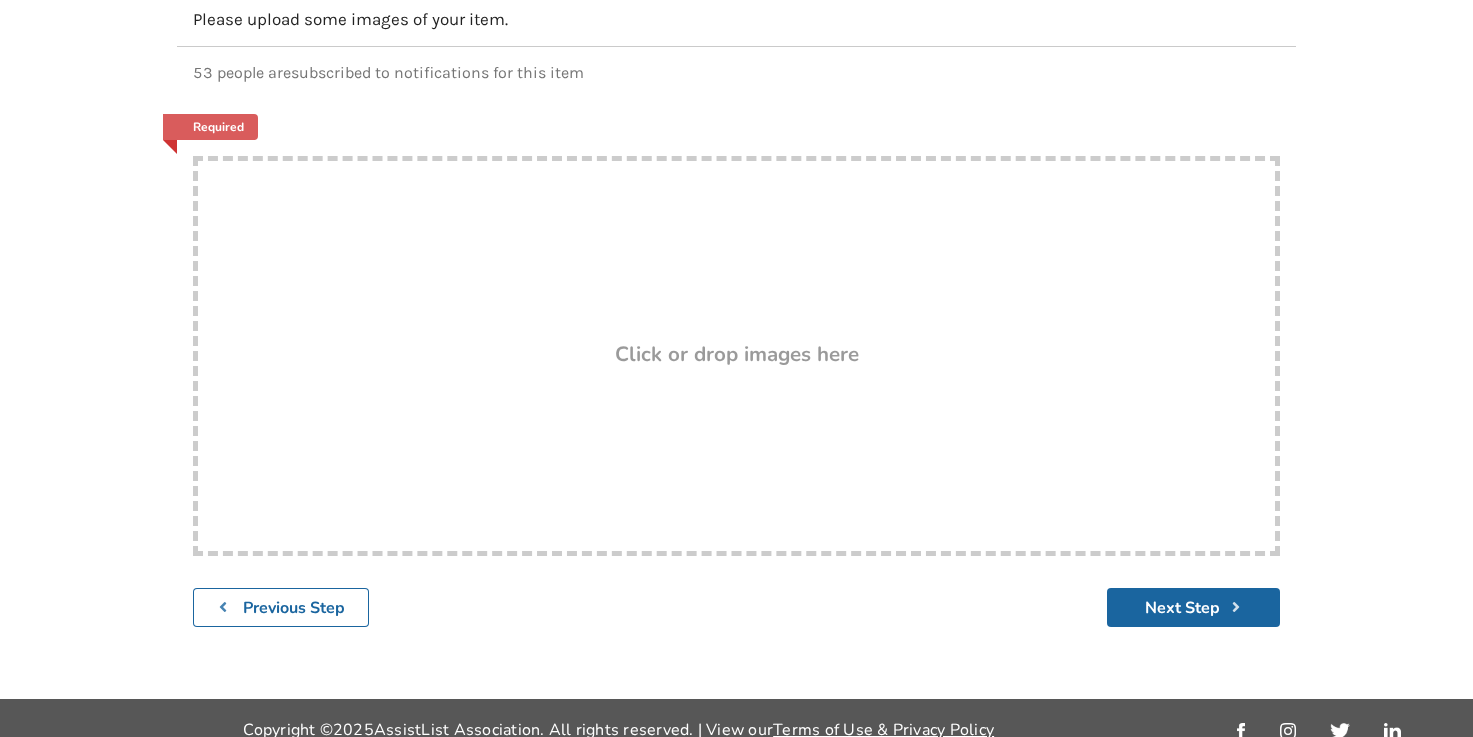 click on "Drop here! Click or drop images here" at bounding box center [736, 356] 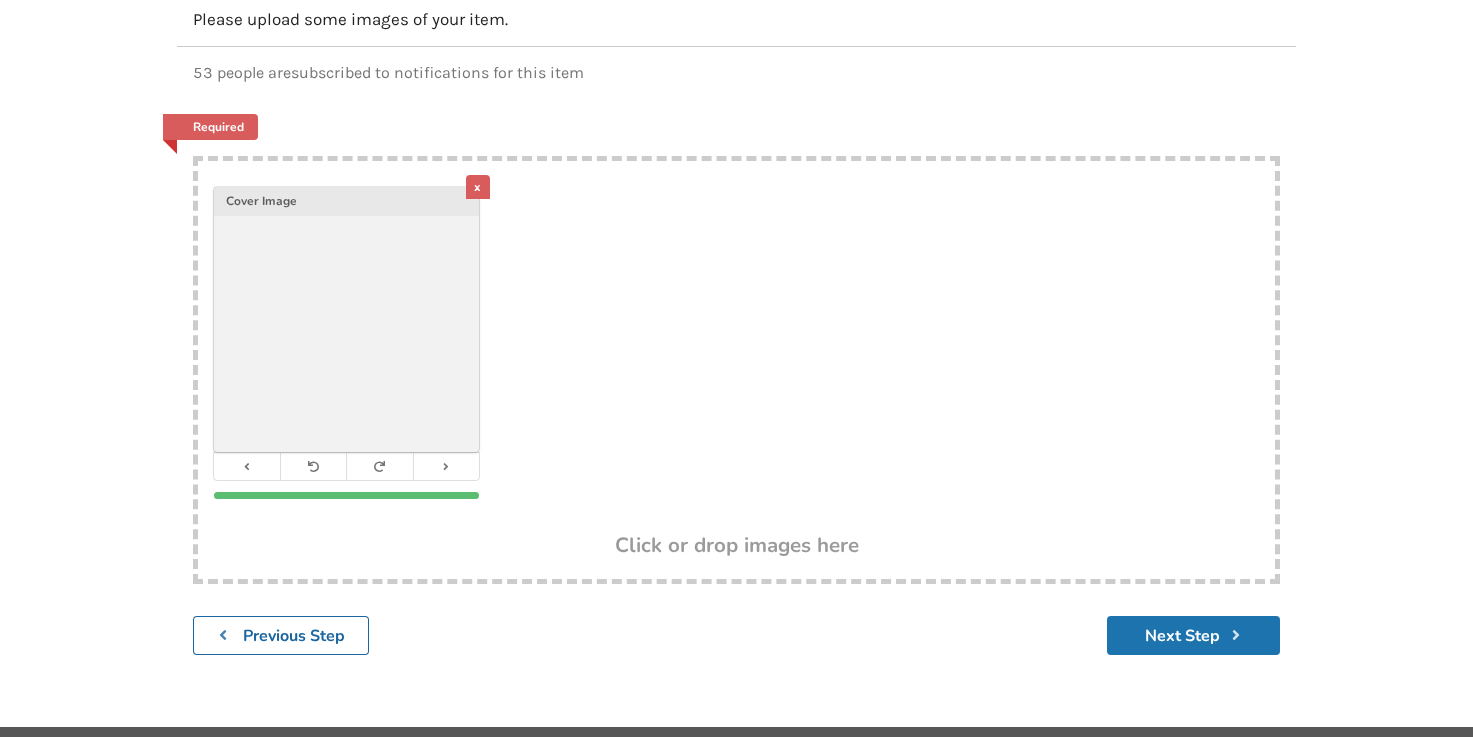 click on "Next Step" at bounding box center (1193, 635) 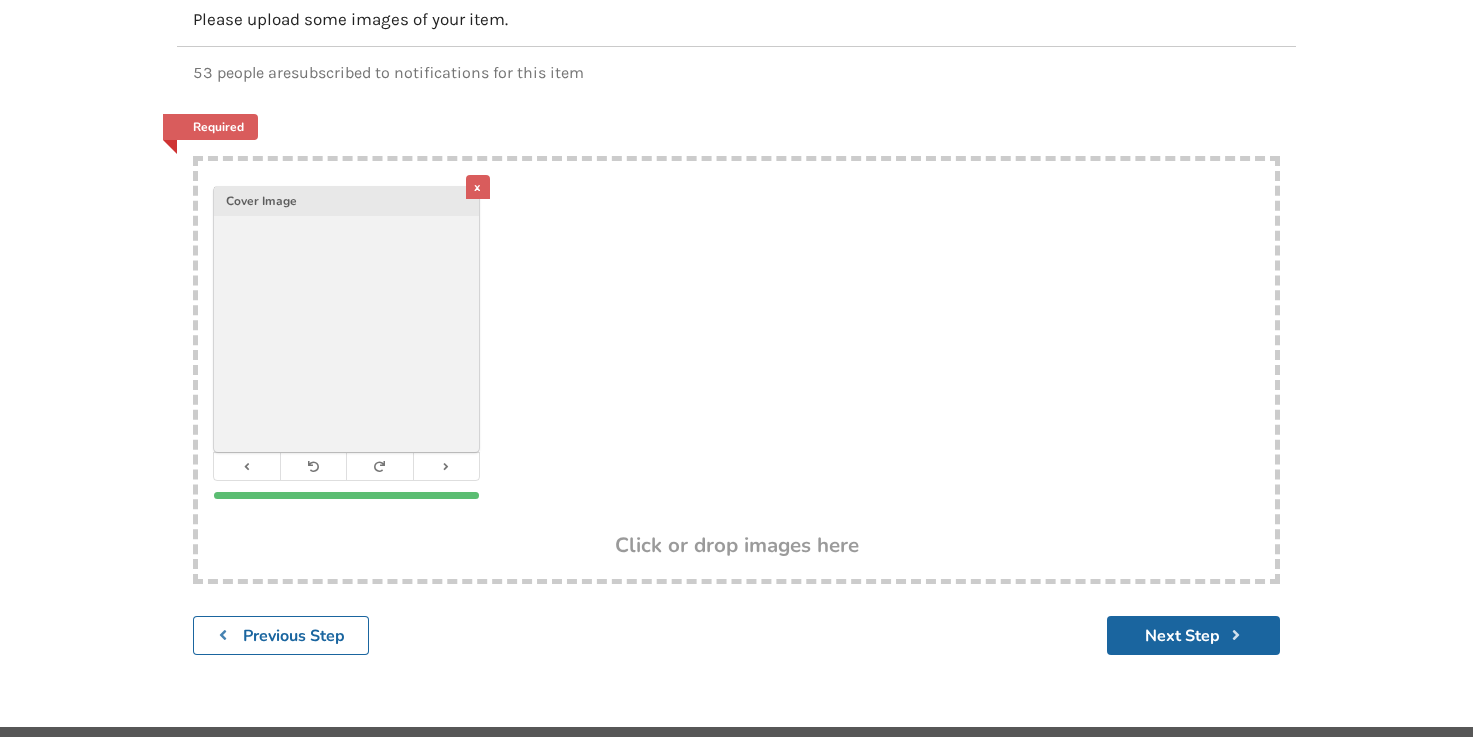 scroll, scrollTop: 89, scrollLeft: 0, axis: vertical 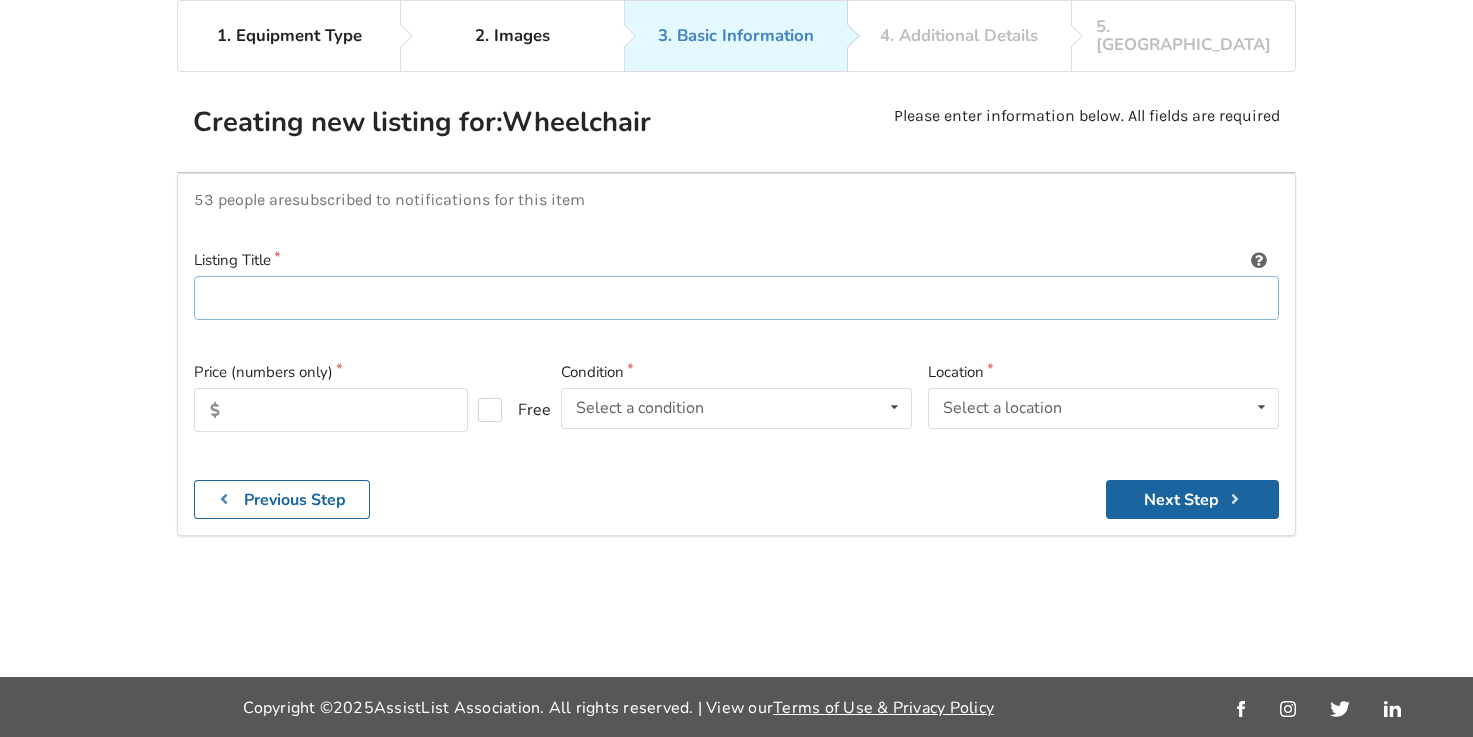 click at bounding box center [736, 298] 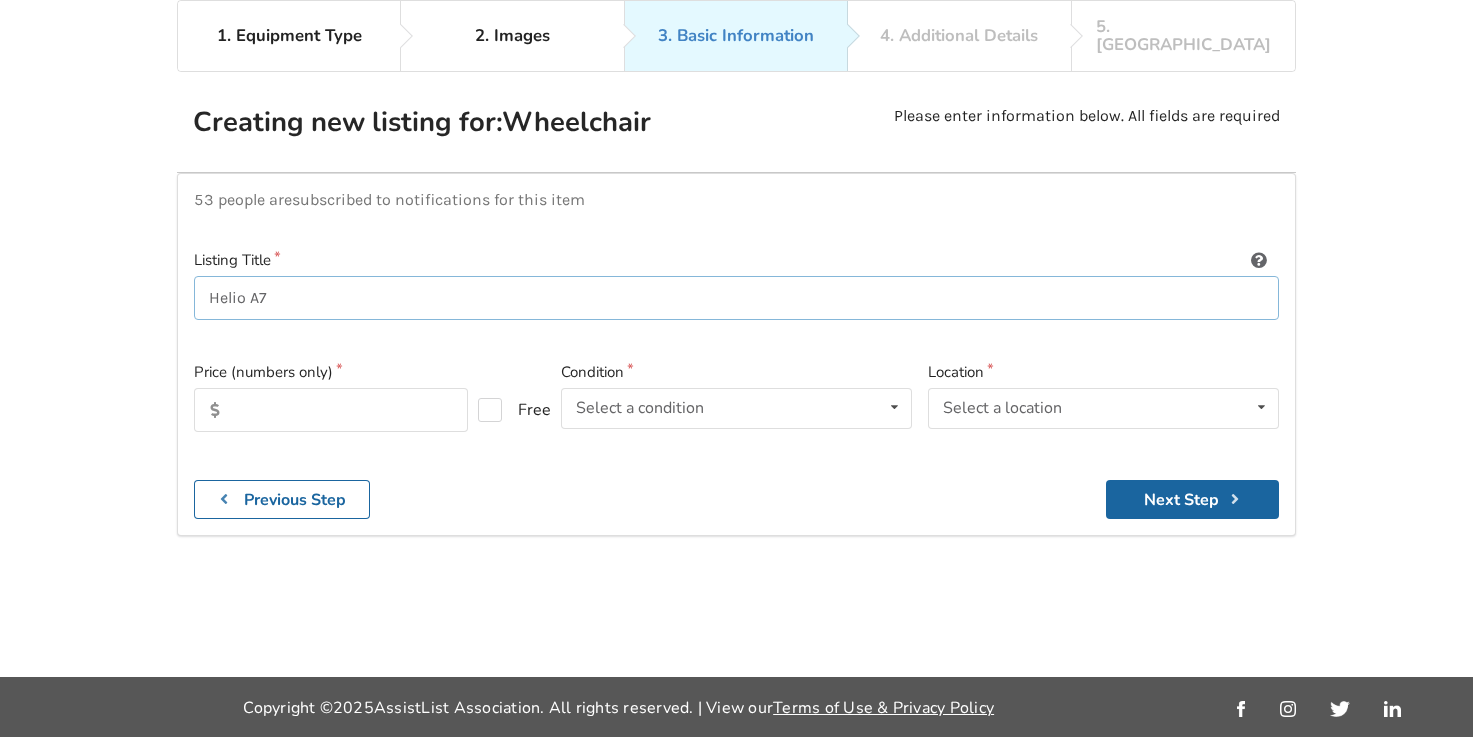 scroll, scrollTop: 84, scrollLeft: 0, axis: vertical 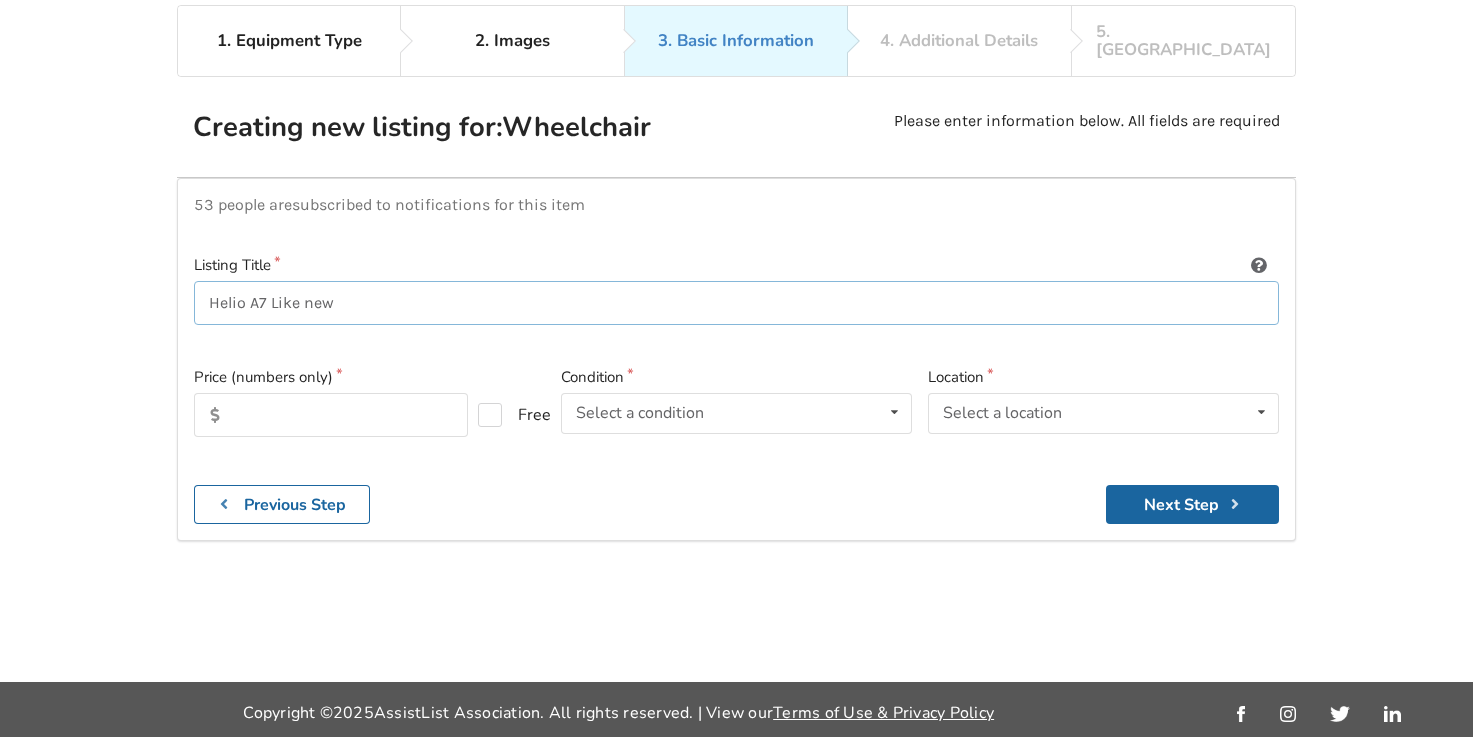click on "Helio A7 Like new" at bounding box center (736, 303) 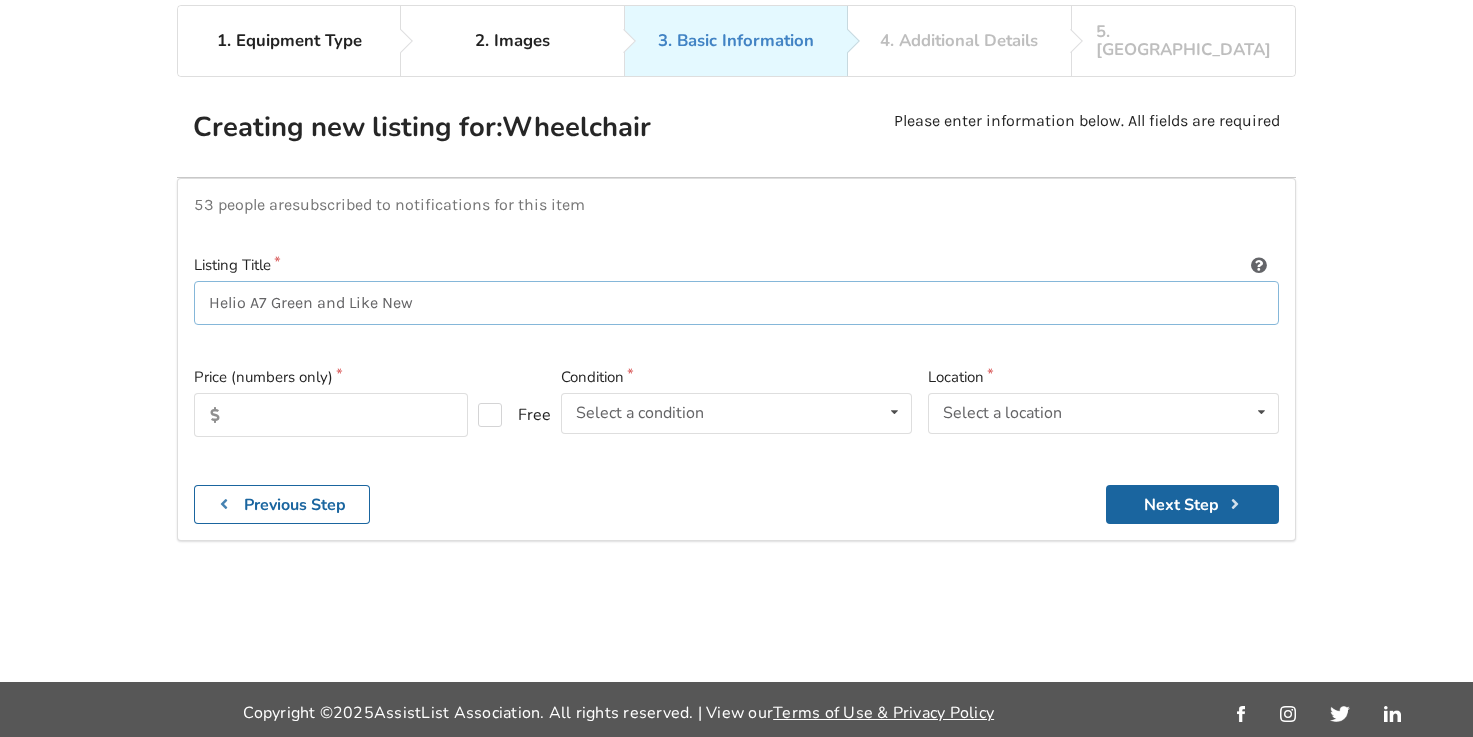 drag, startPoint x: 270, startPoint y: 285, endPoint x: 280, endPoint y: 293, distance: 12.806249 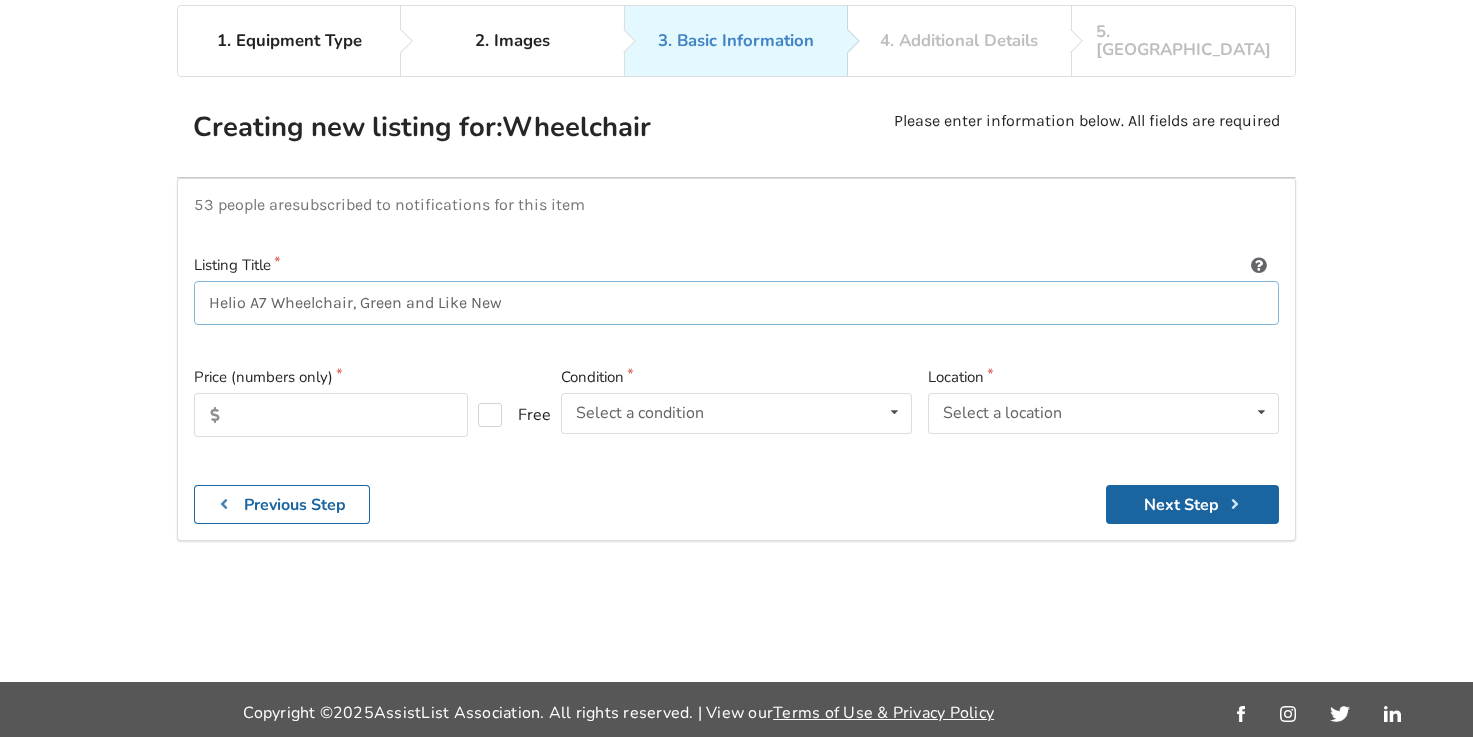 type on "Helio A7 Wheelchair, Green and Like New" 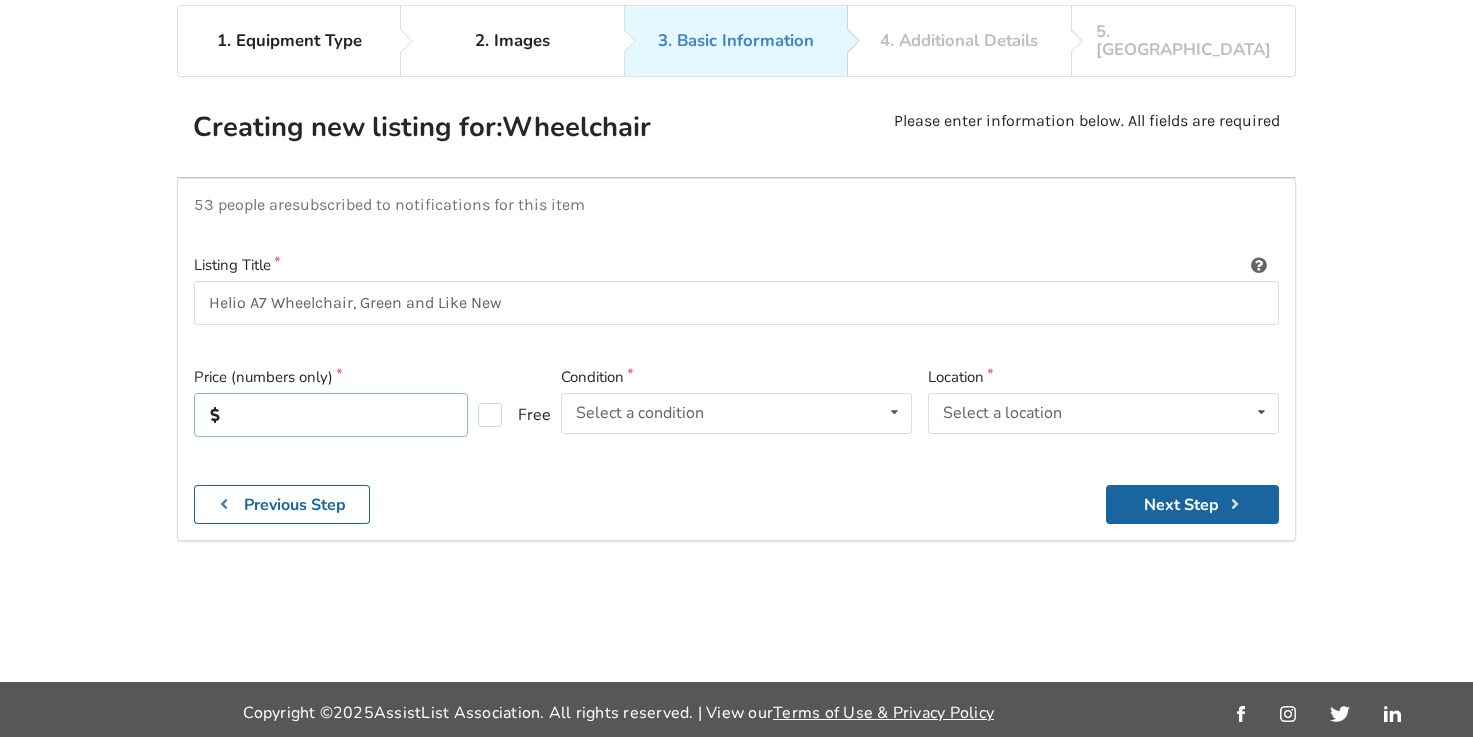 click at bounding box center [331, 415] 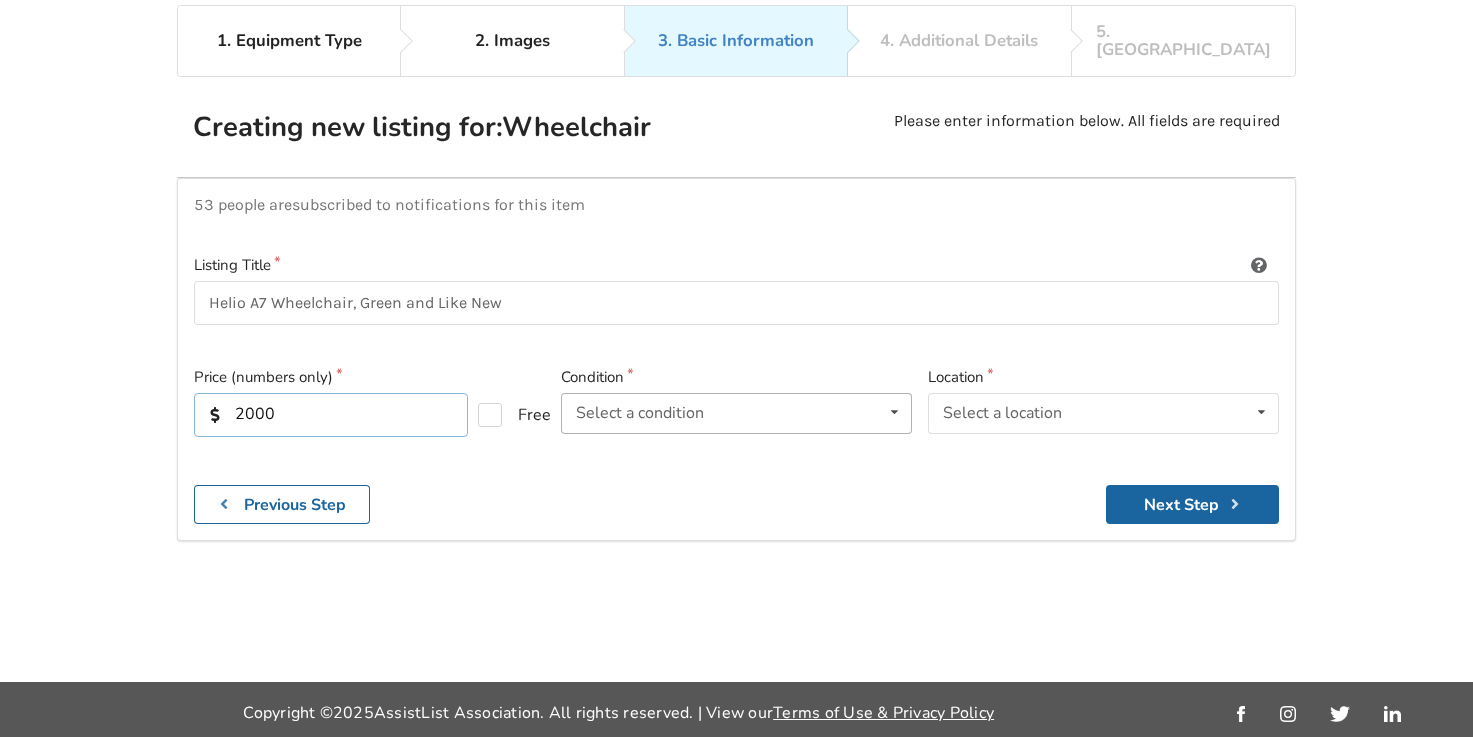 type on "2000" 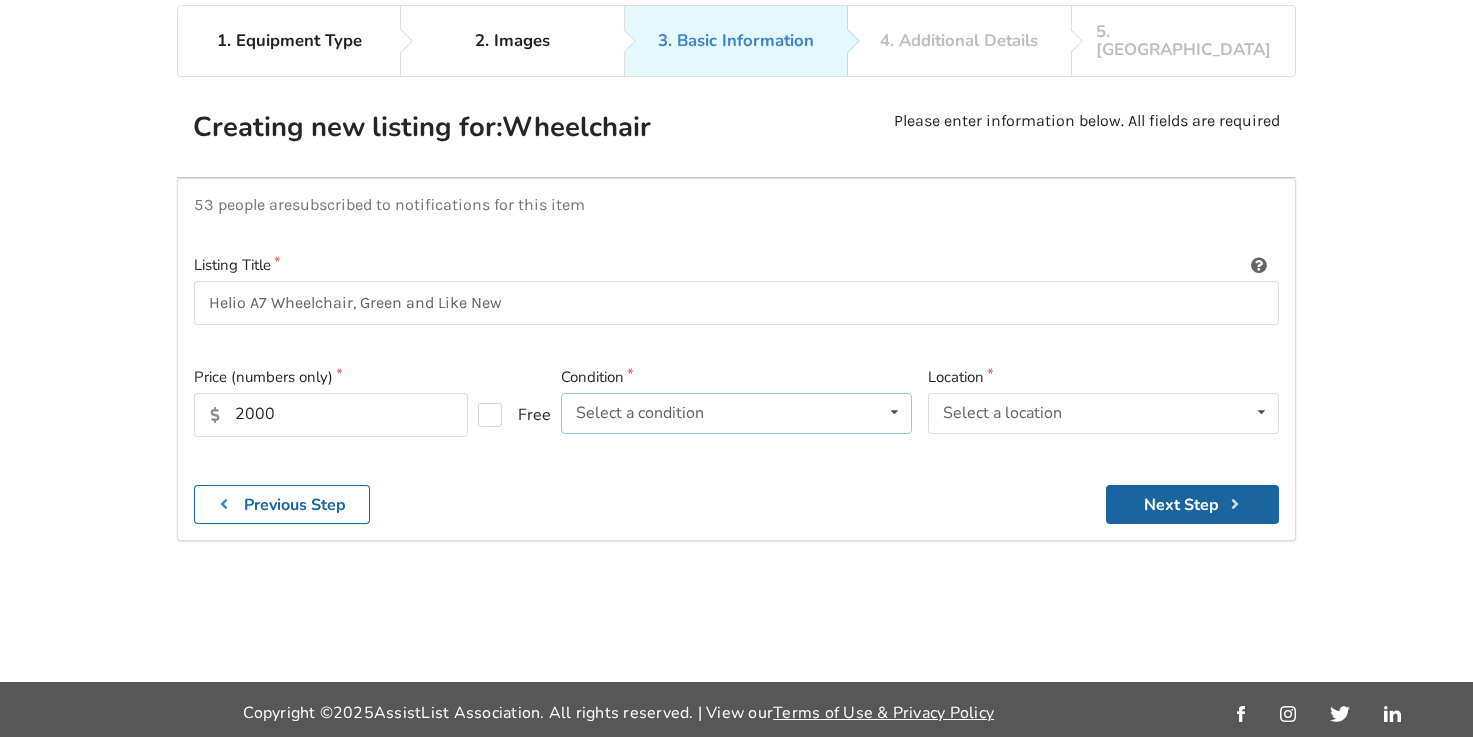 click on "Select a condition Brand New Less Than 1 Year 1 To 2 Years 3 To 5 Years Over 5 Years" at bounding box center (736, 413) 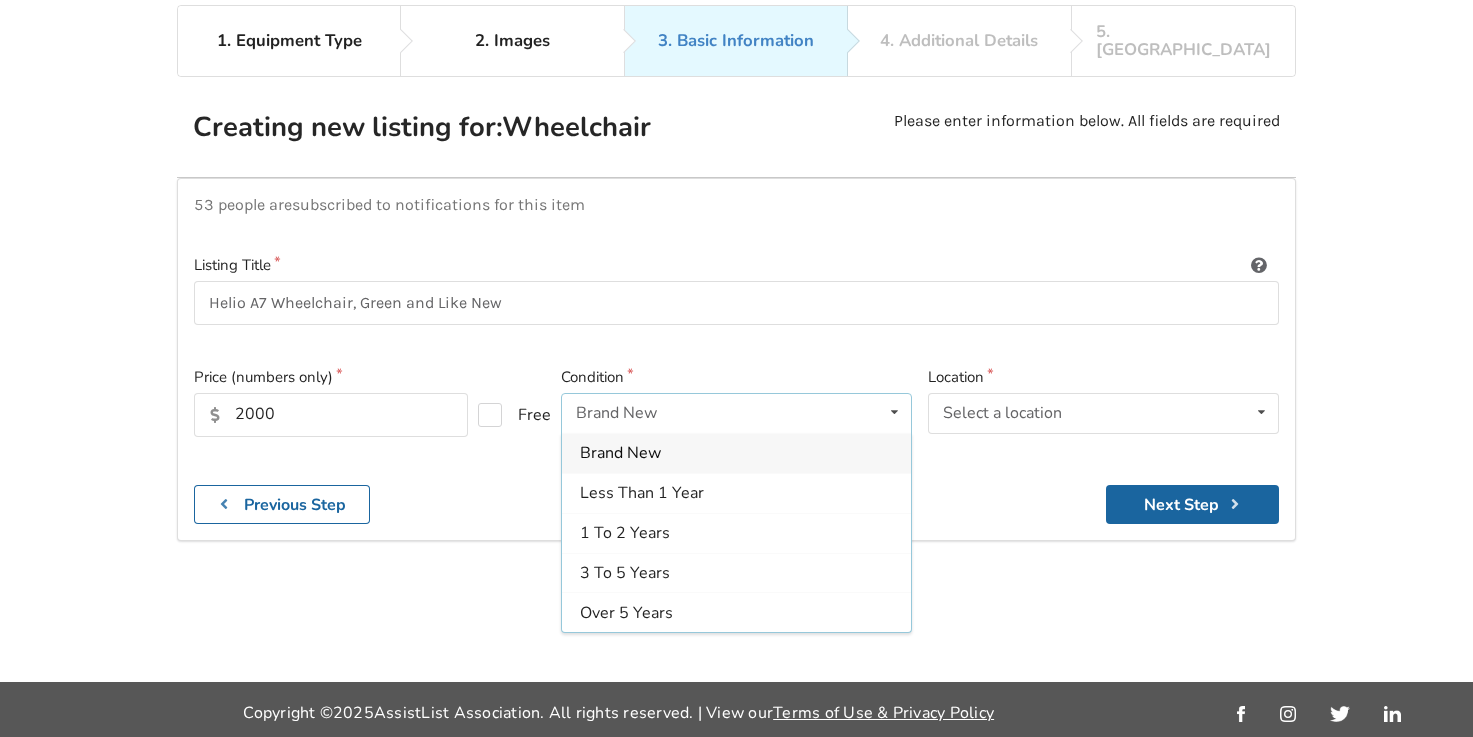 click on "3 To 5 Years" at bounding box center [625, 573] 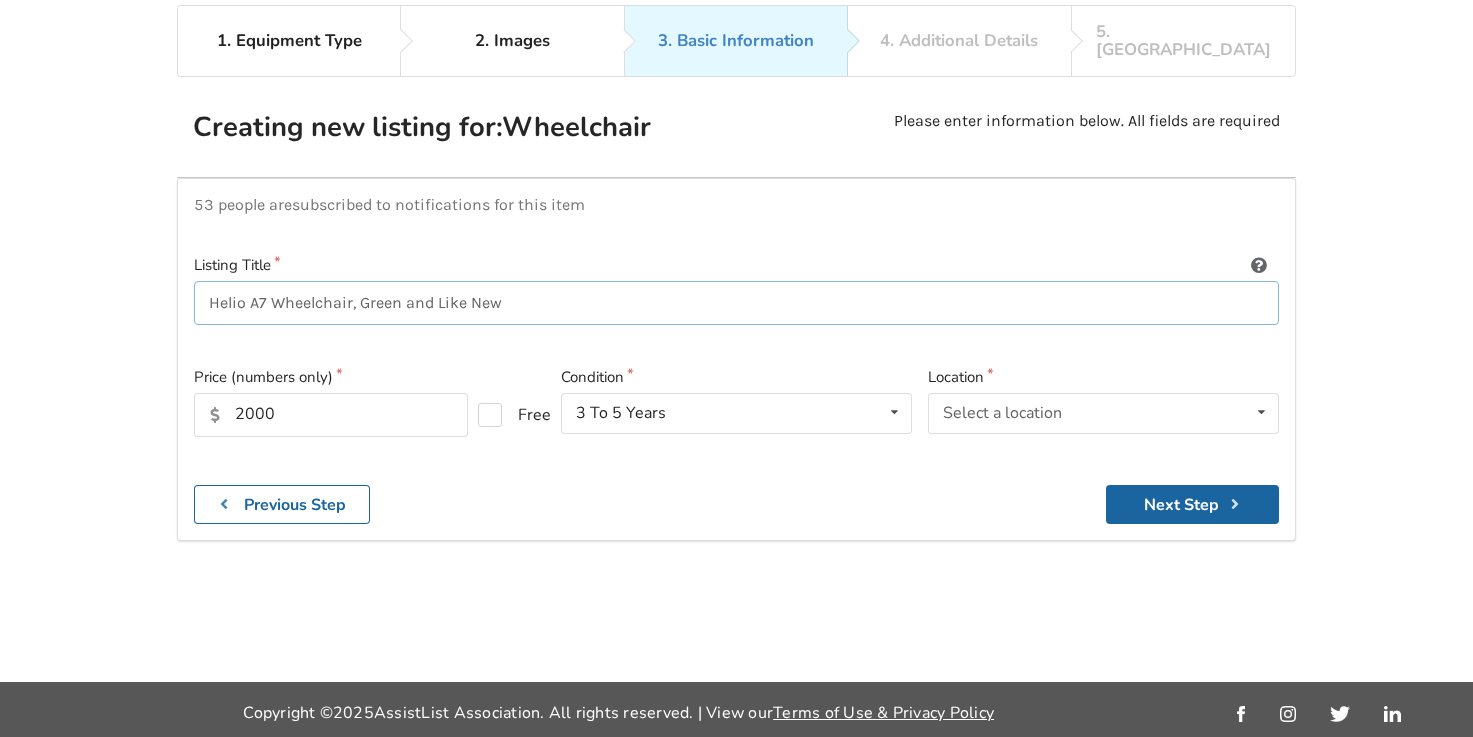 click on "Helio A7 Wheelchair, Green and Like New" at bounding box center (736, 303) 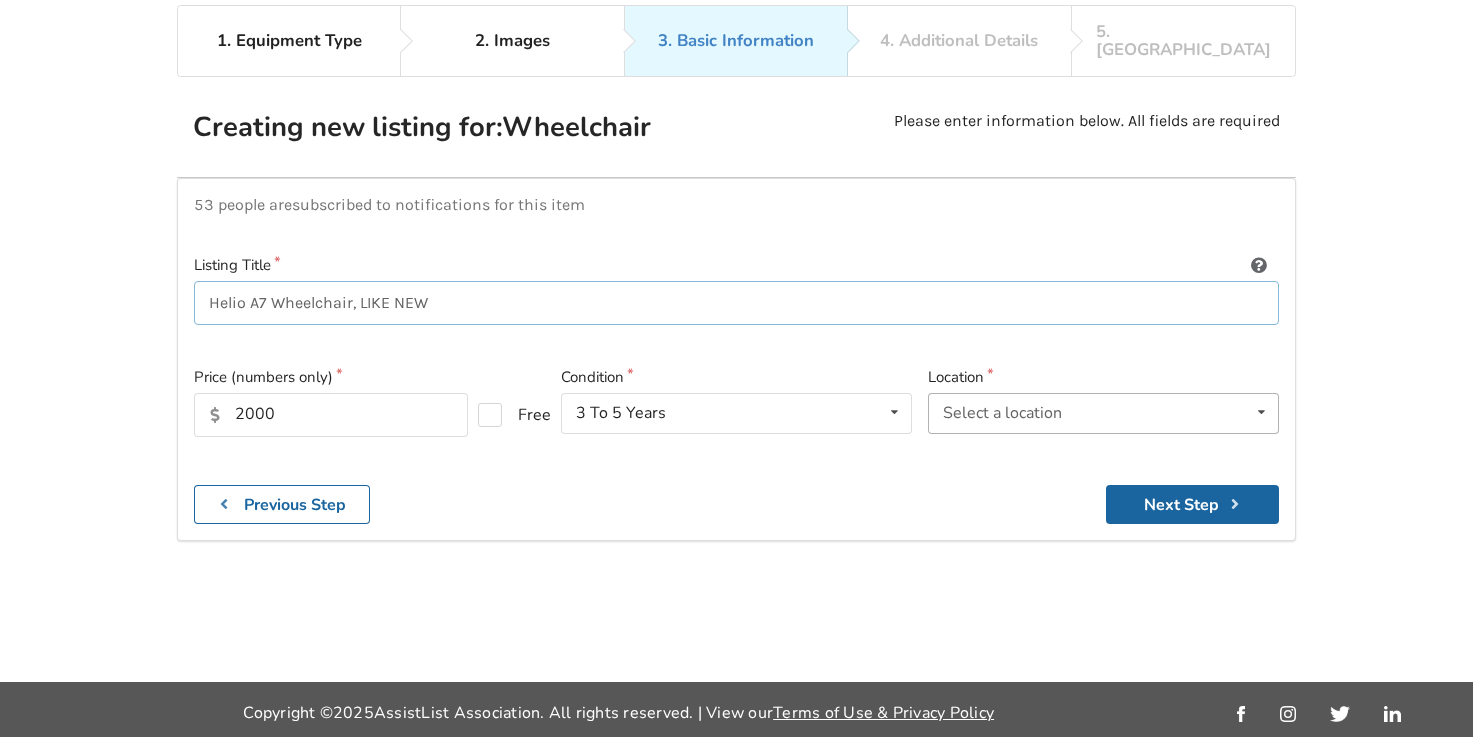 type on "Helio A7 Wheelchair, LIKE NEW" 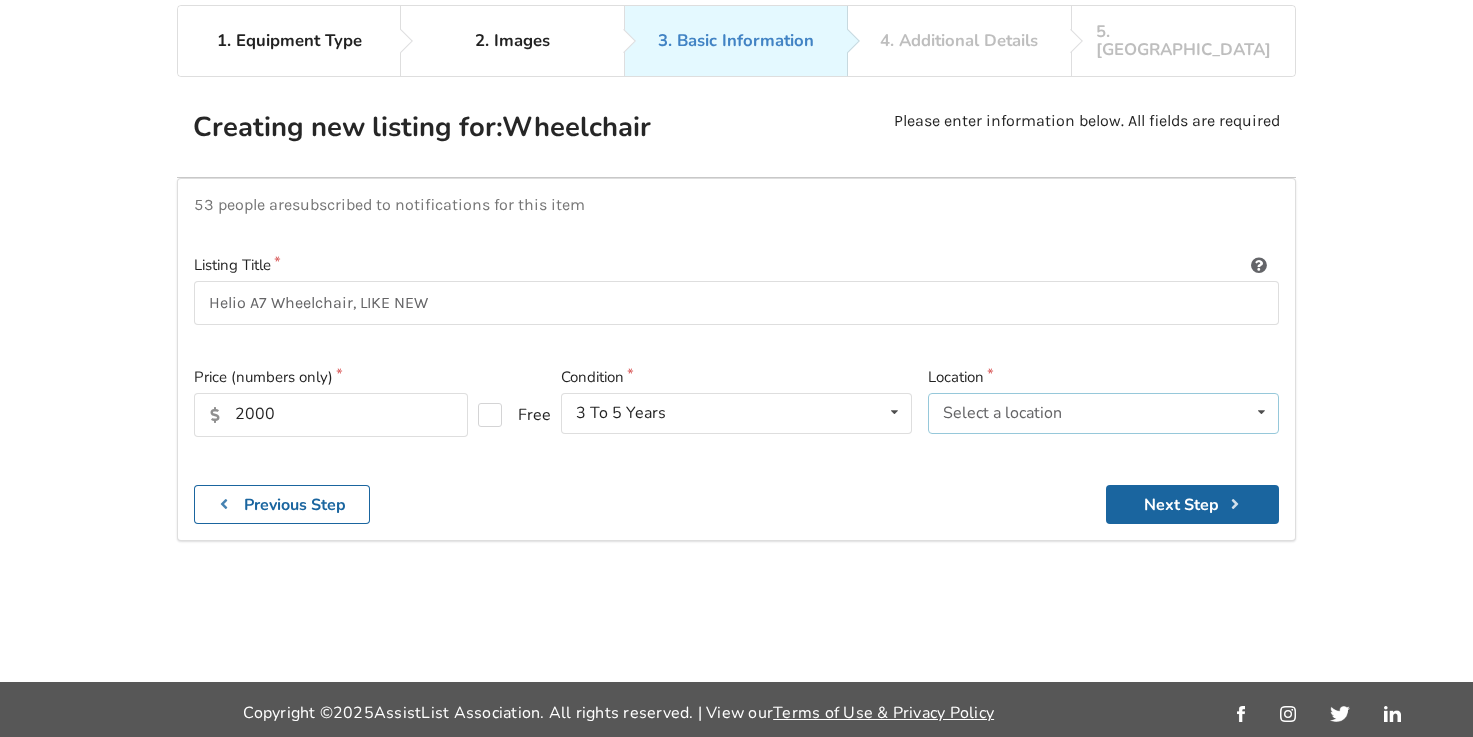 click on "Select a location [GEOGRAPHIC_DATA] [GEOGRAPHIC_DATA] [GEOGRAPHIC_DATA] [GEOGRAPHIC_DATA] [GEOGRAPHIC_DATA] [GEOGRAPHIC_DATA] [GEOGRAPHIC_DATA] [GEOGRAPHIC_DATA] [GEOGRAPHIC_DATA] [GEOGRAPHIC_DATA] [GEOGRAPHIC_DATA] [GEOGRAPHIC_DATA] [GEOGRAPHIC_DATA][PERSON_NAME][GEOGRAPHIC_DATA][PERSON_NAME] [GEOGRAPHIC_DATA] [GEOGRAPHIC_DATA][PERSON_NAME] [GEOGRAPHIC_DATA] [GEOGRAPHIC_DATA] [GEOGRAPHIC_DATA] [GEOGRAPHIC_DATA] [GEOGRAPHIC_DATA] Other" at bounding box center [1103, 413] 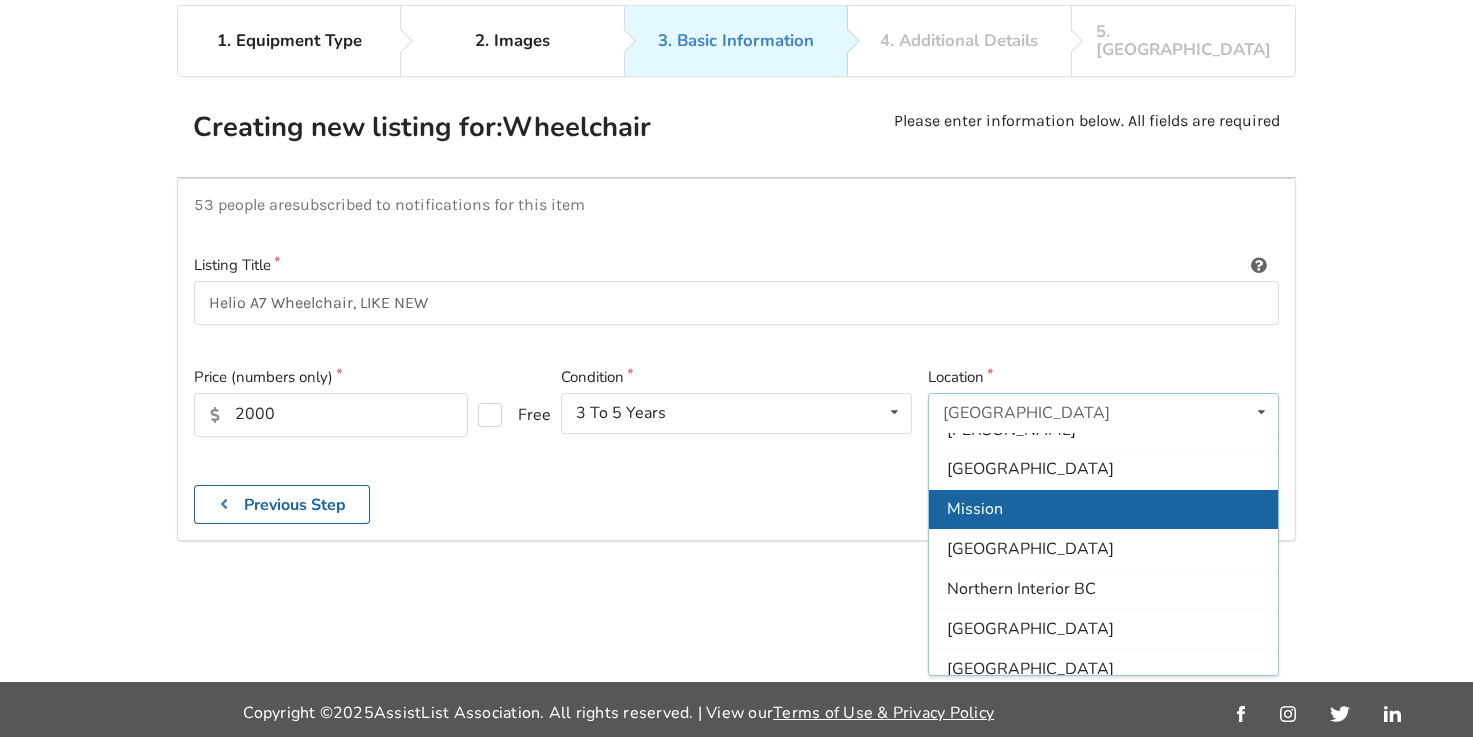 scroll, scrollTop: 224, scrollLeft: 0, axis: vertical 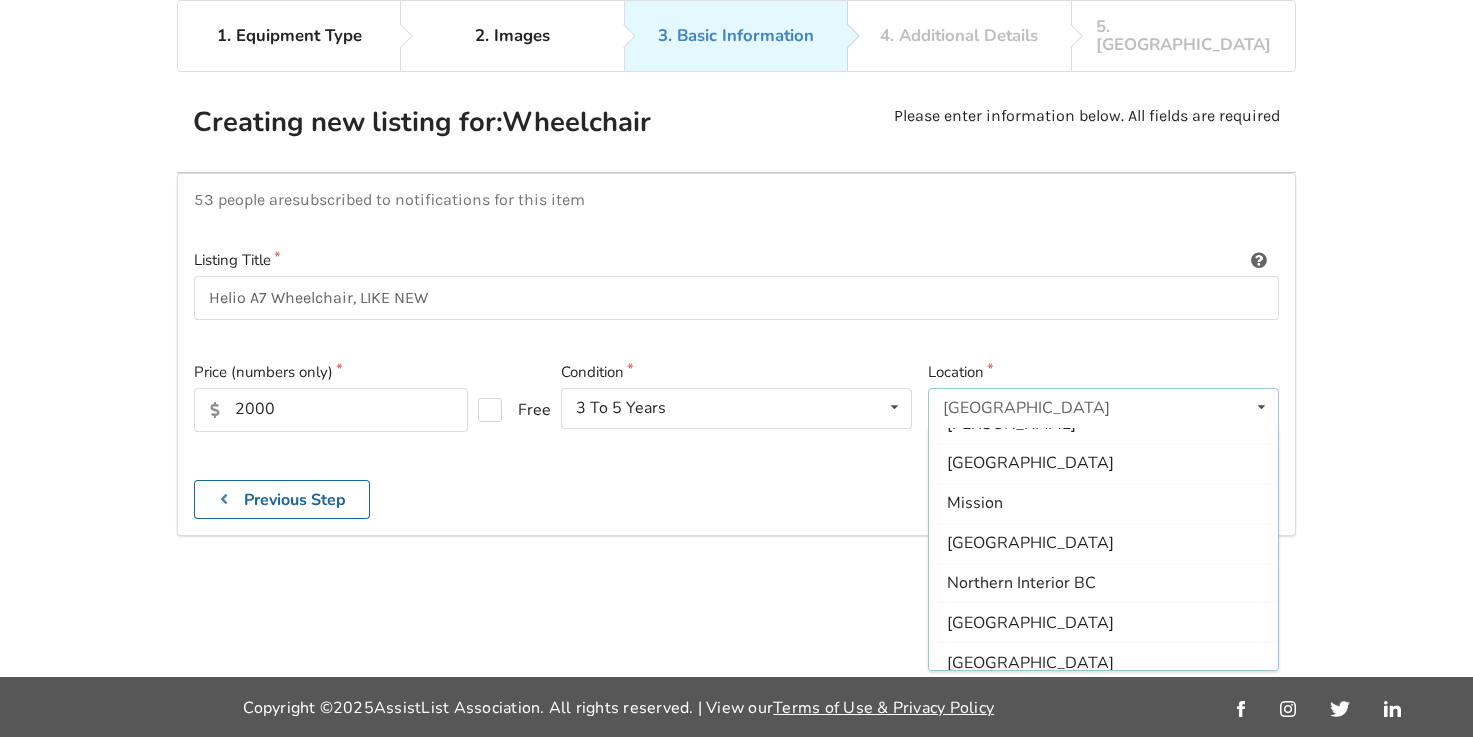 click on "[GEOGRAPHIC_DATA]" at bounding box center [1030, 622] 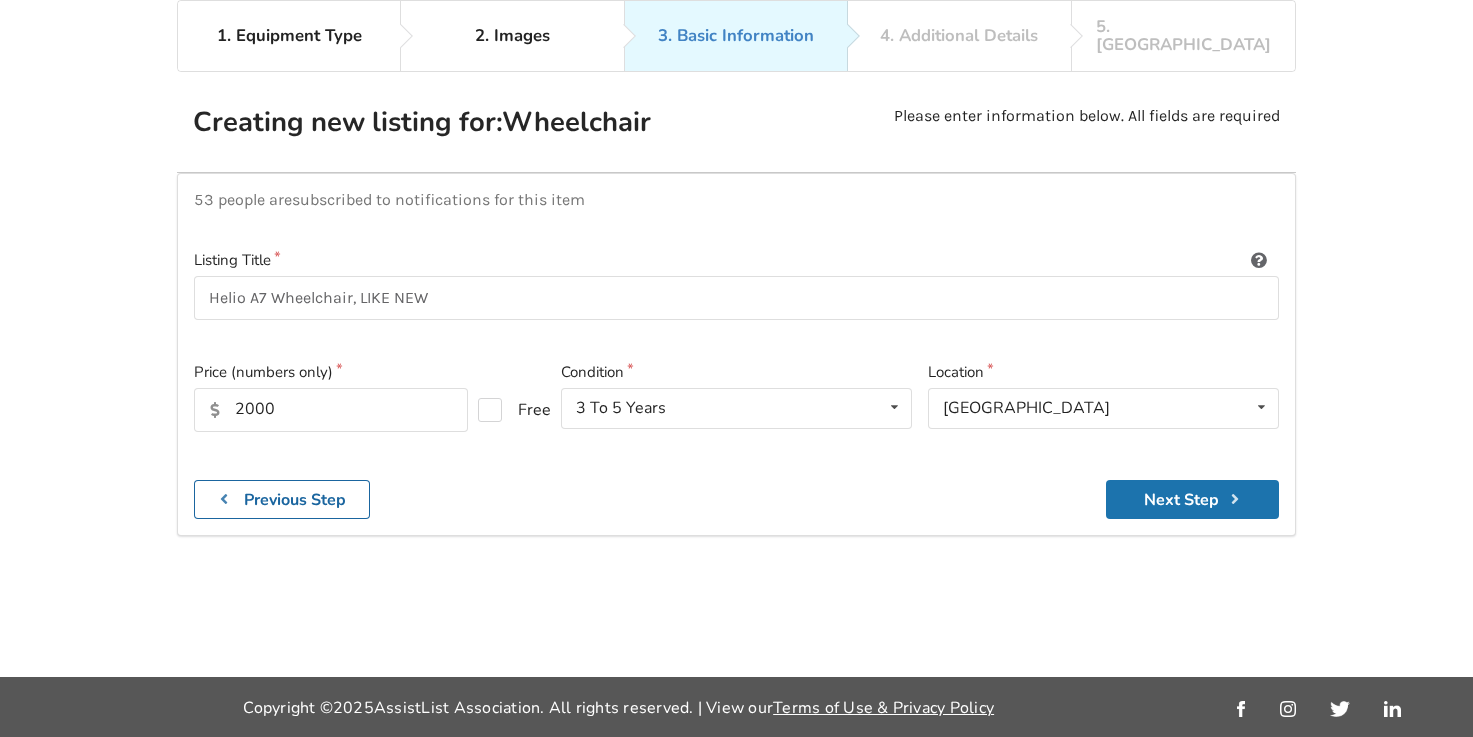 click on "Next Step" at bounding box center (1192, 499) 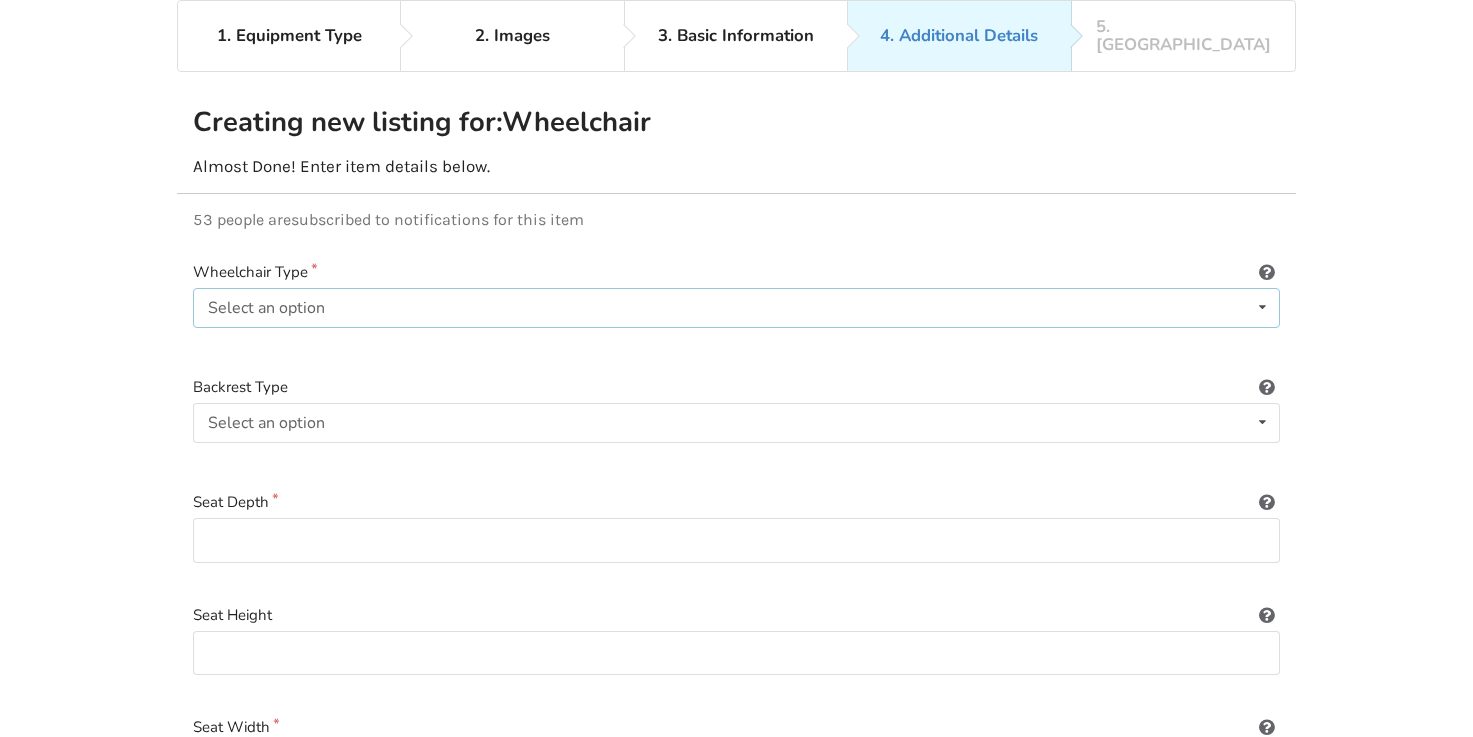 click on "Select an option Power/electric Manual Transport Tilt" at bounding box center (736, 308) 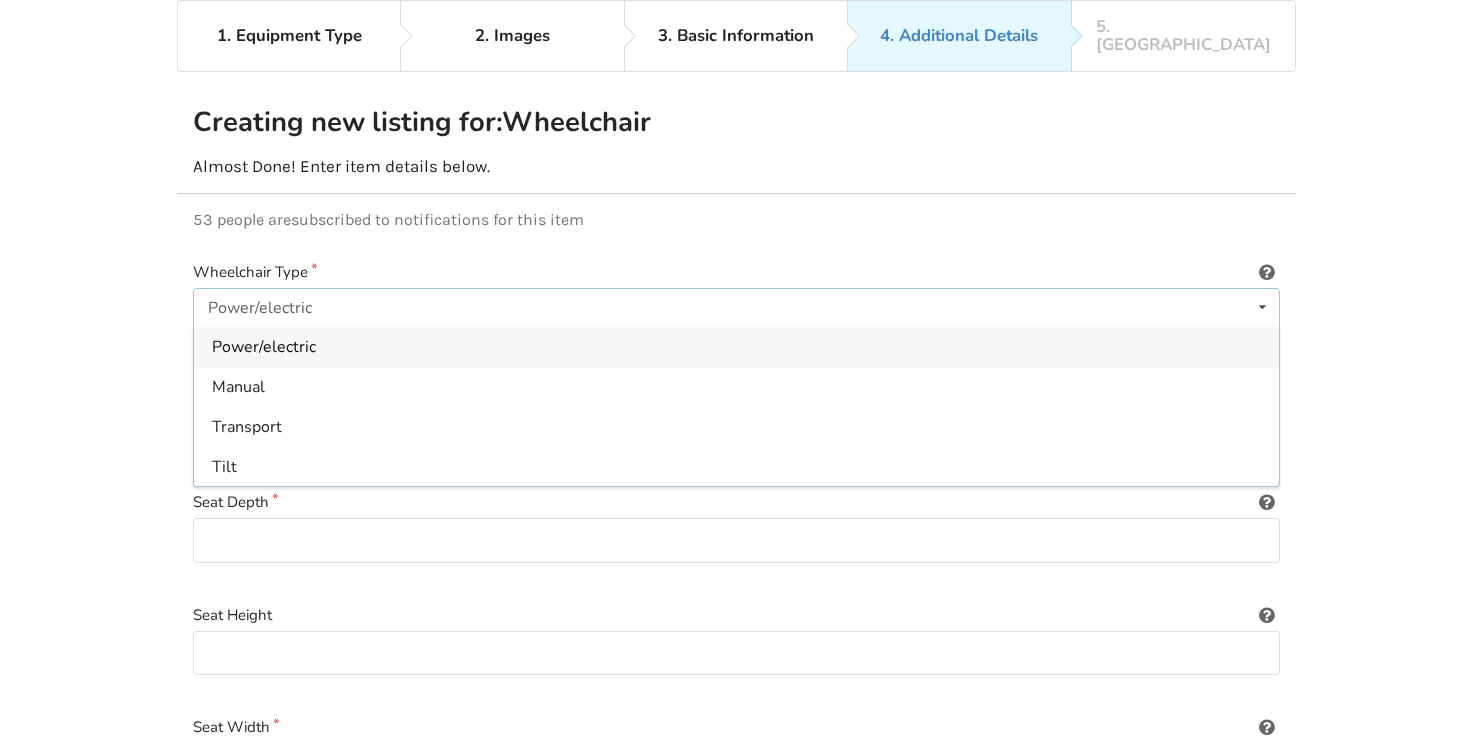 click on "Manual" at bounding box center [238, 387] 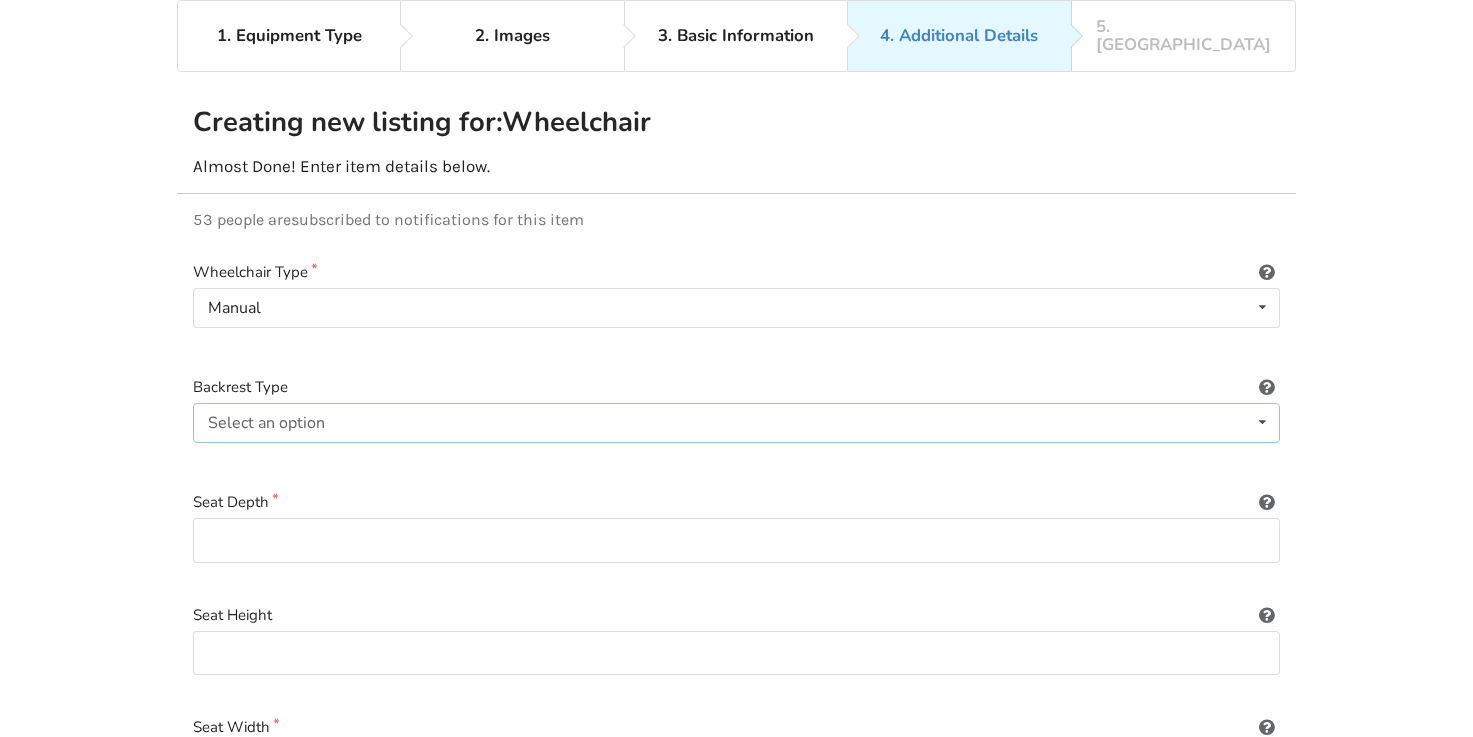 click on "Select an option Sling (standard upholstery) Hardshell (rigid) Tension-adjustable" at bounding box center (736, 423) 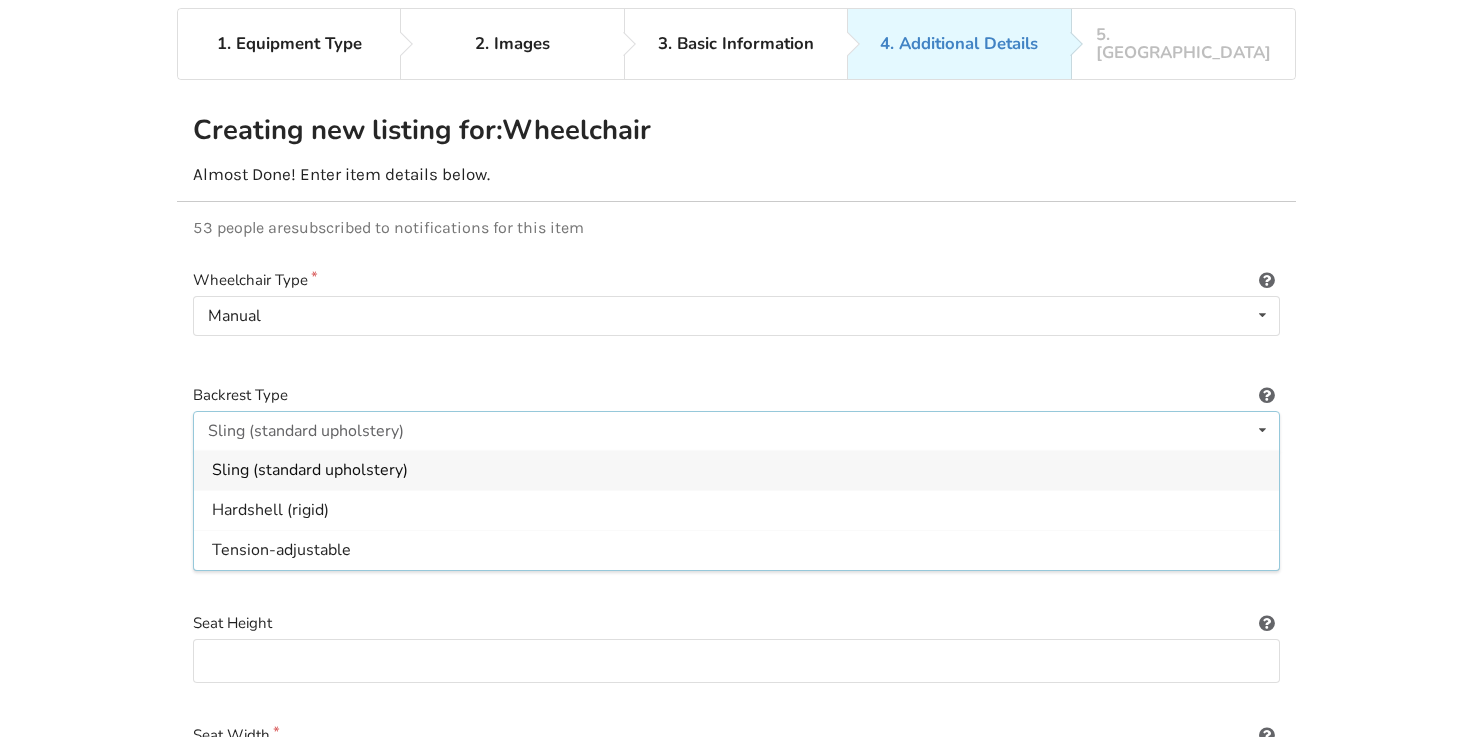 scroll, scrollTop: 80, scrollLeft: 0, axis: vertical 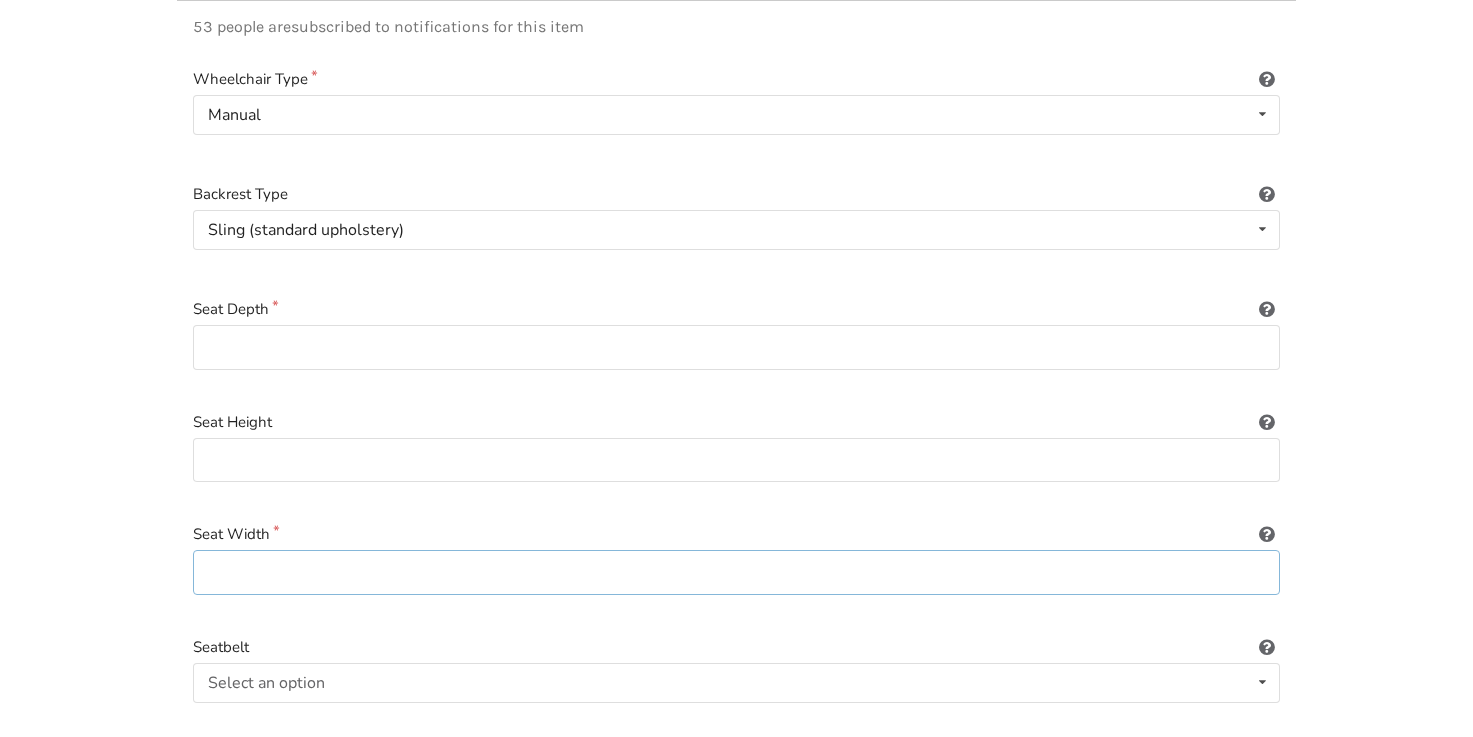 click at bounding box center [736, 572] 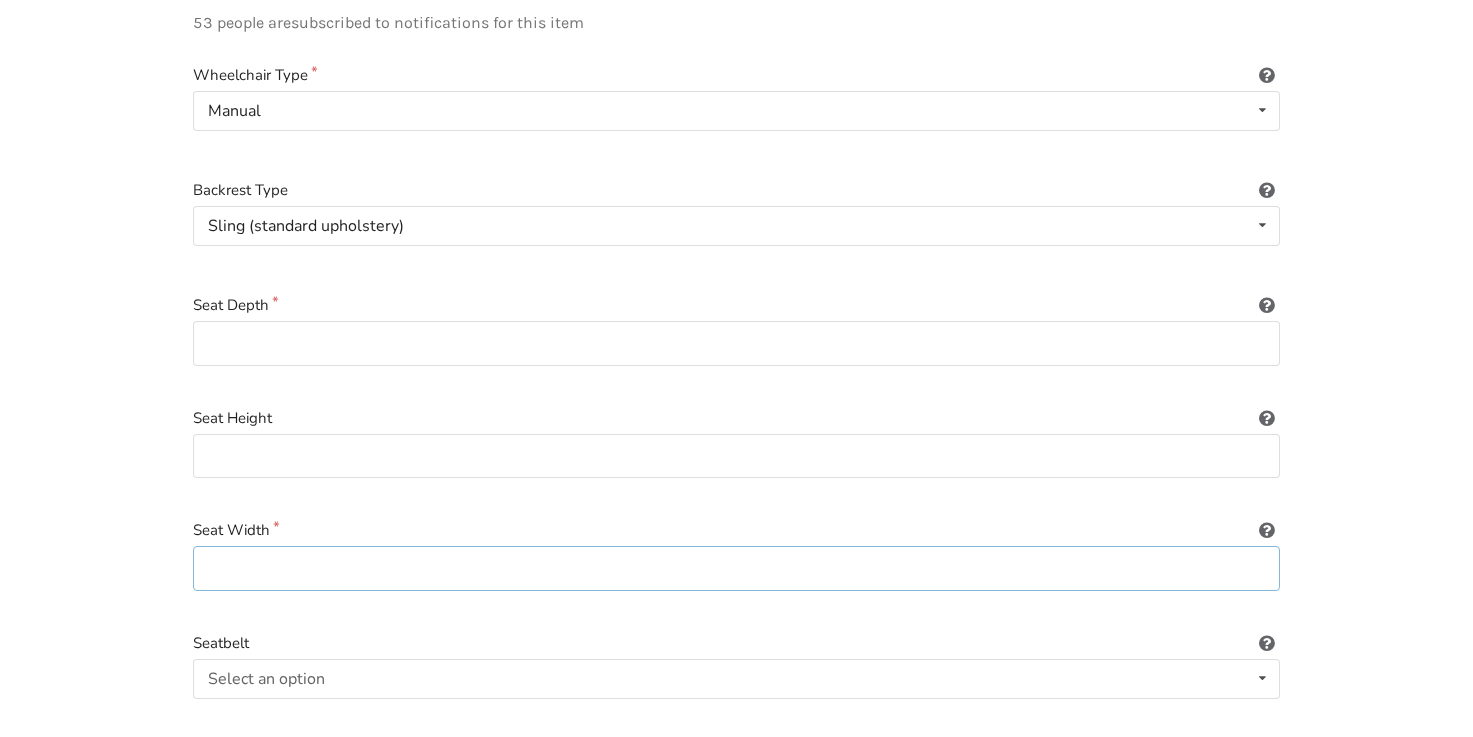 paste on "[URL][DOMAIN_NAME]" 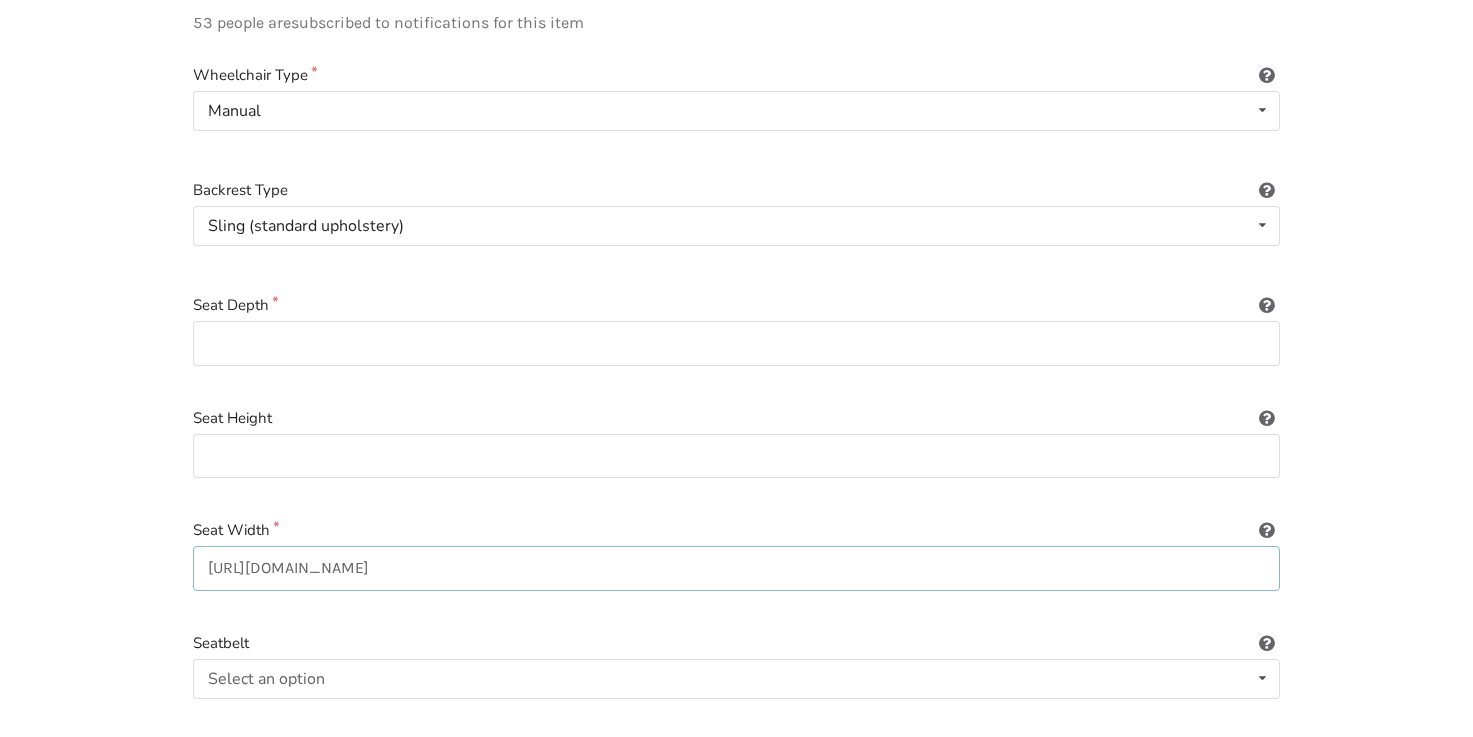 type on "[URL][DOMAIN_NAME]" 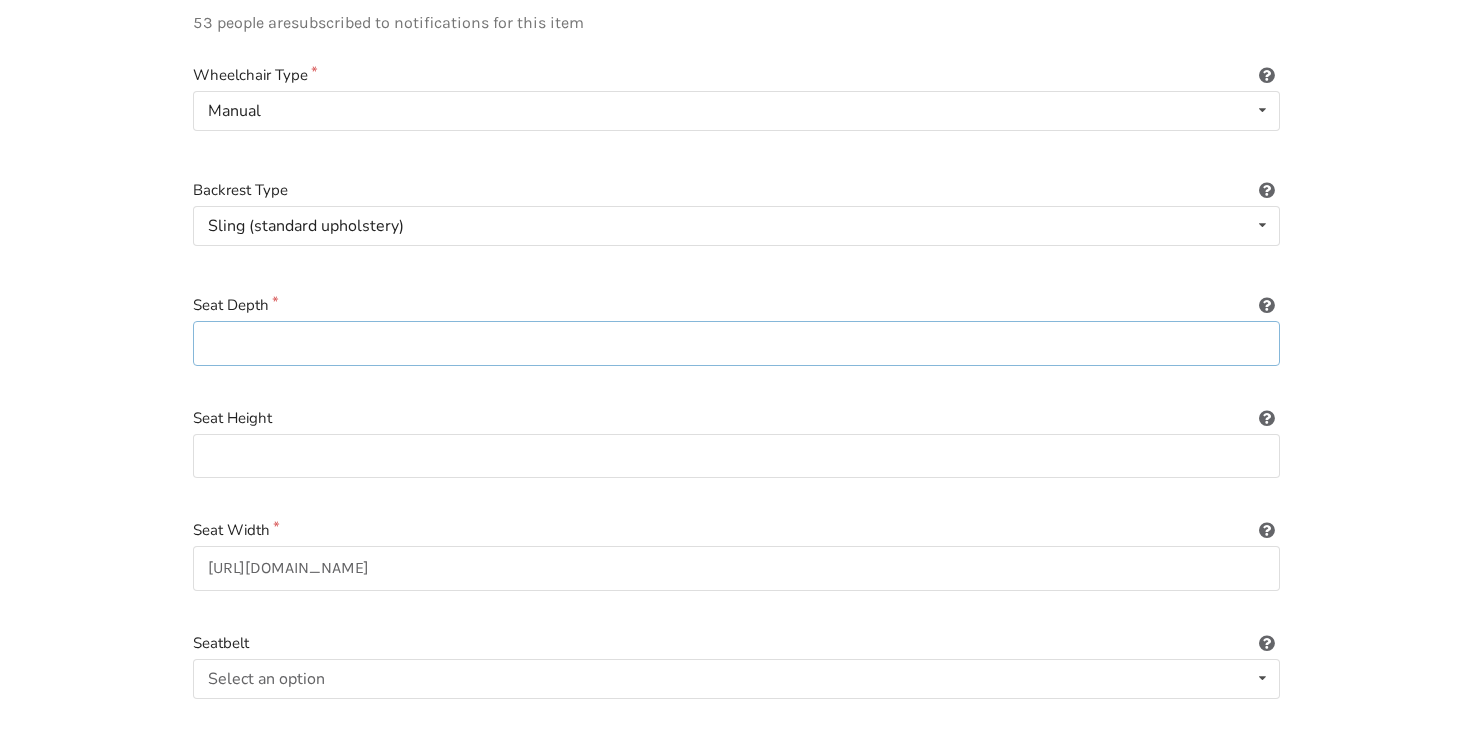 click at bounding box center [736, 343] 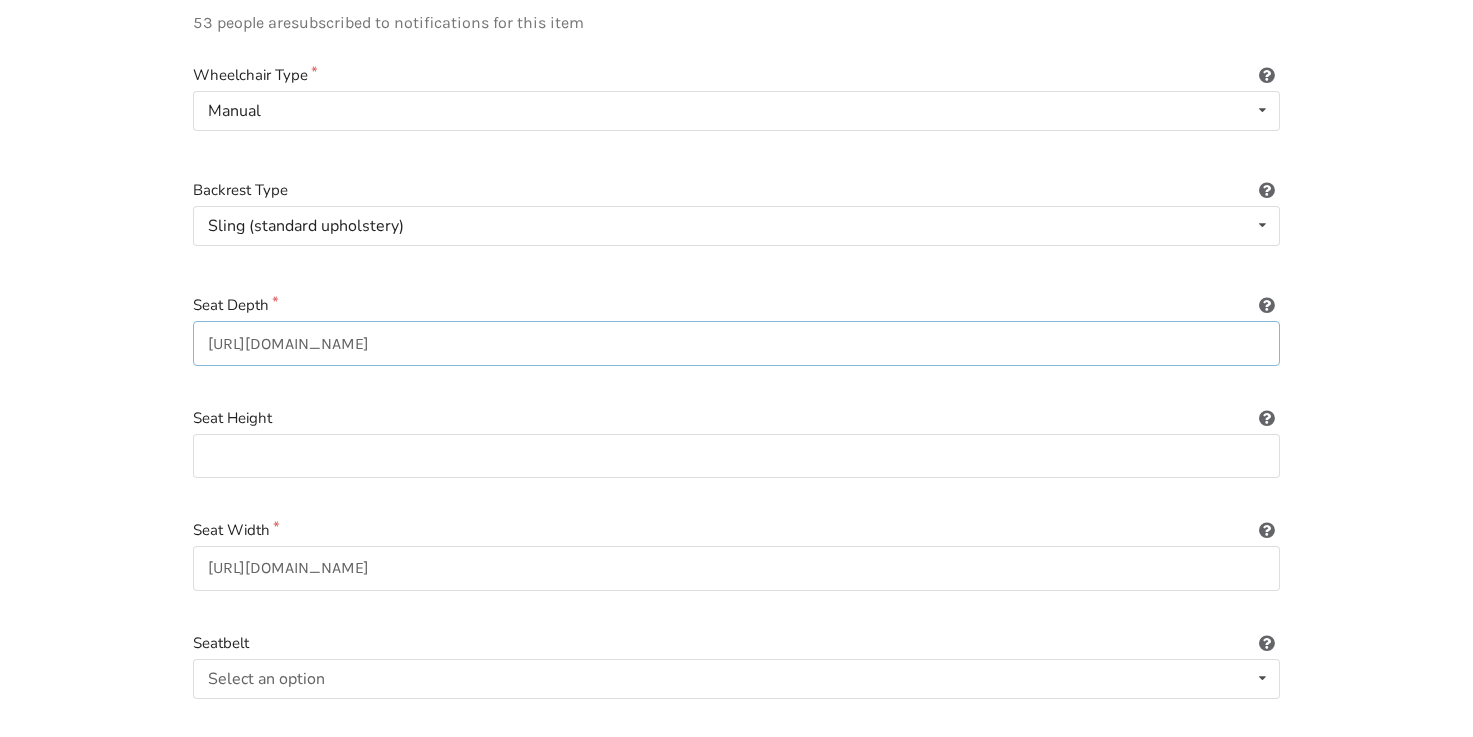 type on "[URL][DOMAIN_NAME]" 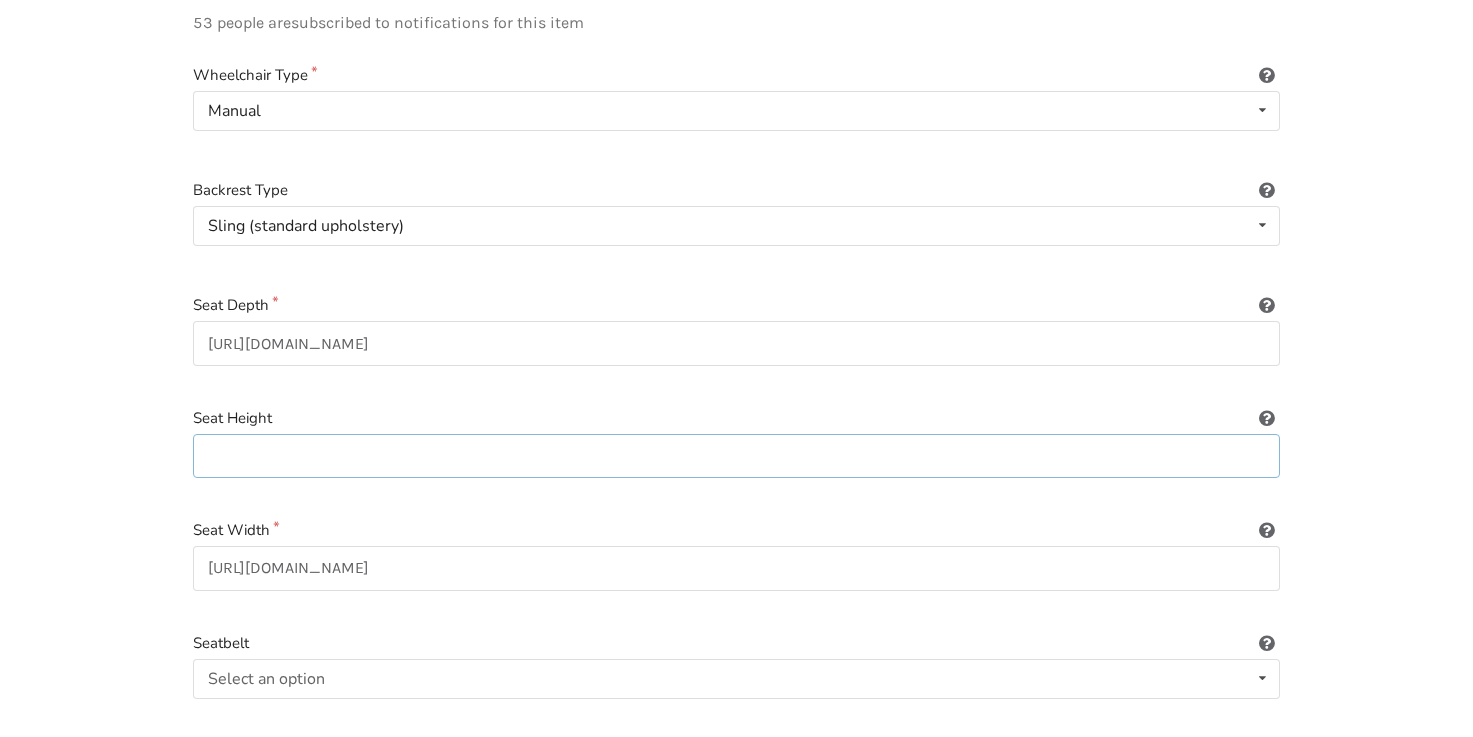 click at bounding box center (736, 456) 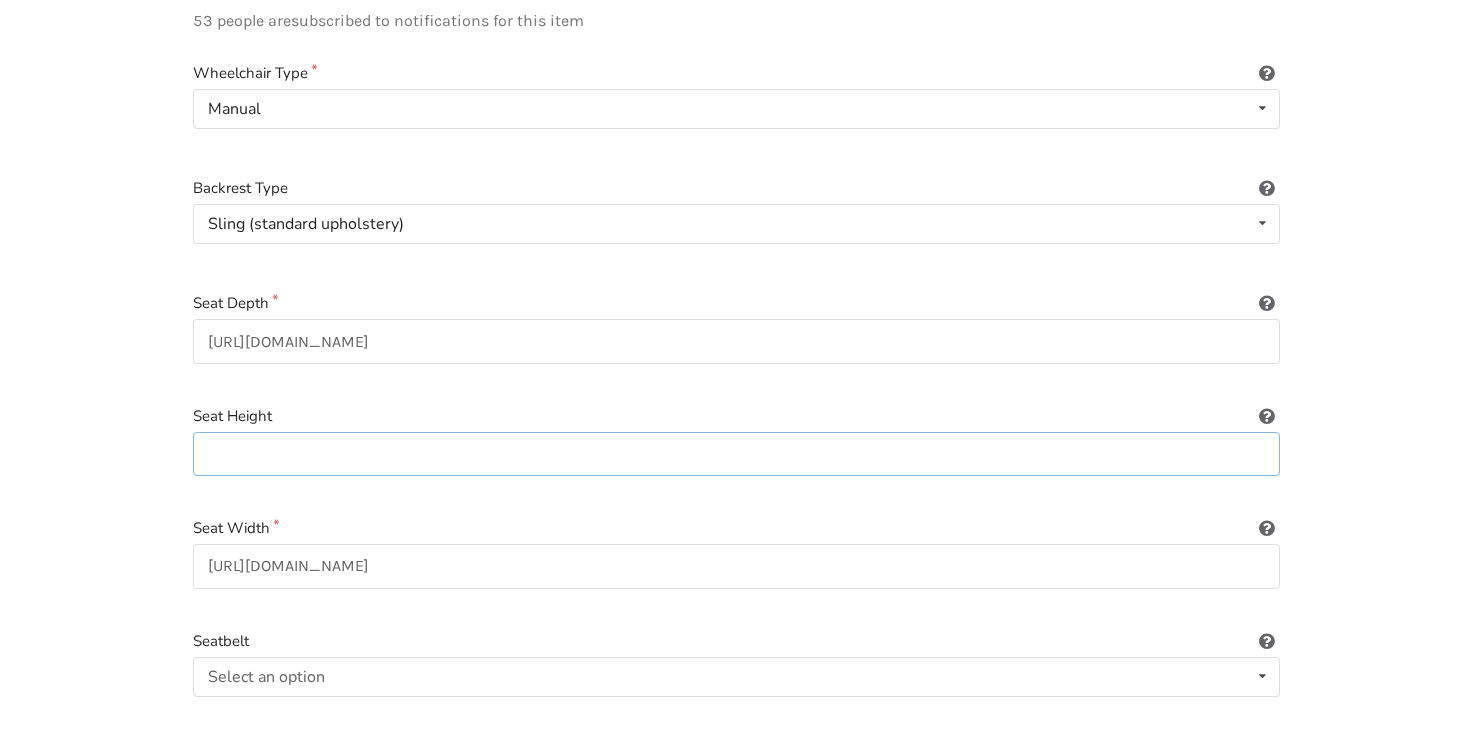 paste on "[URL][DOMAIN_NAME]" 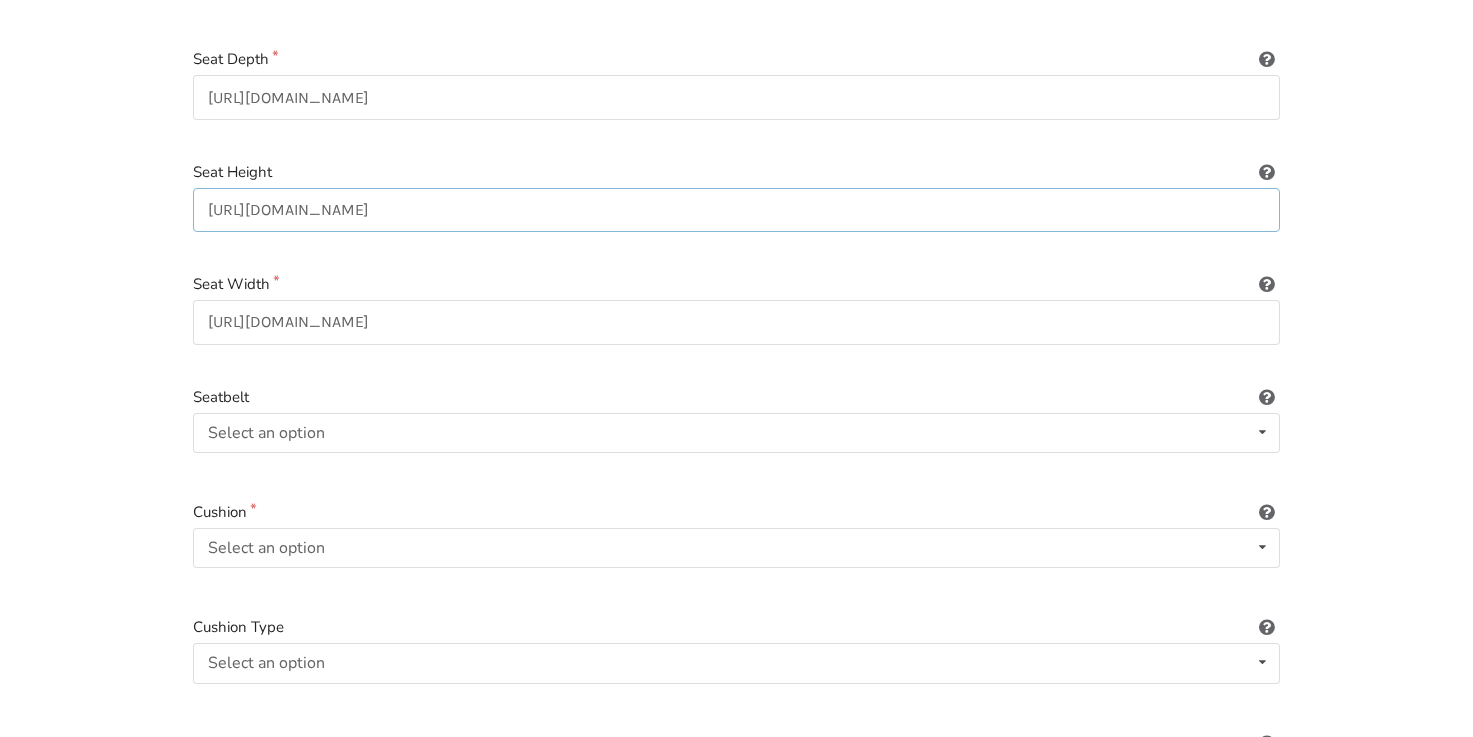 scroll, scrollTop: 539, scrollLeft: 0, axis: vertical 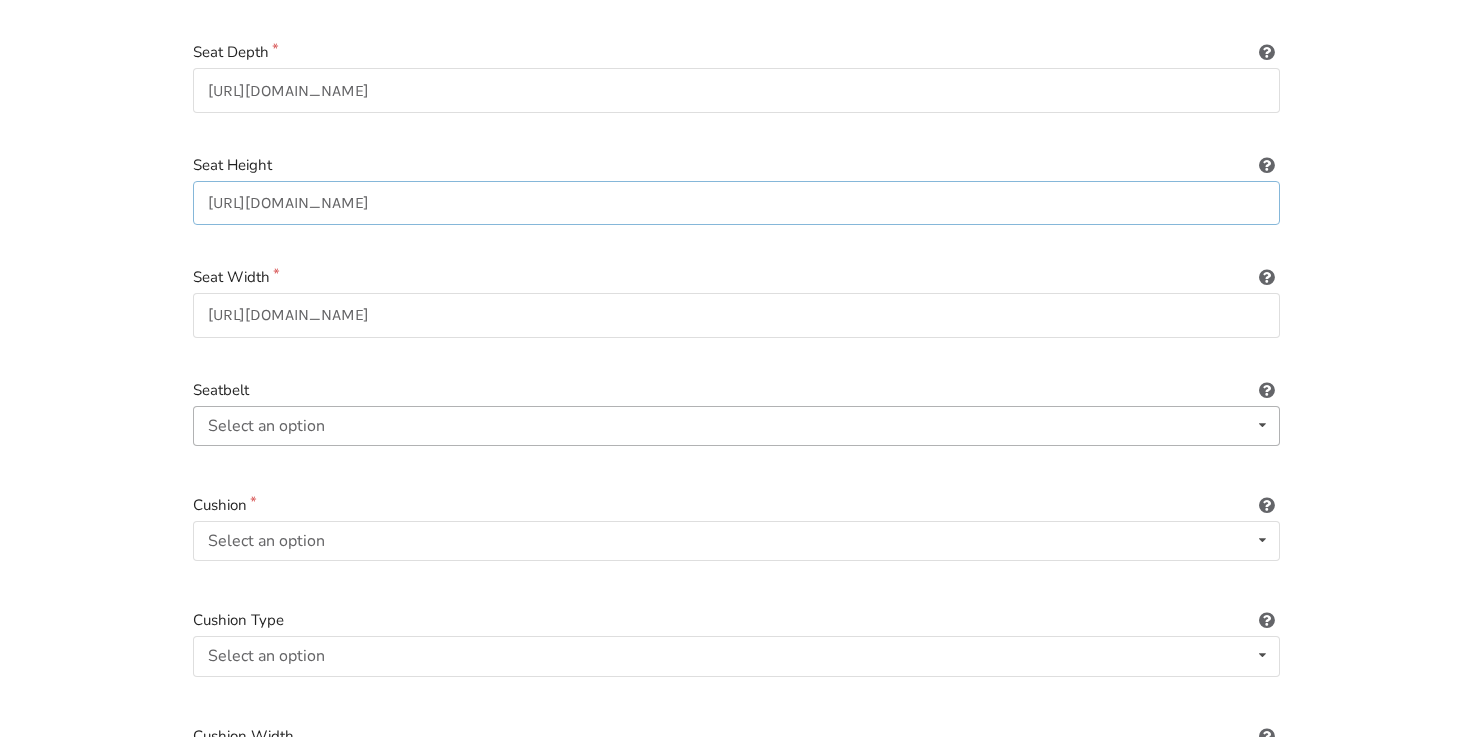 type on "[URL][DOMAIN_NAME]" 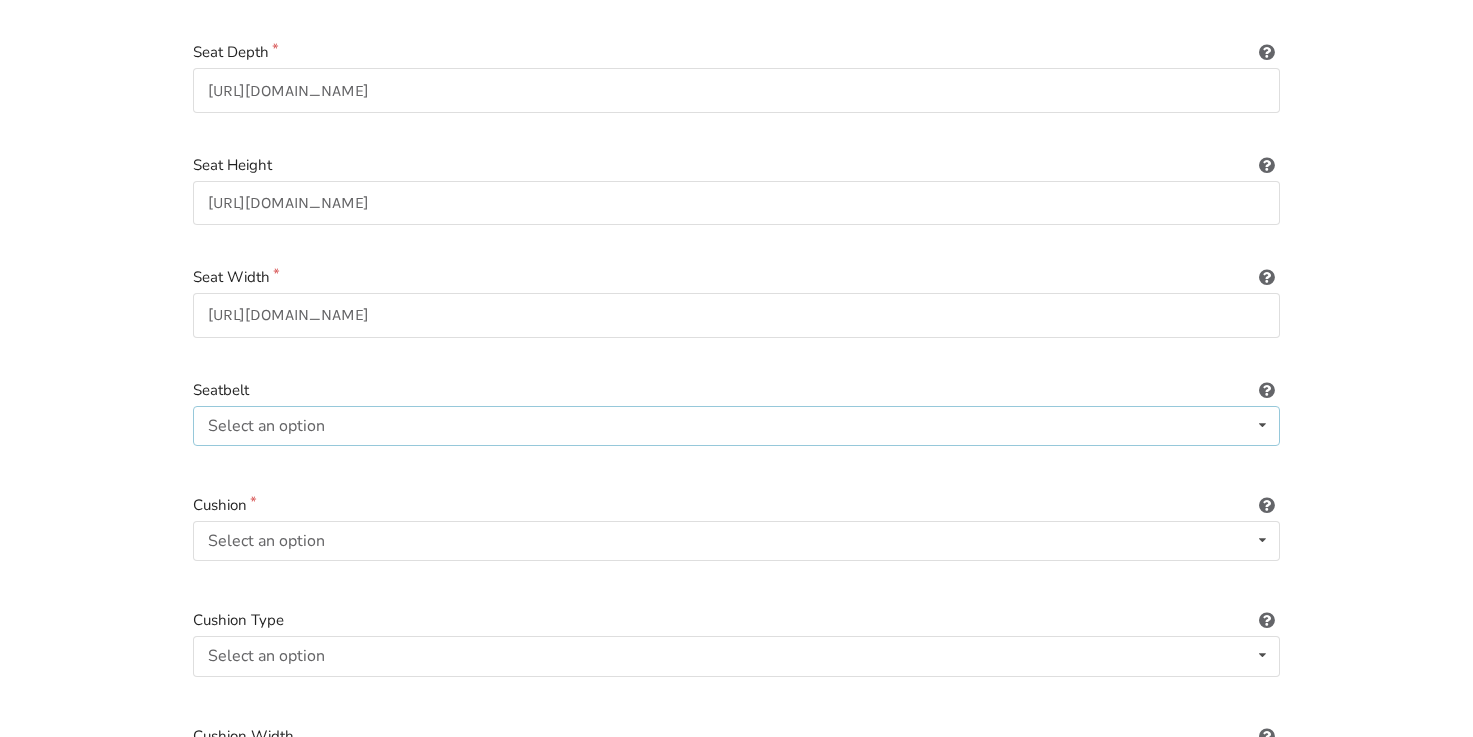 click at bounding box center (1262, 425) 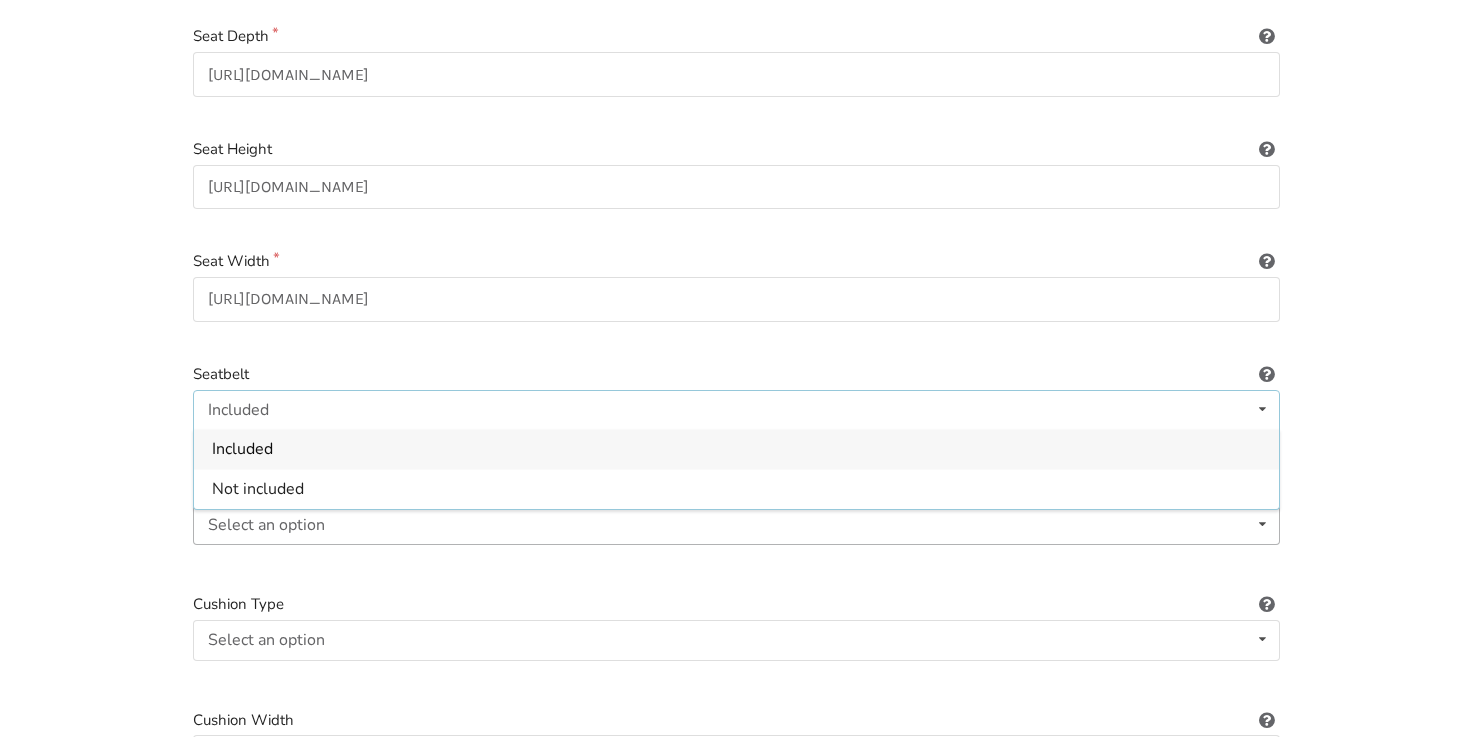 click on "Wheelchair Type Manual Power/electric Manual Transport Tilt Backrest Type Sling (standard upholstery) Sling (standard upholstery) Hardshell (rigid) Tension-adjustable Seat Depth [URL][DOMAIN_NAME] Seat Height [URL][DOMAIN_NAME] Seat Width [URL][DOMAIN_NAME] Seatbelt Included Included Not included Cushion Select an option Included Not included Cushion Type Select an option Not applicable Foam Gel Air Gel and foam Air and foam Captain's seat Cushion Width Cushion Depth Cushion Height Legrest Type Select an option Standard Height-adjustable Elevating Backrest Height Armrest Type Select an option Fixed Removeable Flip back Footrest Type Select an option Standard Angle-adjustable Headrest Select an option Included Not included Power Tilt Select an option Included Not included Power Seat Elevation Select an option Included Not included Power Recline Select an option Included Not included Power Leg Elevation Select an option" at bounding box center [736, 1363] 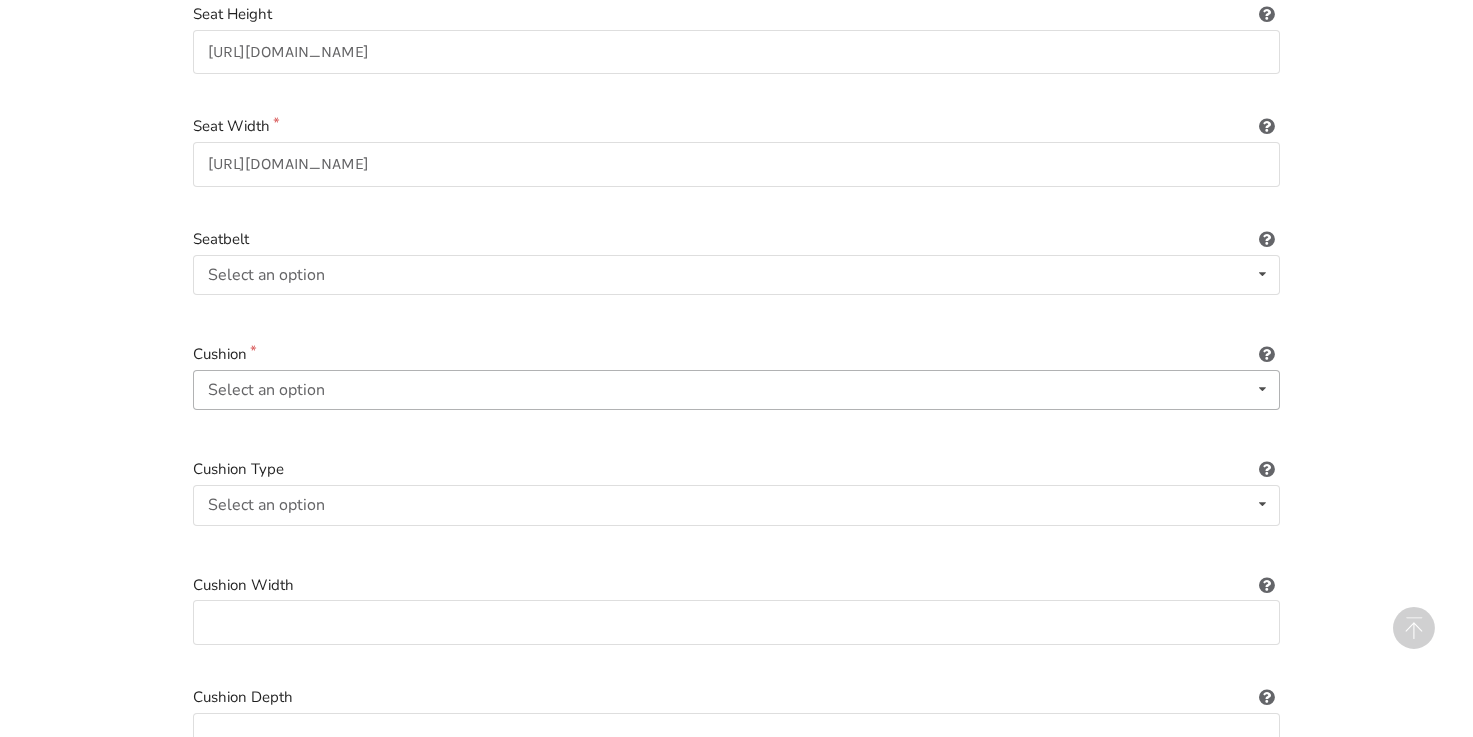 scroll, scrollTop: 755, scrollLeft: 0, axis: vertical 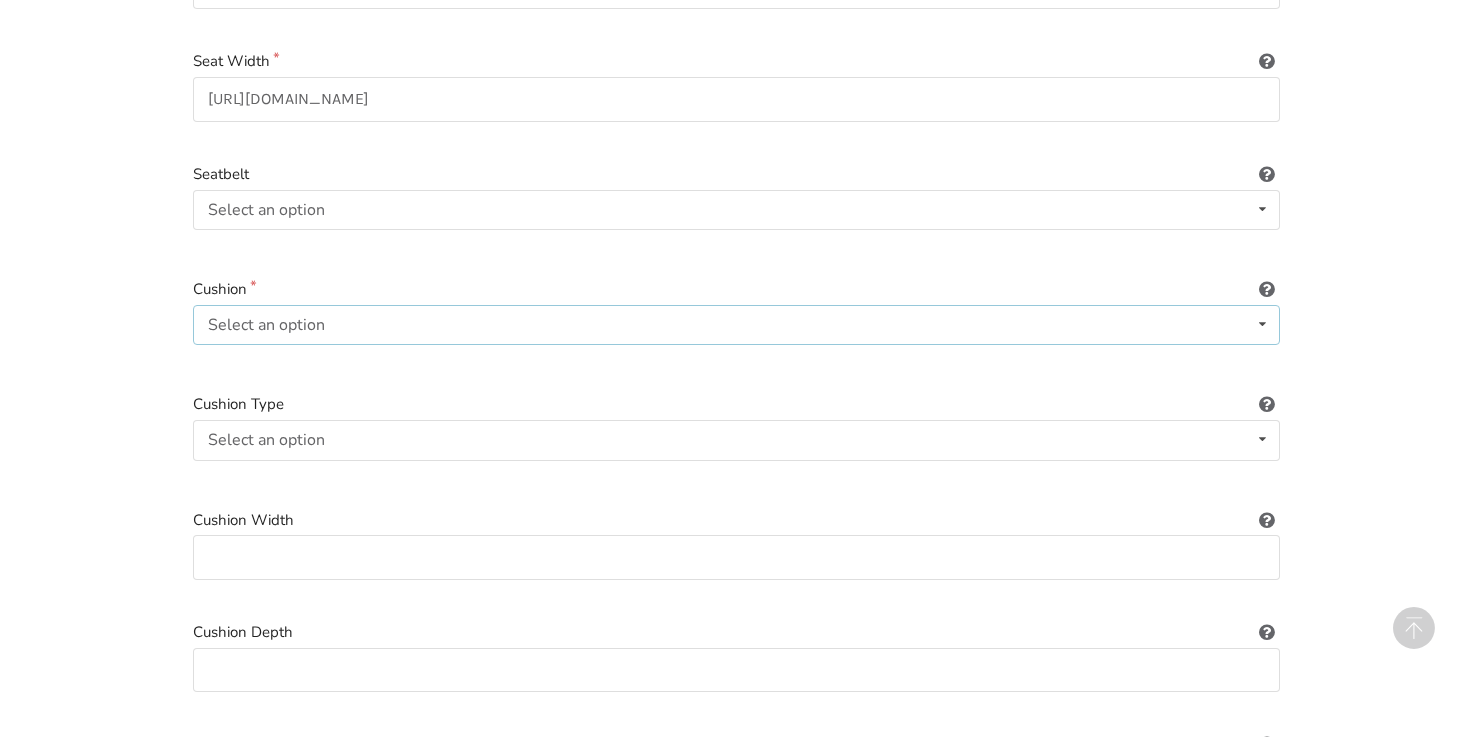 click at bounding box center [1262, 324] 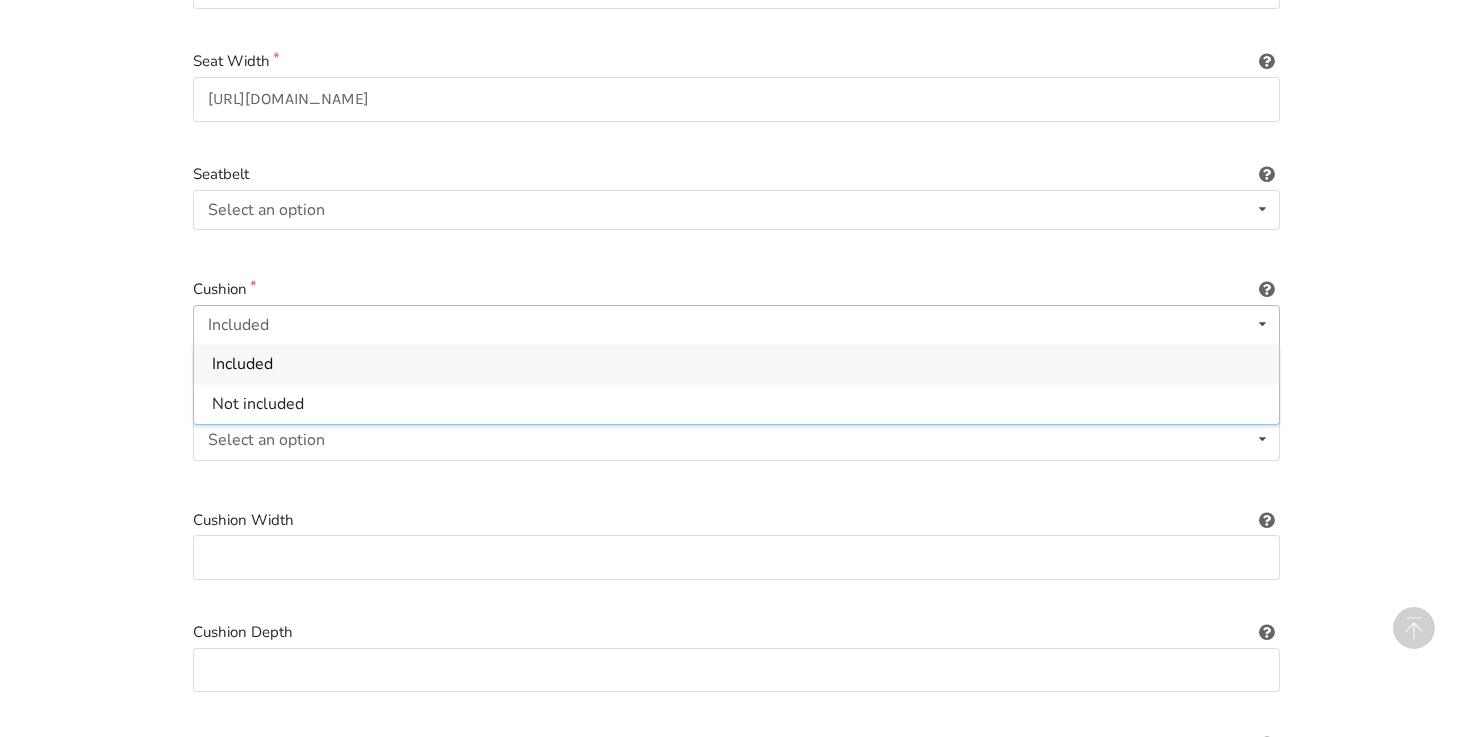 click on "Included" at bounding box center [242, 365] 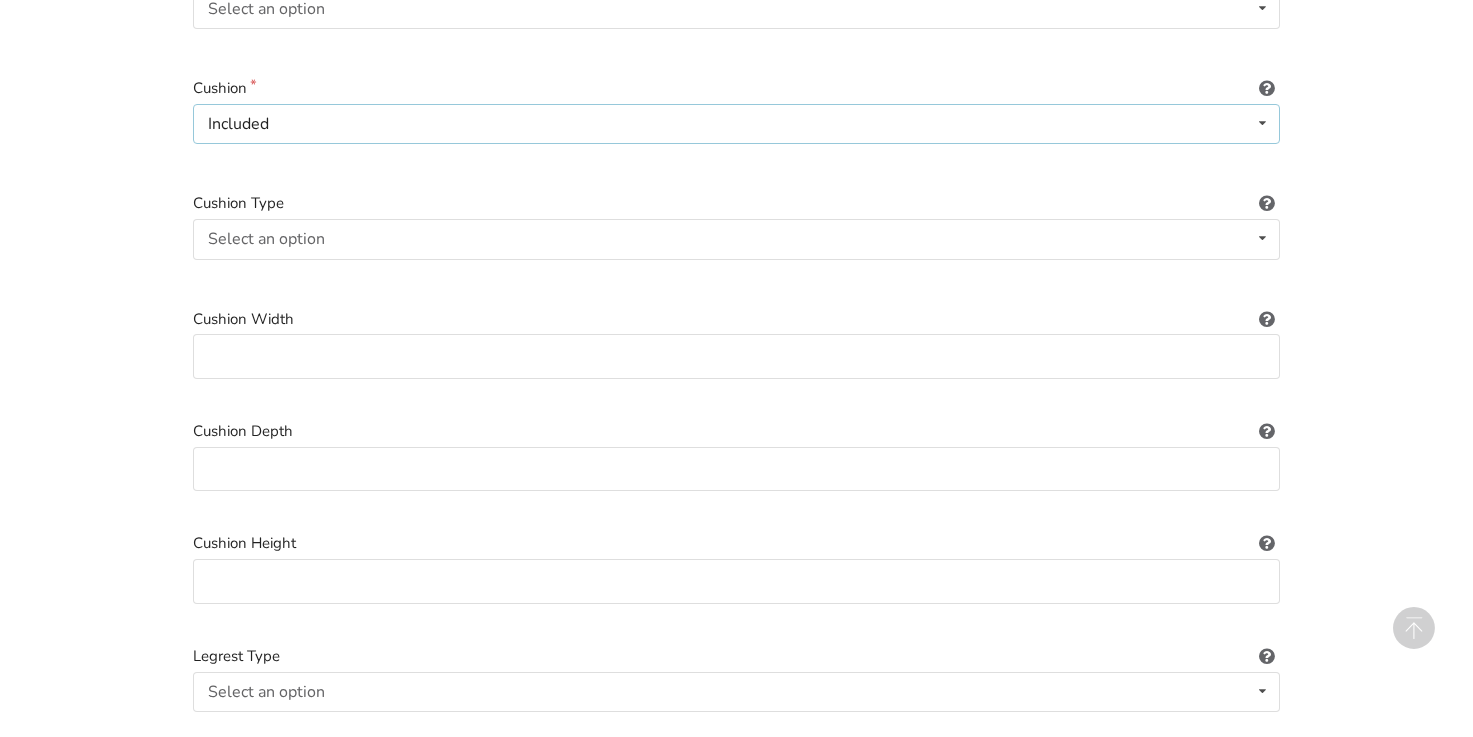 scroll, scrollTop: 966, scrollLeft: 0, axis: vertical 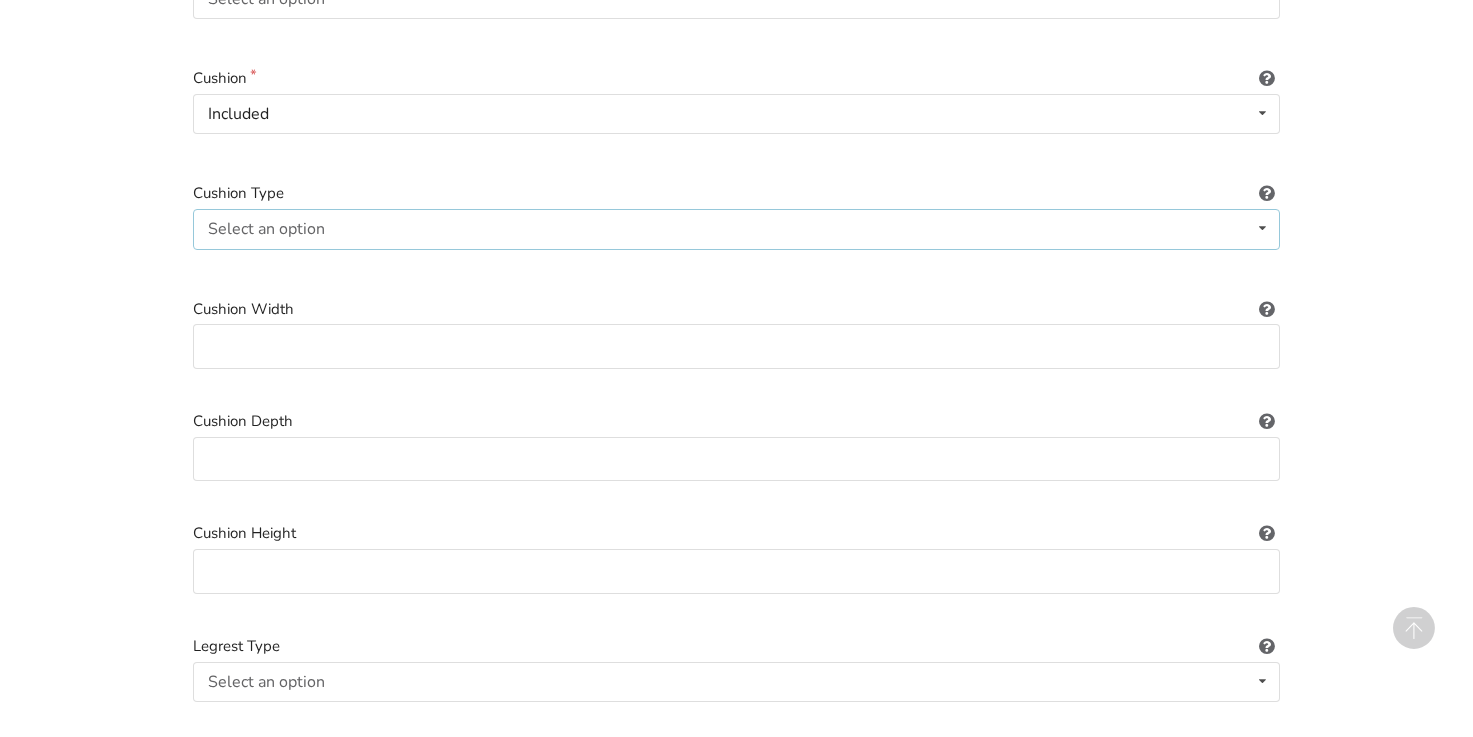click at bounding box center (1262, 228) 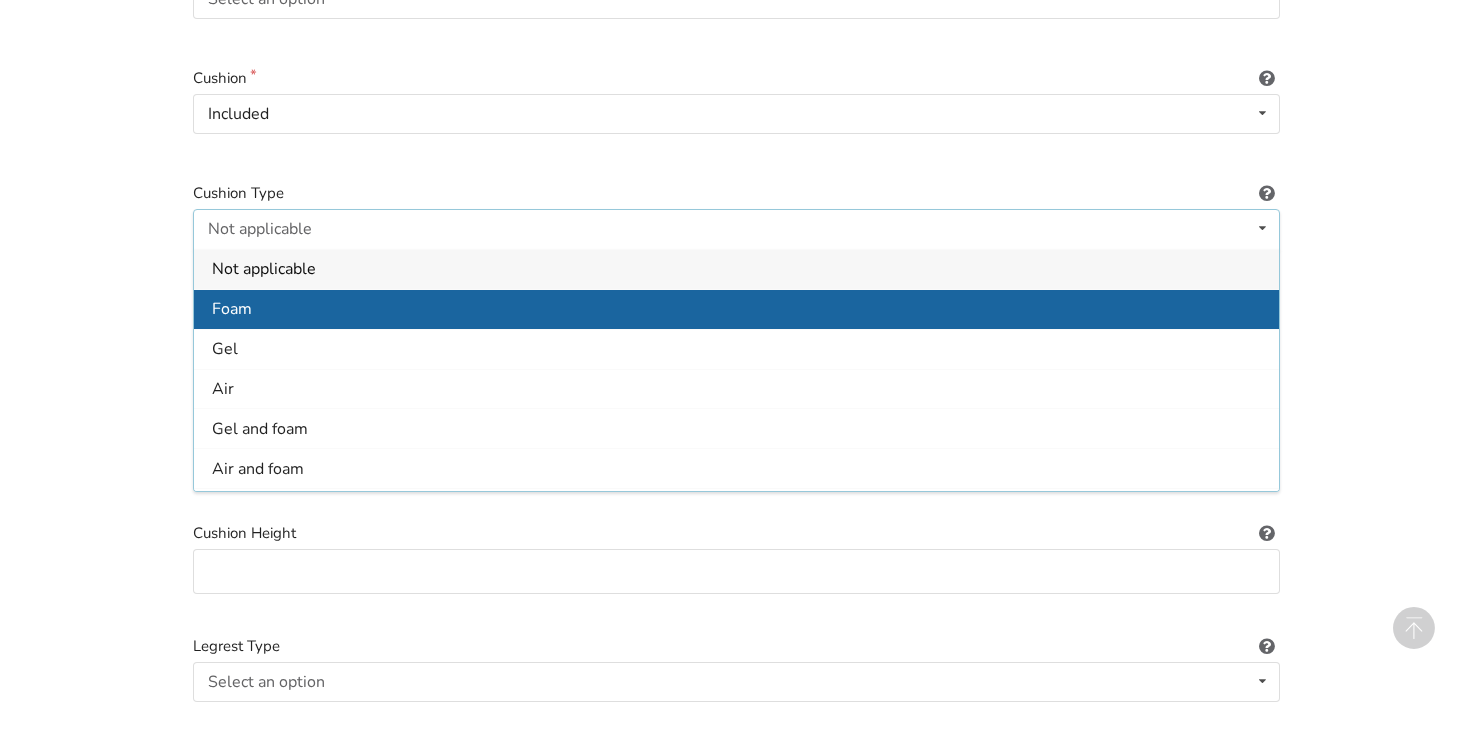 click on "Foam" at bounding box center (232, 309) 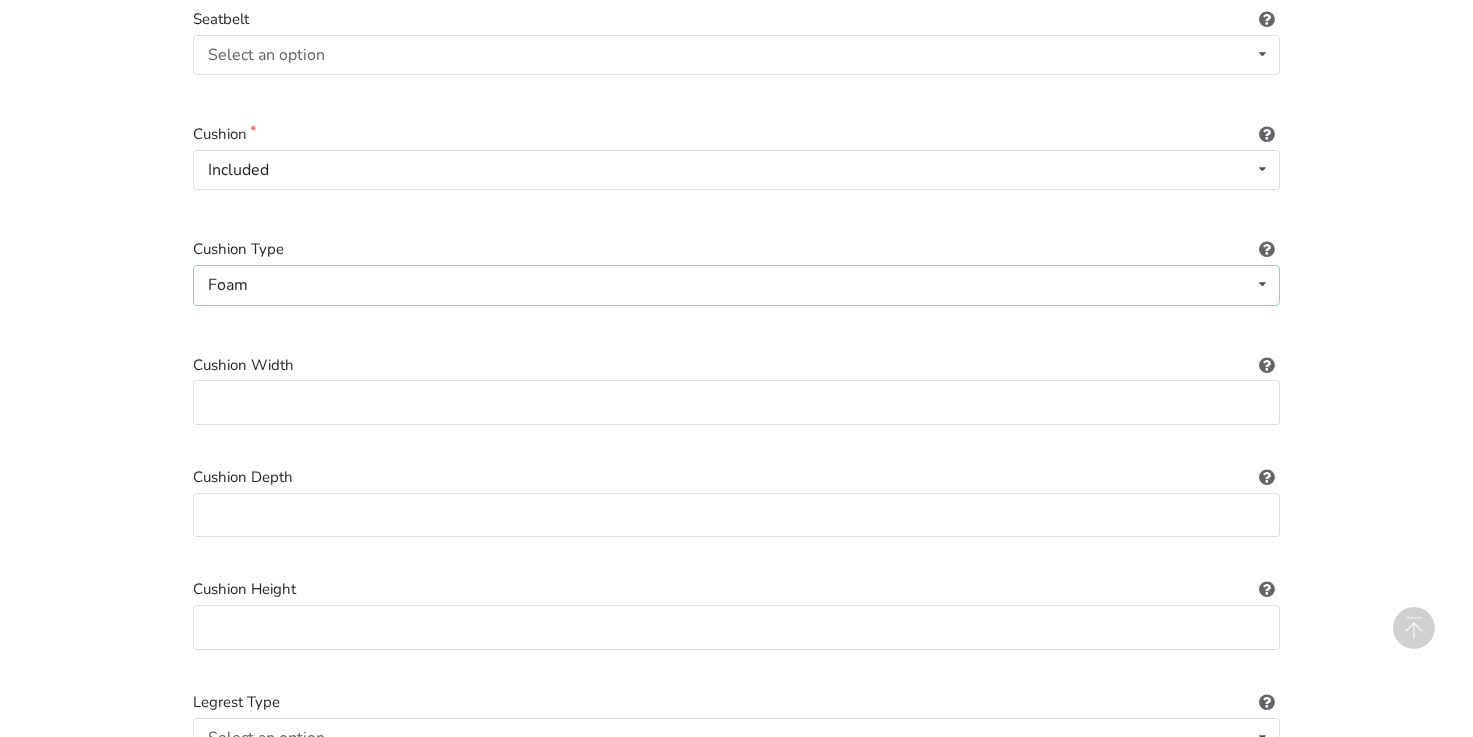 scroll, scrollTop: 929, scrollLeft: 0, axis: vertical 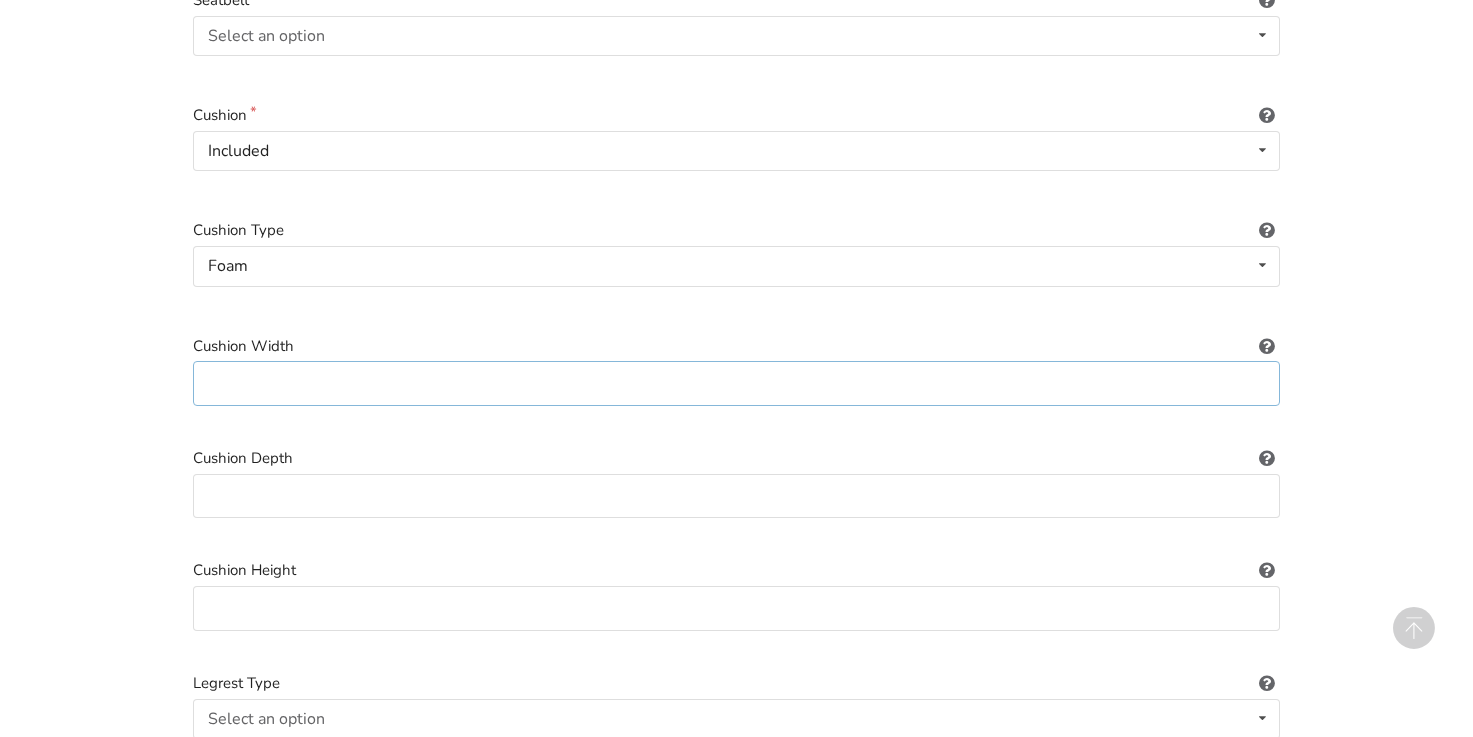 click at bounding box center [736, 383] 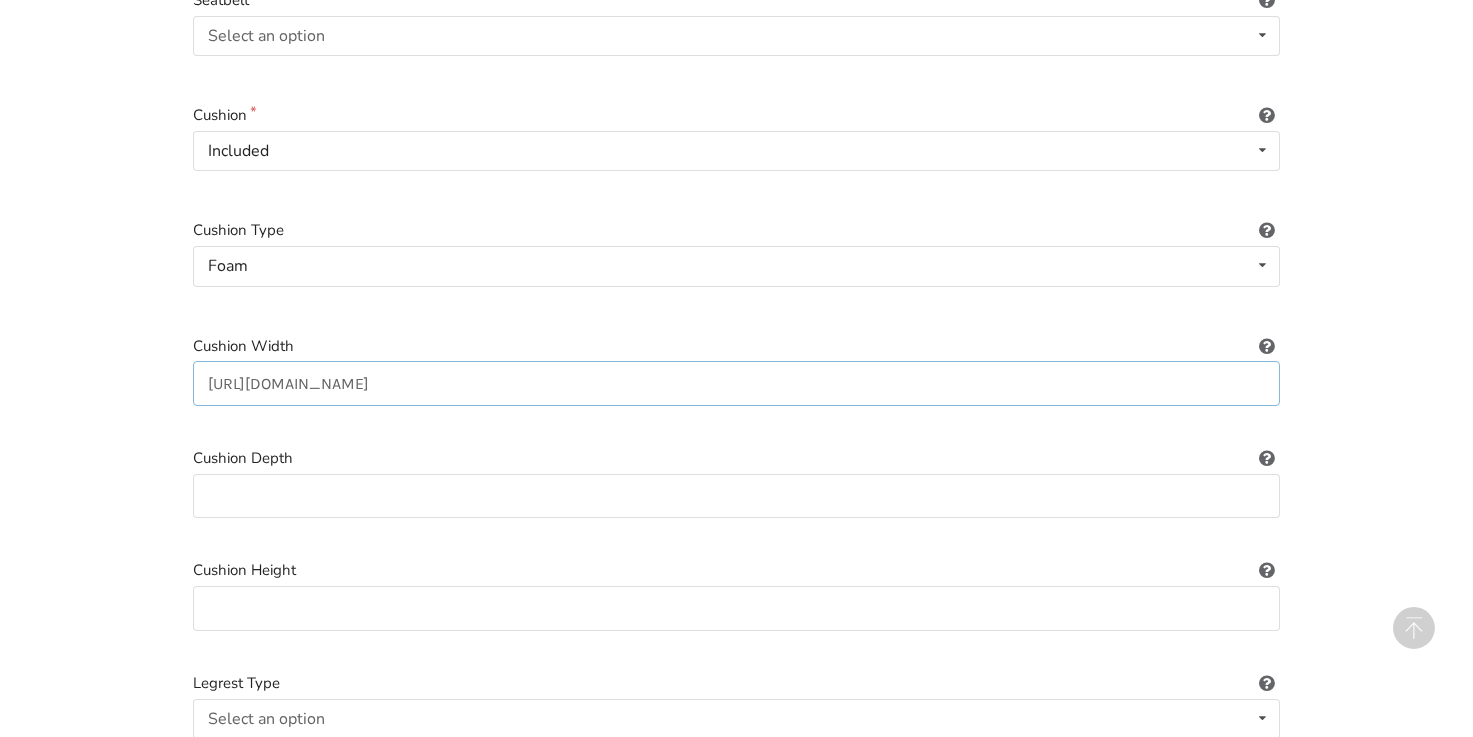 type on "[URL][DOMAIN_NAME]" 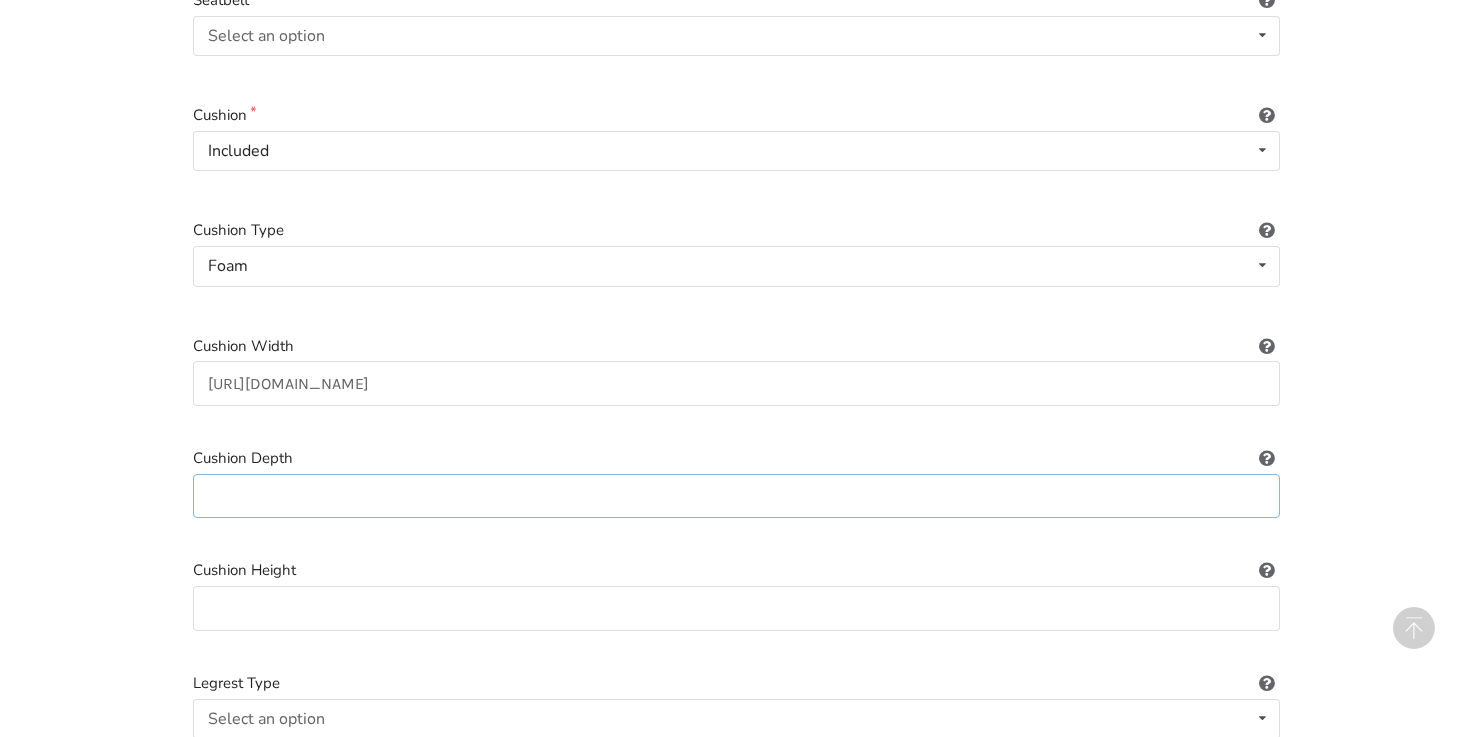 click at bounding box center [736, 496] 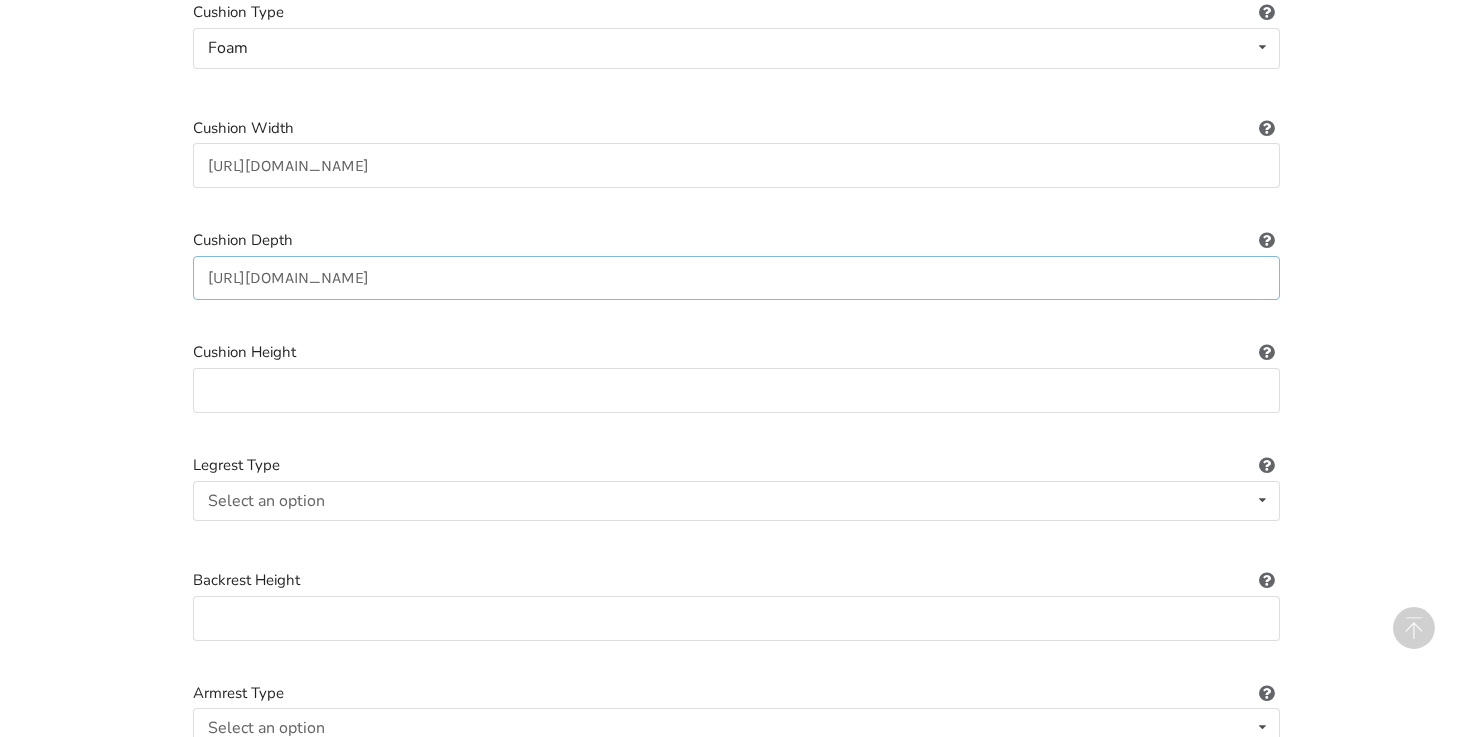 scroll, scrollTop: 1149, scrollLeft: 0, axis: vertical 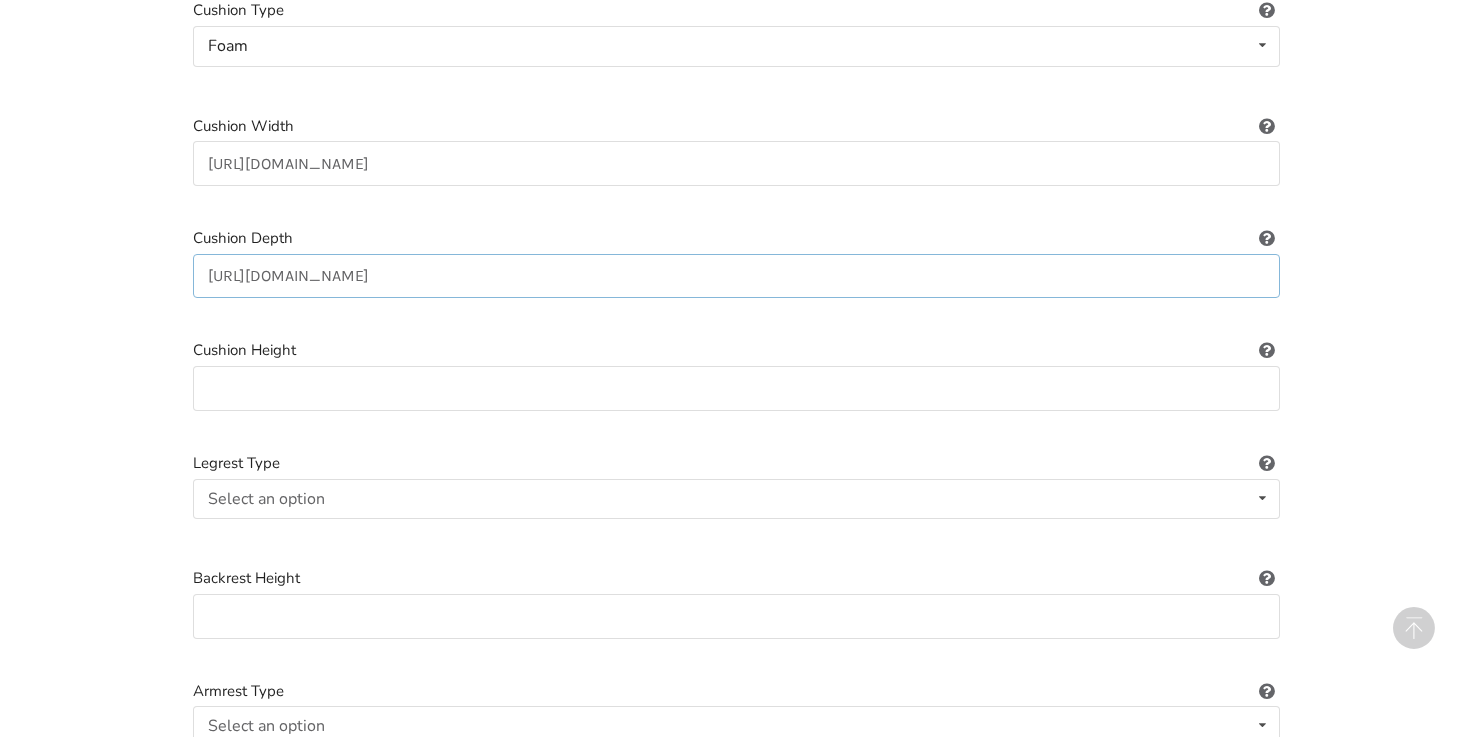 type on "[URL][DOMAIN_NAME]" 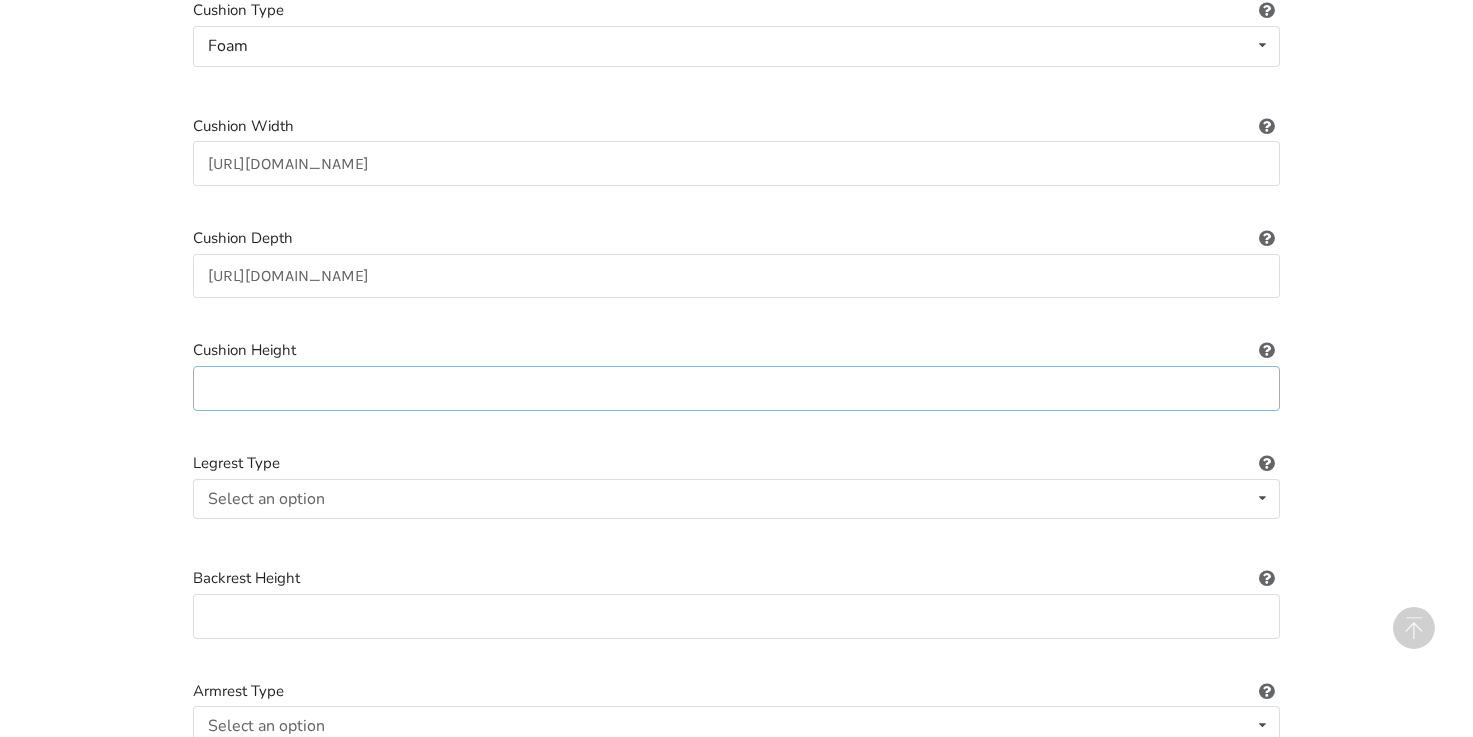 click at bounding box center (736, 388) 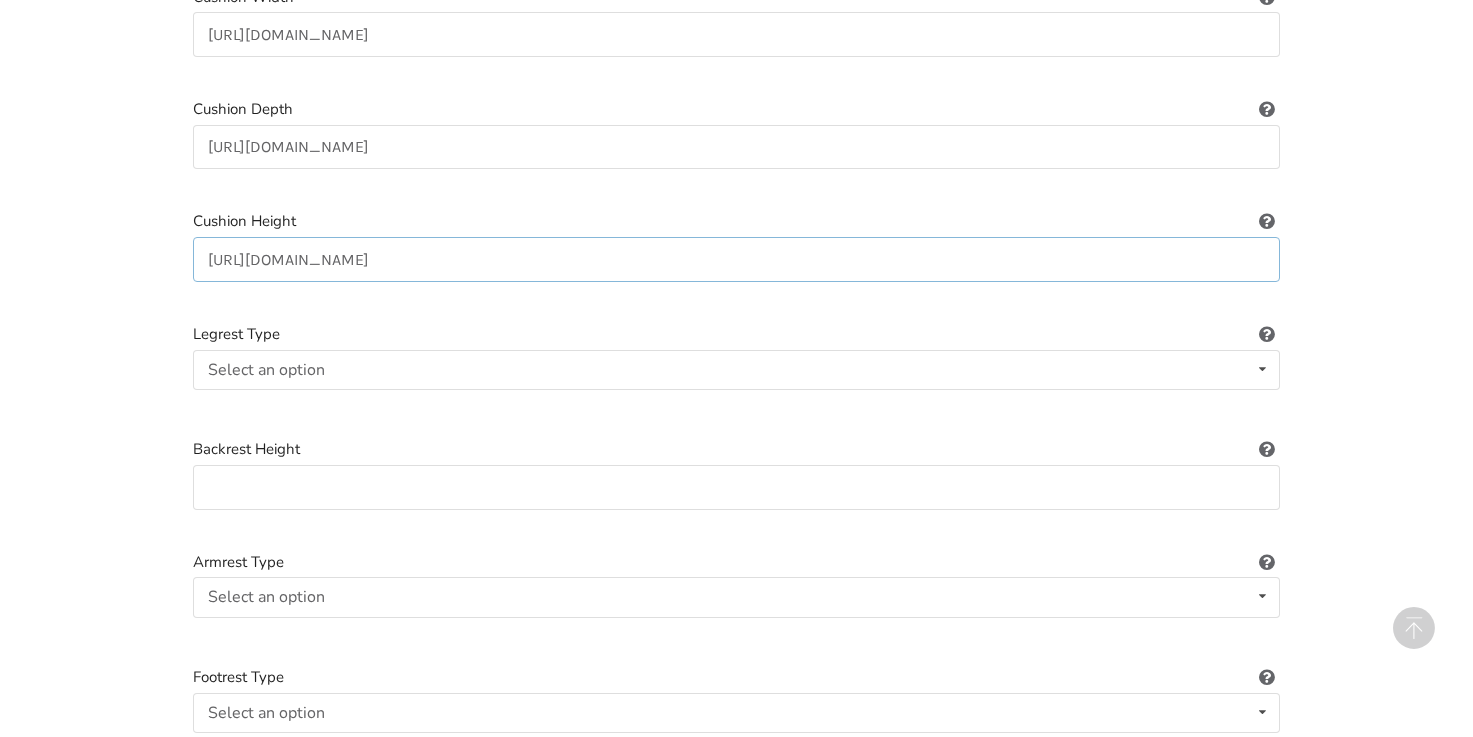 scroll, scrollTop: 1305, scrollLeft: 0, axis: vertical 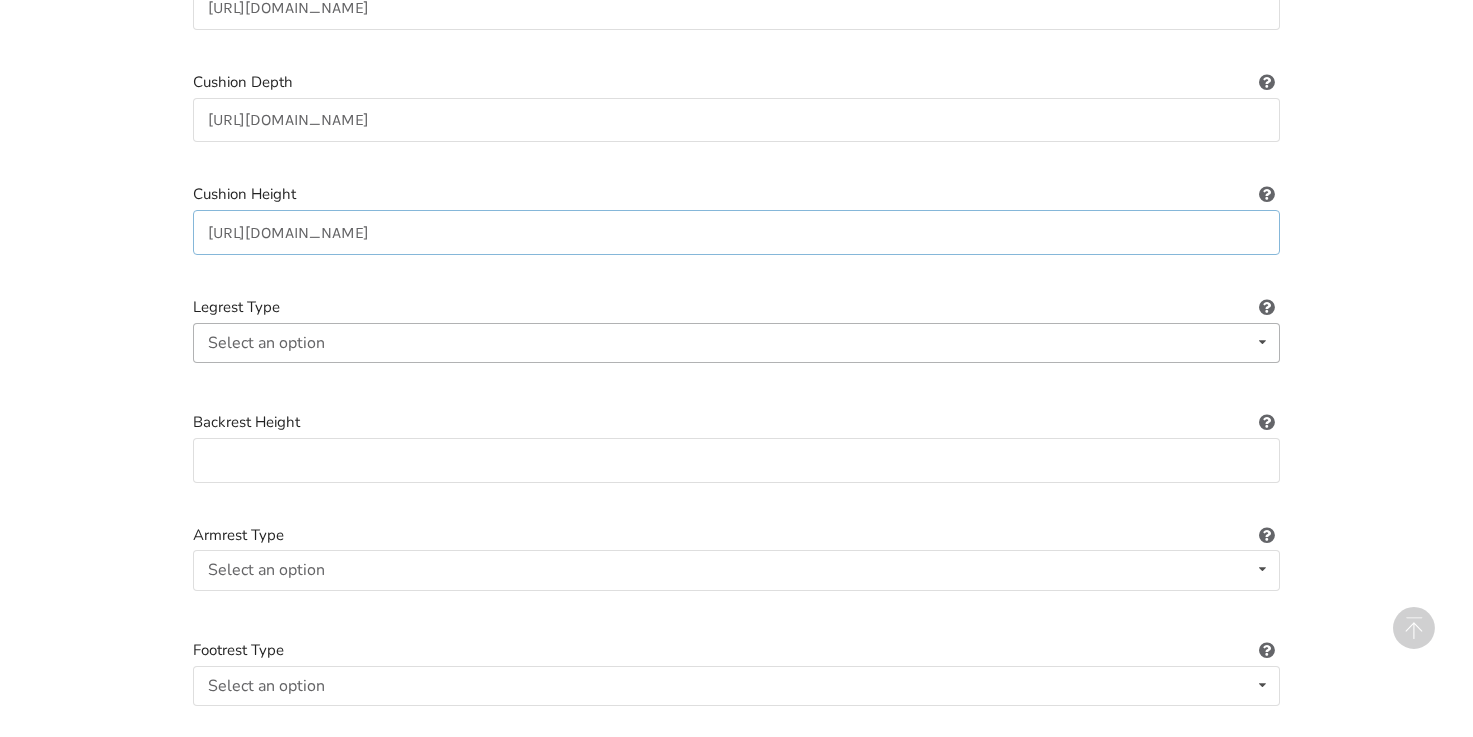 type on "[URL][DOMAIN_NAME]" 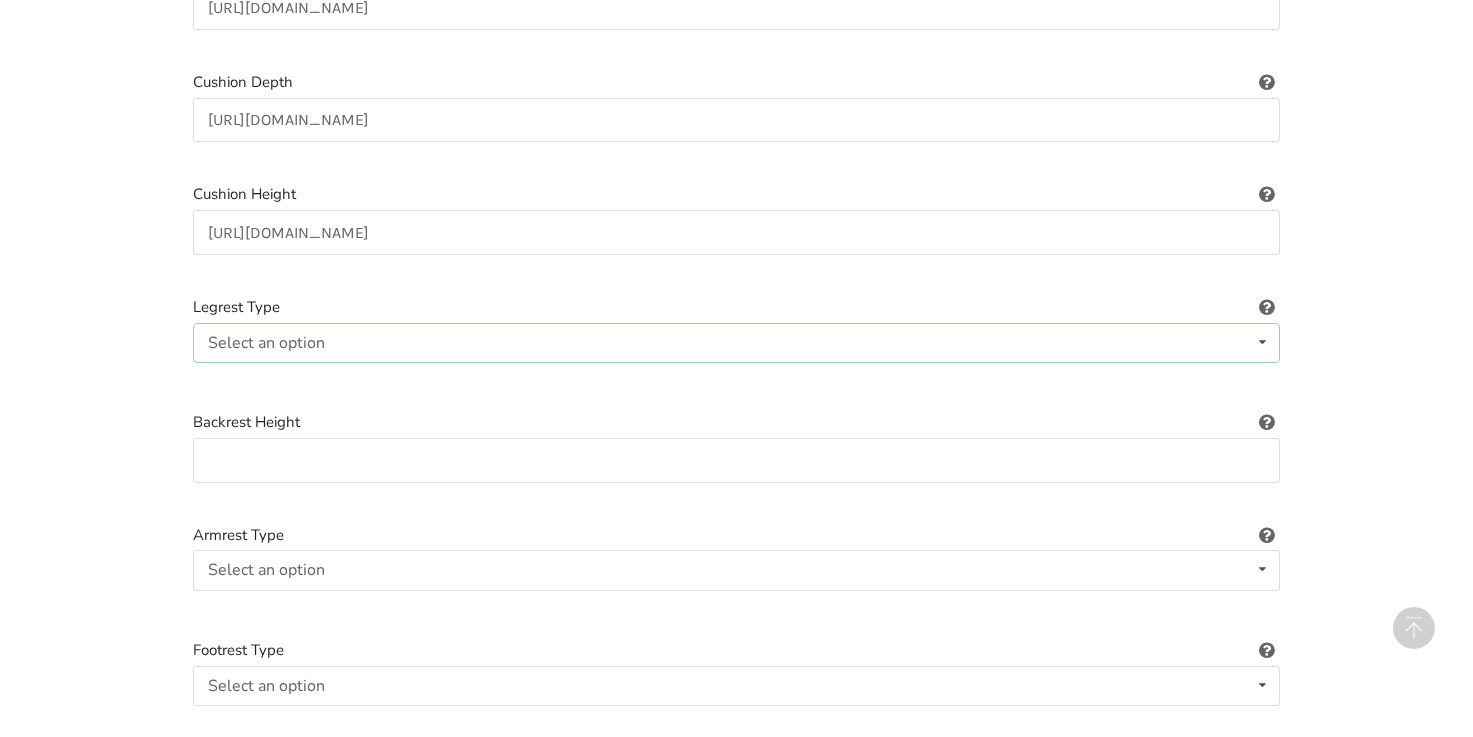 click on "Select an option Standard Height-adjustable Elevating" at bounding box center [736, 343] 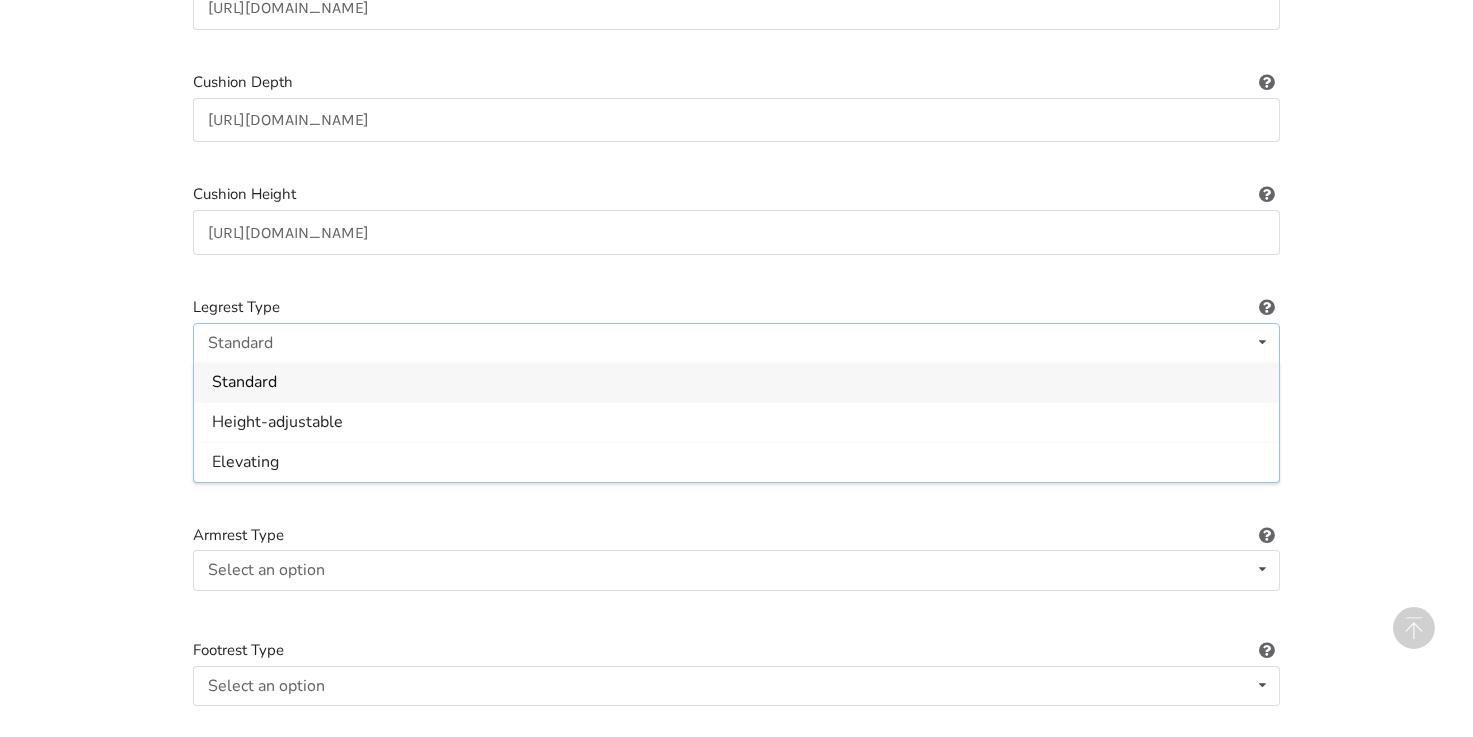 click on "Standard" at bounding box center (244, 383) 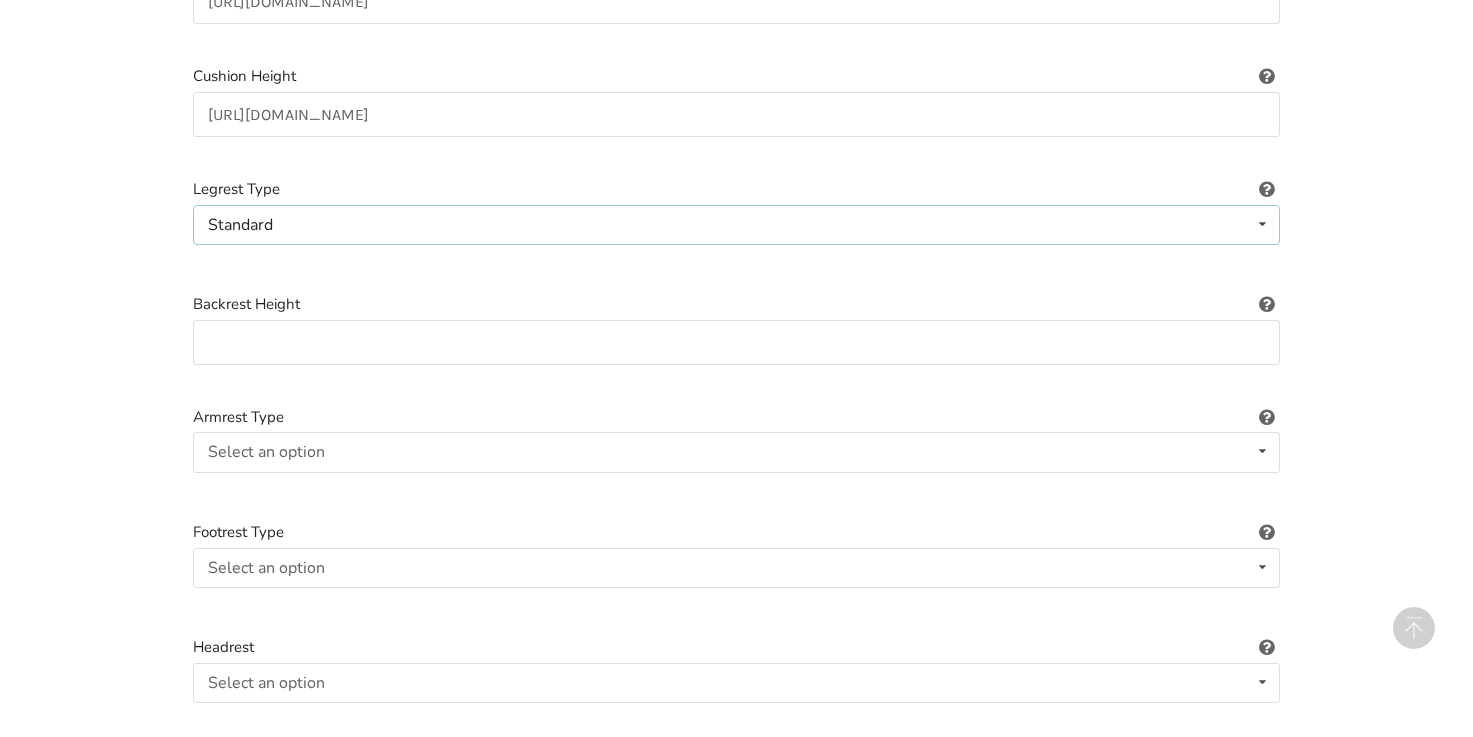 scroll, scrollTop: 1424, scrollLeft: 0, axis: vertical 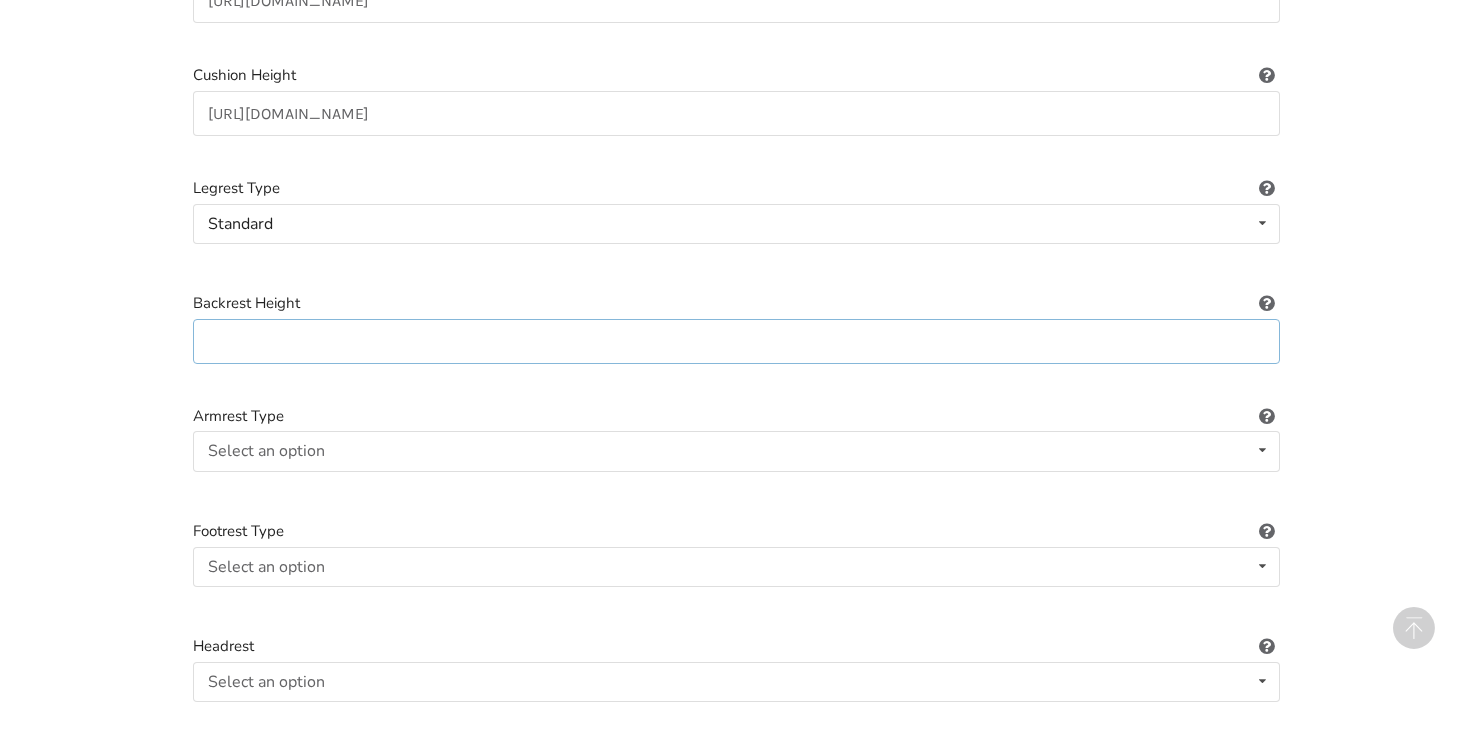 click at bounding box center (736, 341) 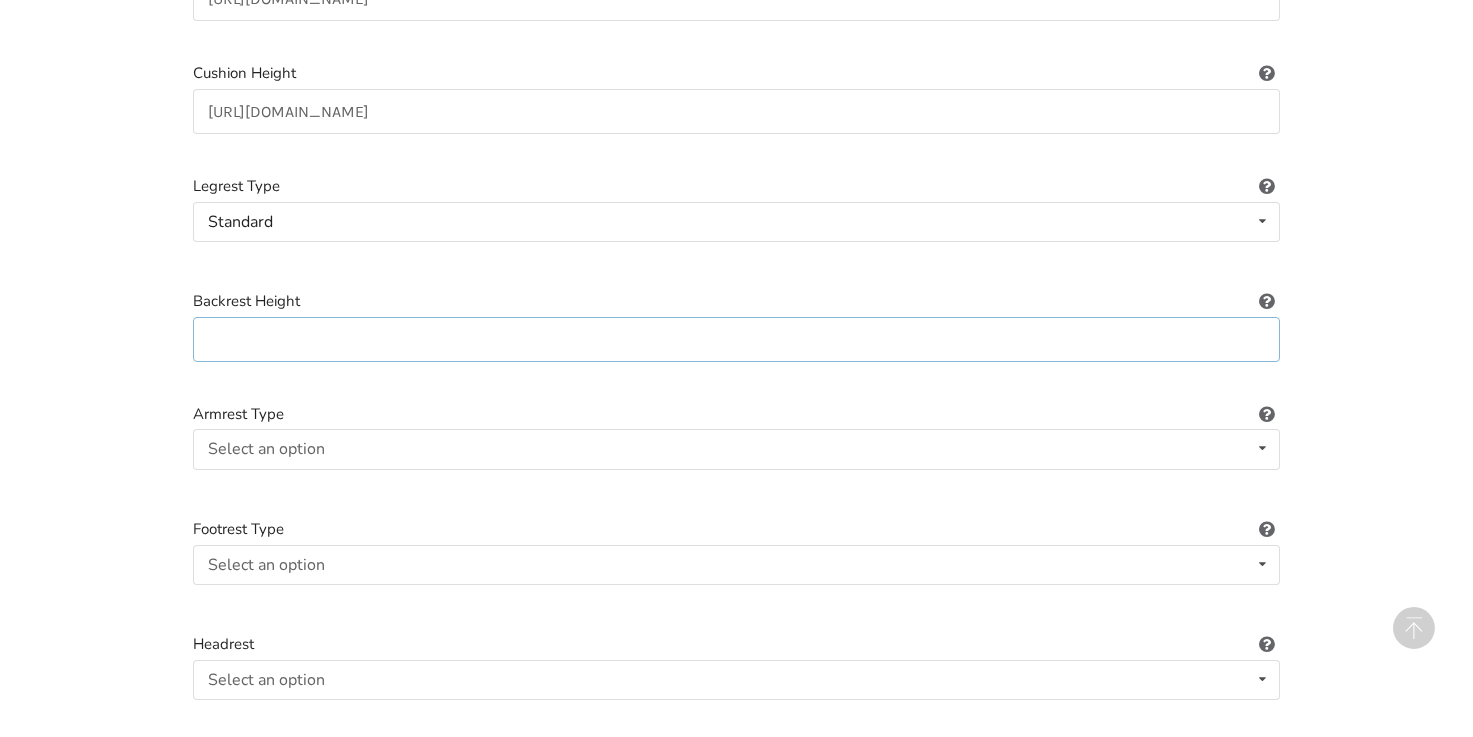 paste on "[URL][DOMAIN_NAME]" 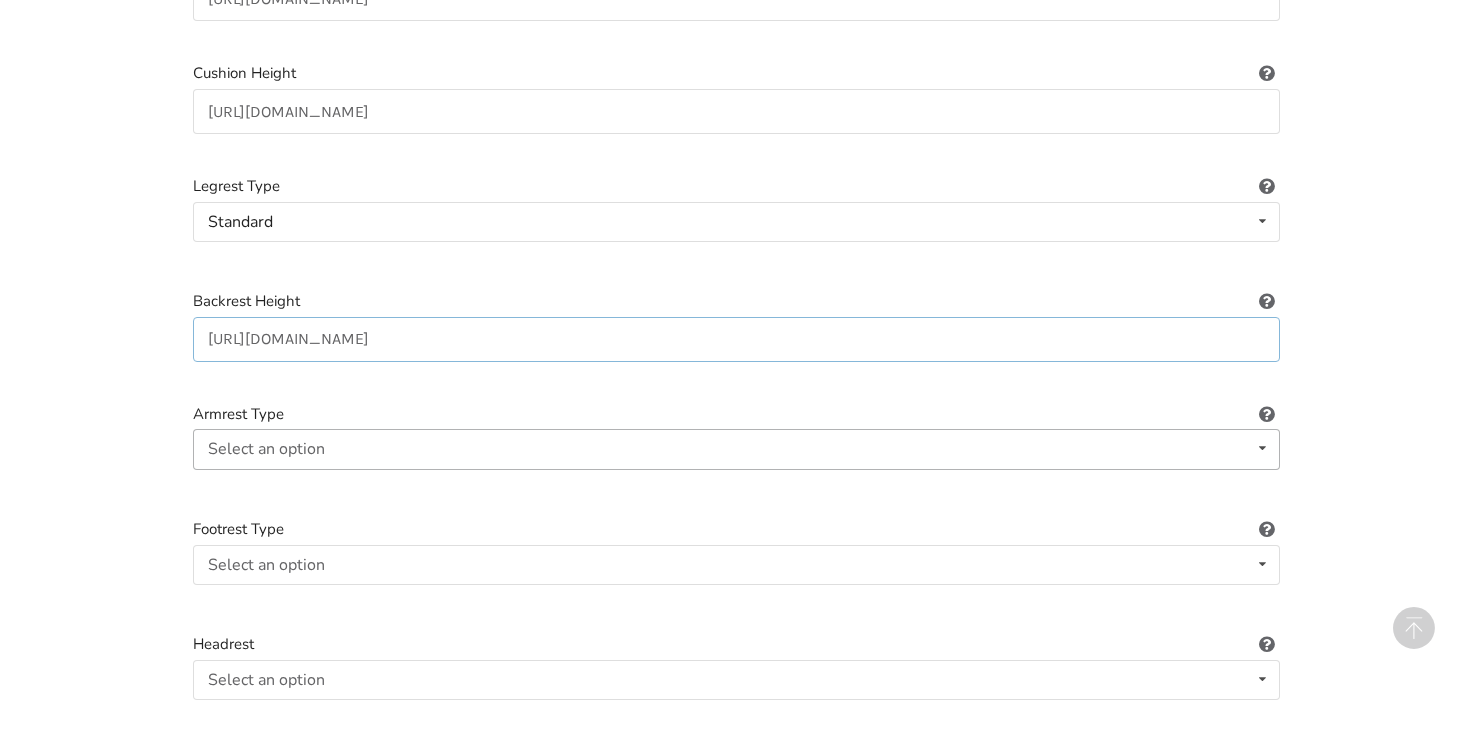 type on "[URL][DOMAIN_NAME]" 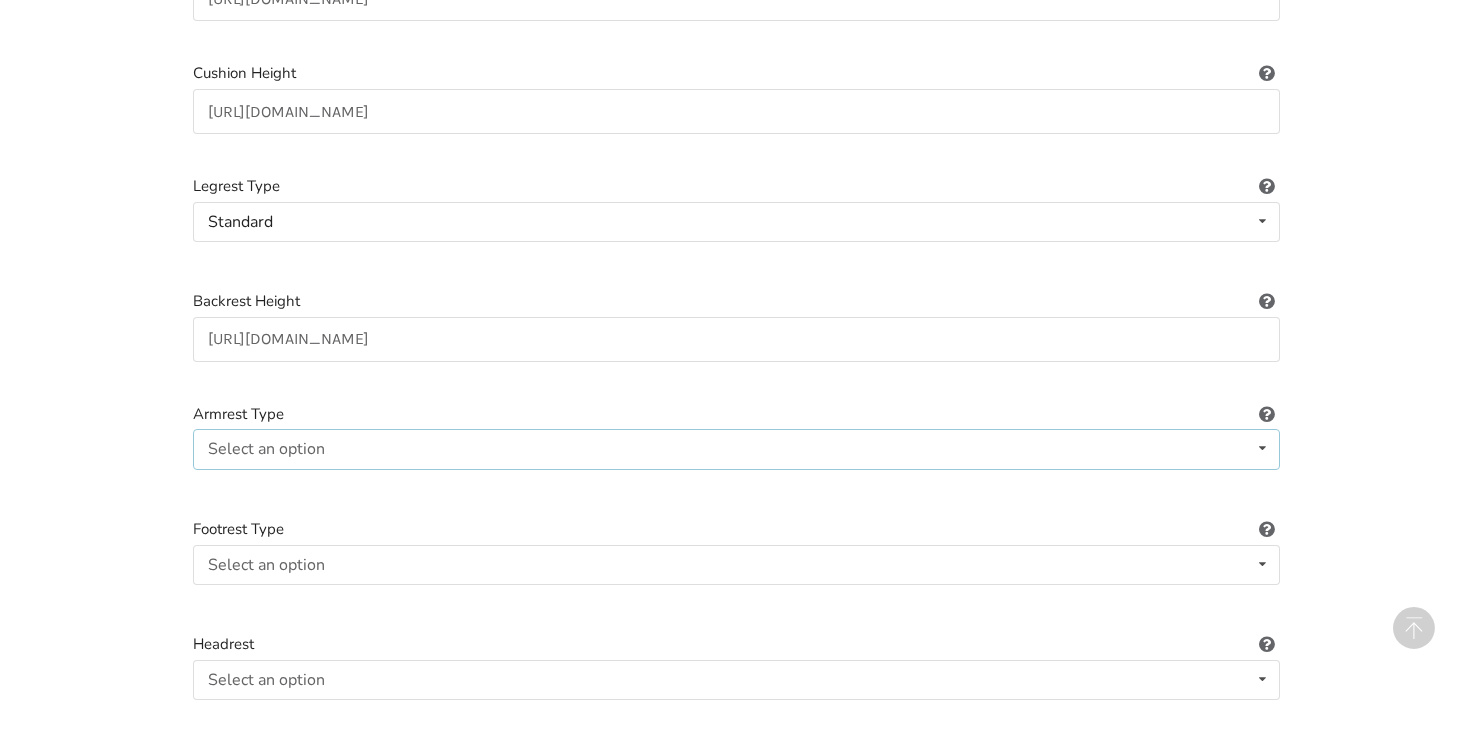 click at bounding box center (1262, 448) 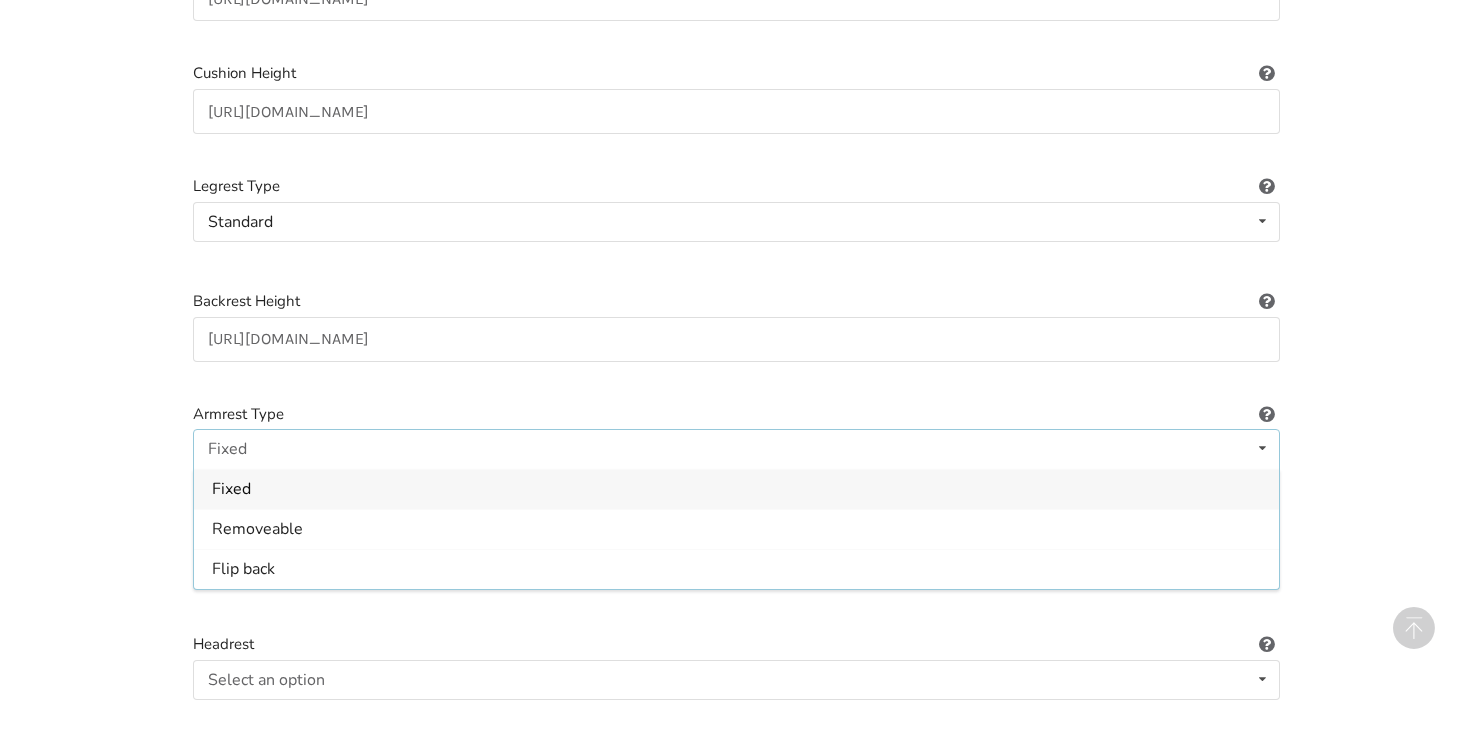click on "Fixed" at bounding box center (231, 489) 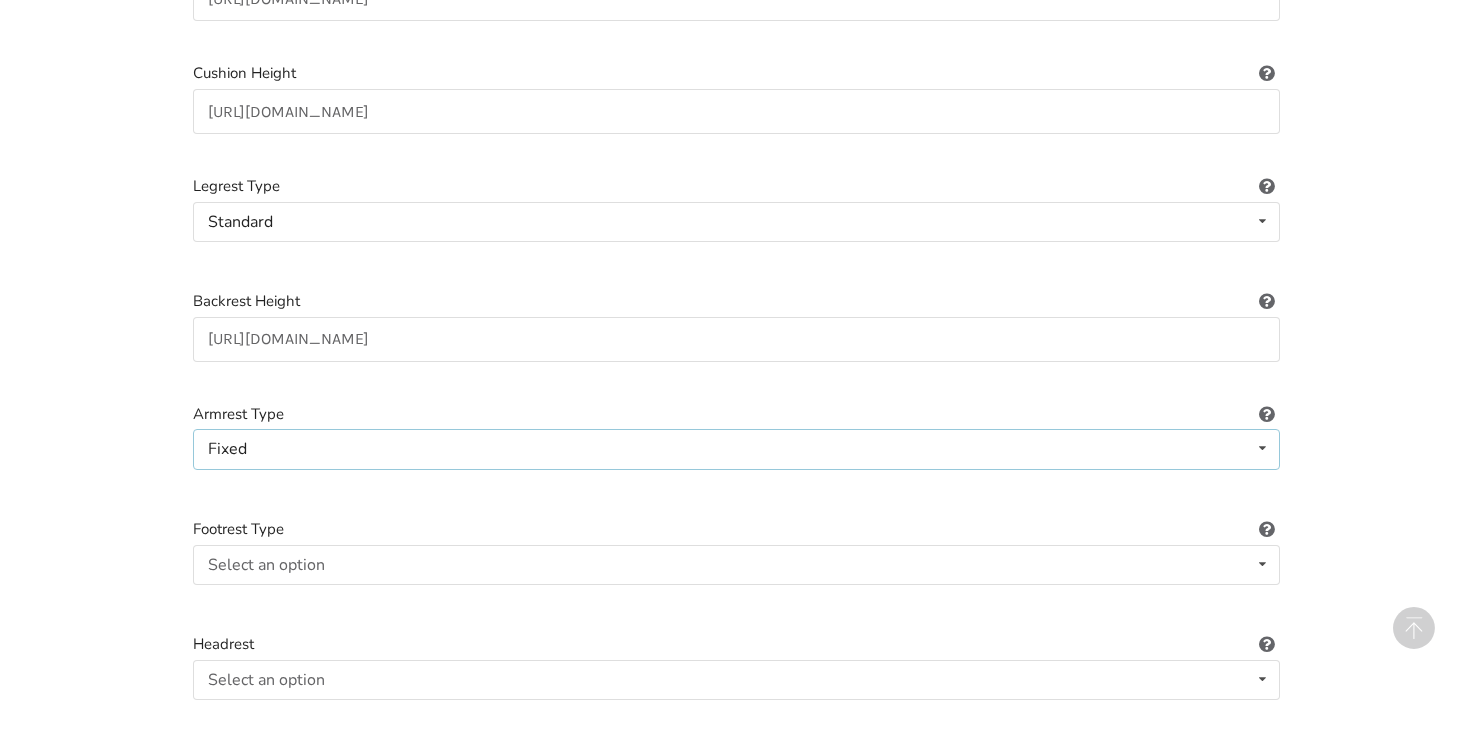 scroll, scrollTop: 1428, scrollLeft: 0, axis: vertical 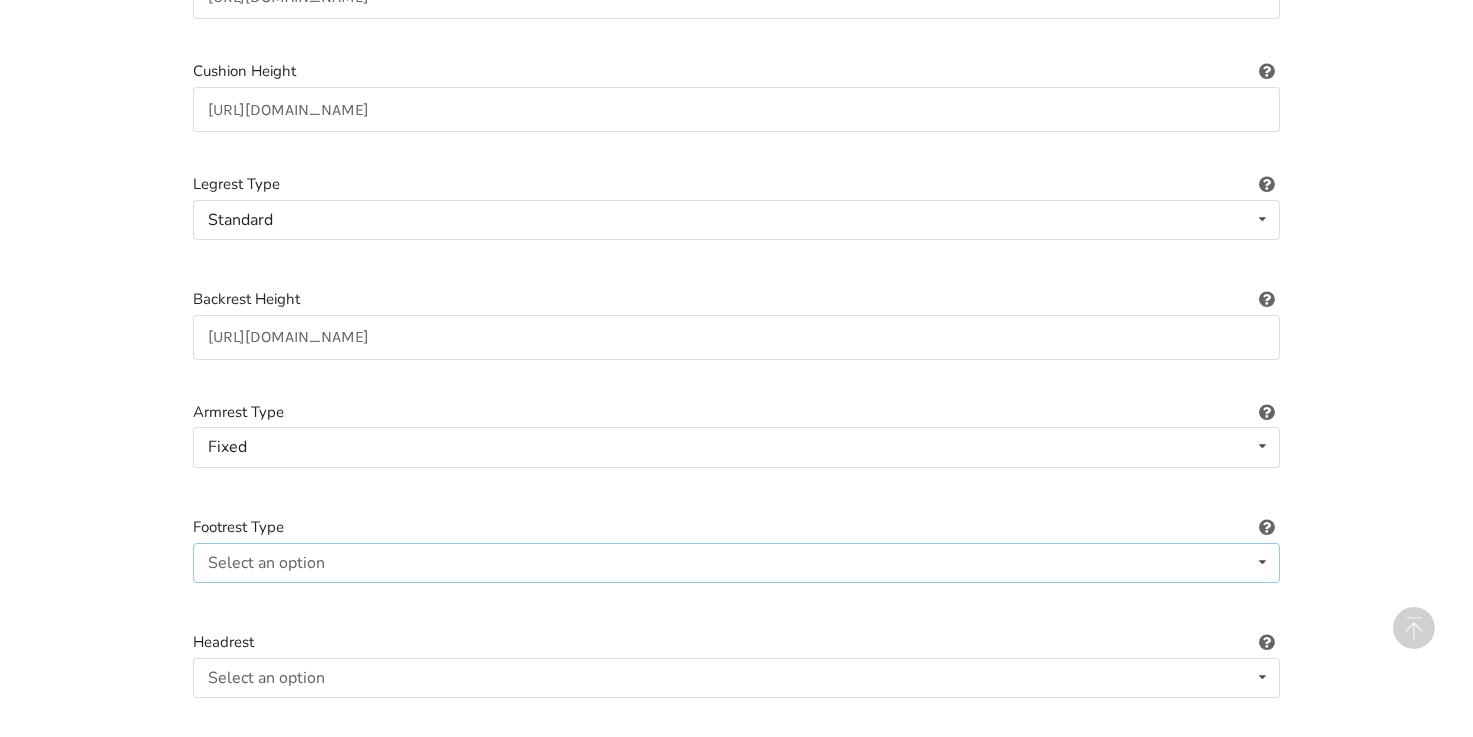 click on "Select an option Standard Angle-adjustable" at bounding box center (736, 563) 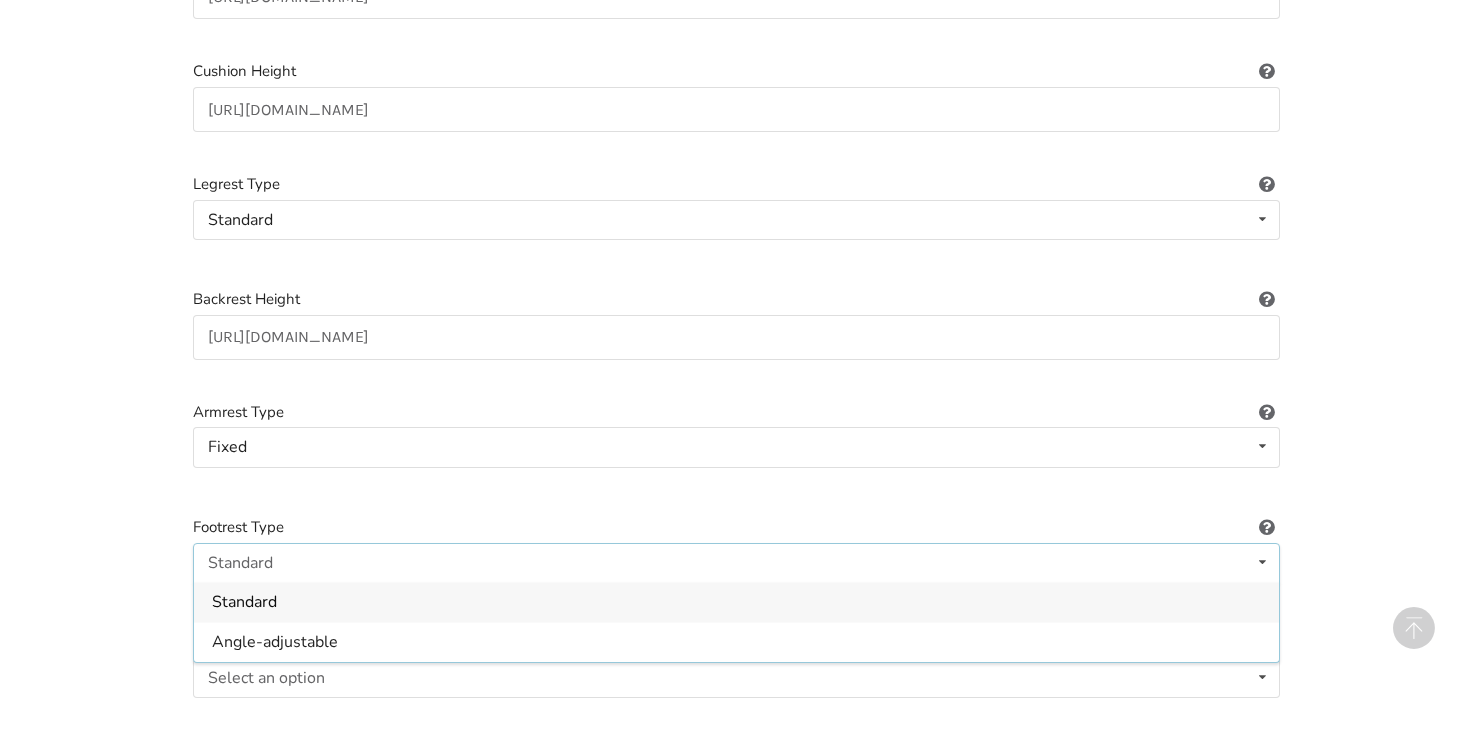 click on "Standard" at bounding box center [736, 602] 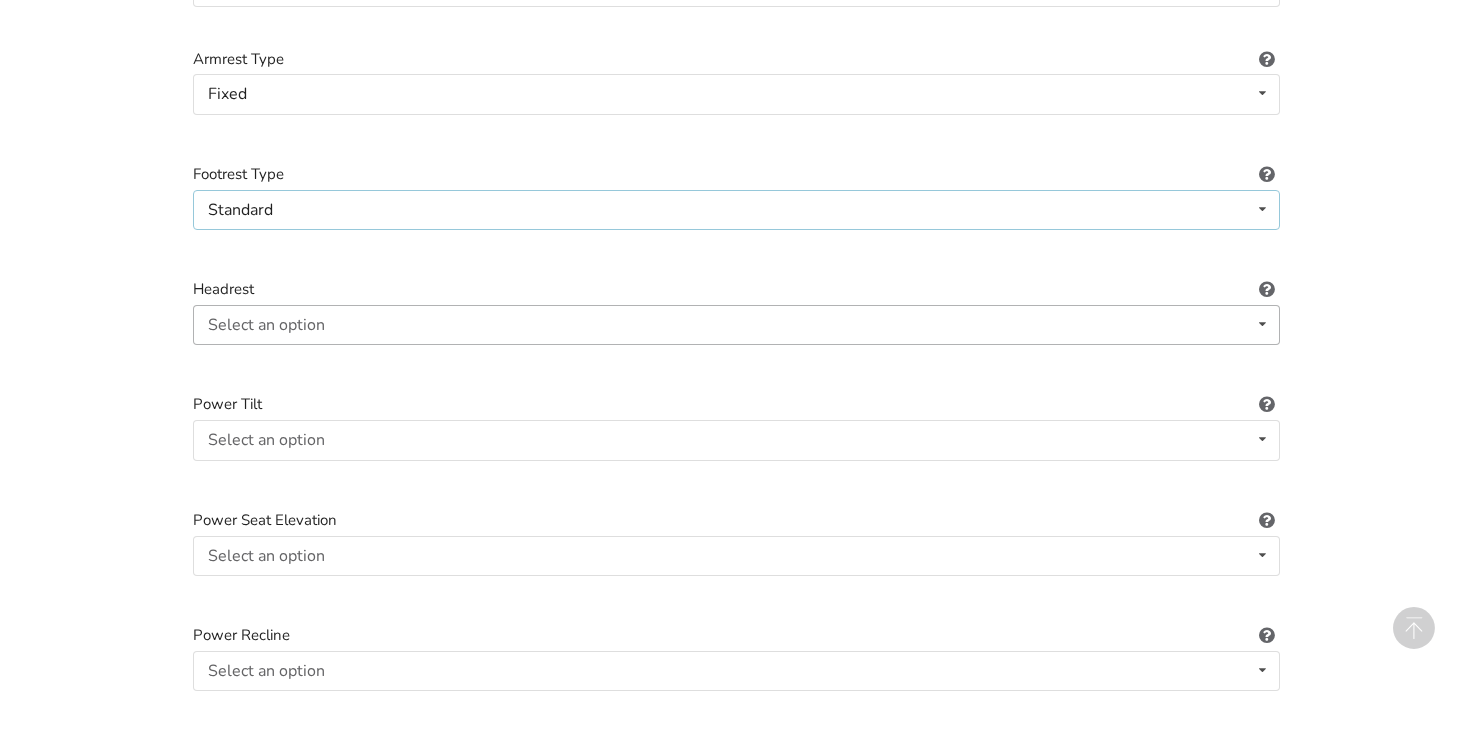 scroll, scrollTop: 1785, scrollLeft: 0, axis: vertical 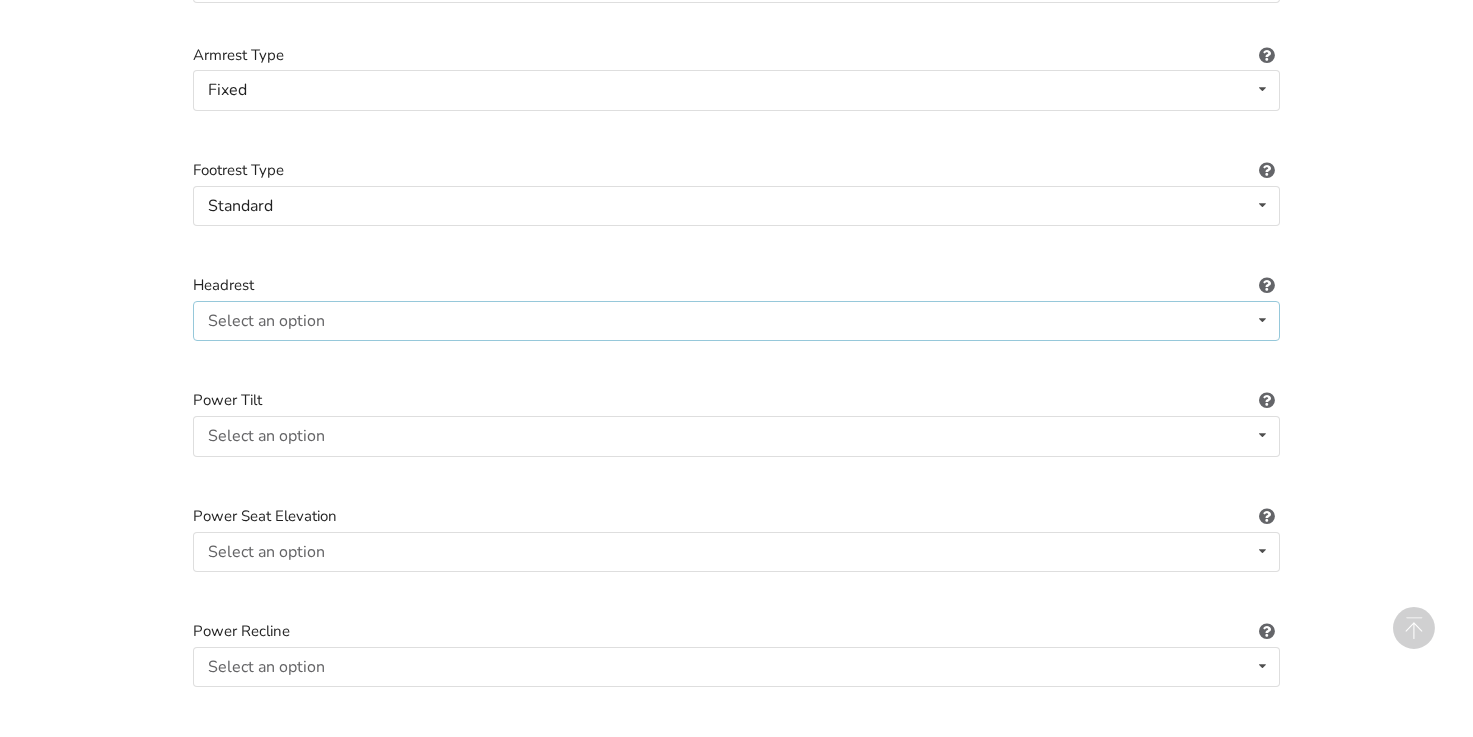 click on "Select an option Included Not included" at bounding box center [736, 321] 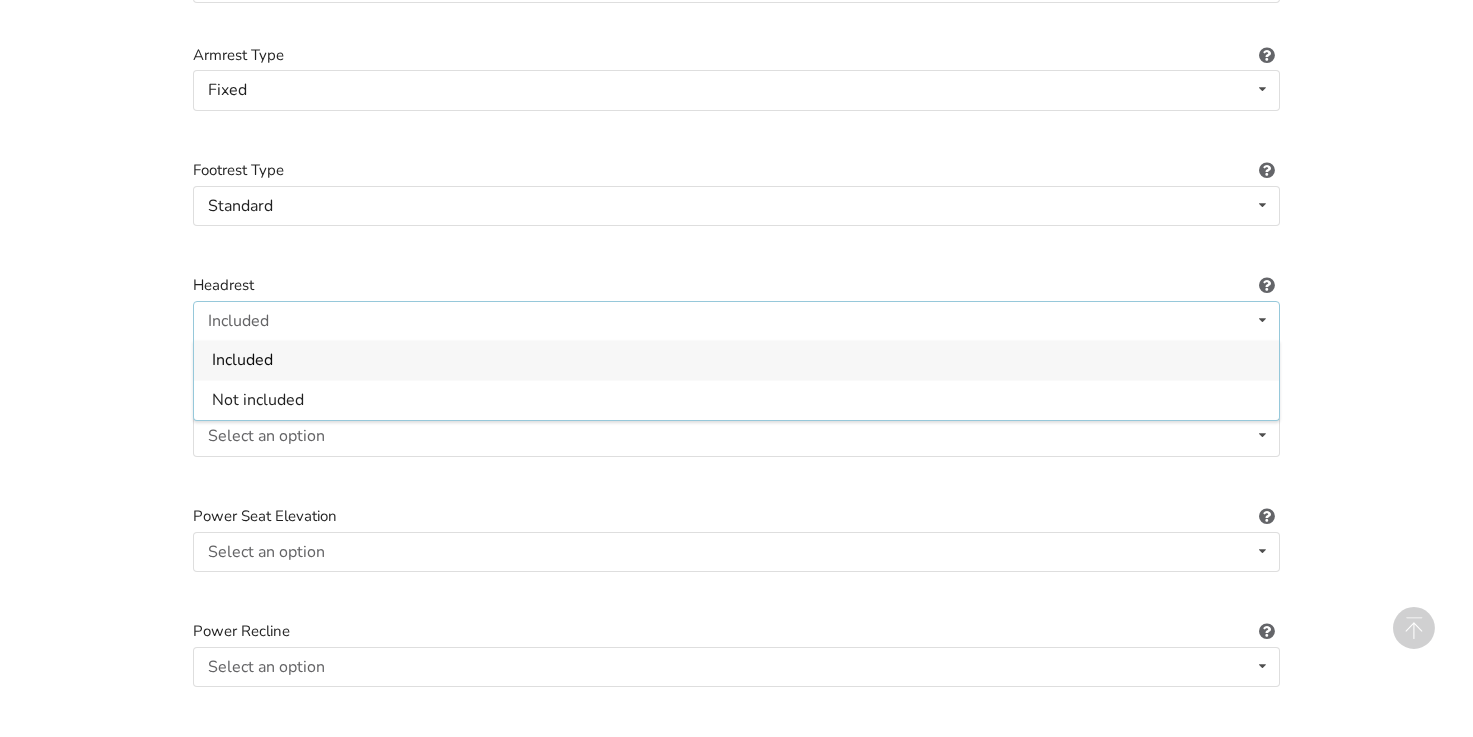click on "Not included" at bounding box center [736, 400] 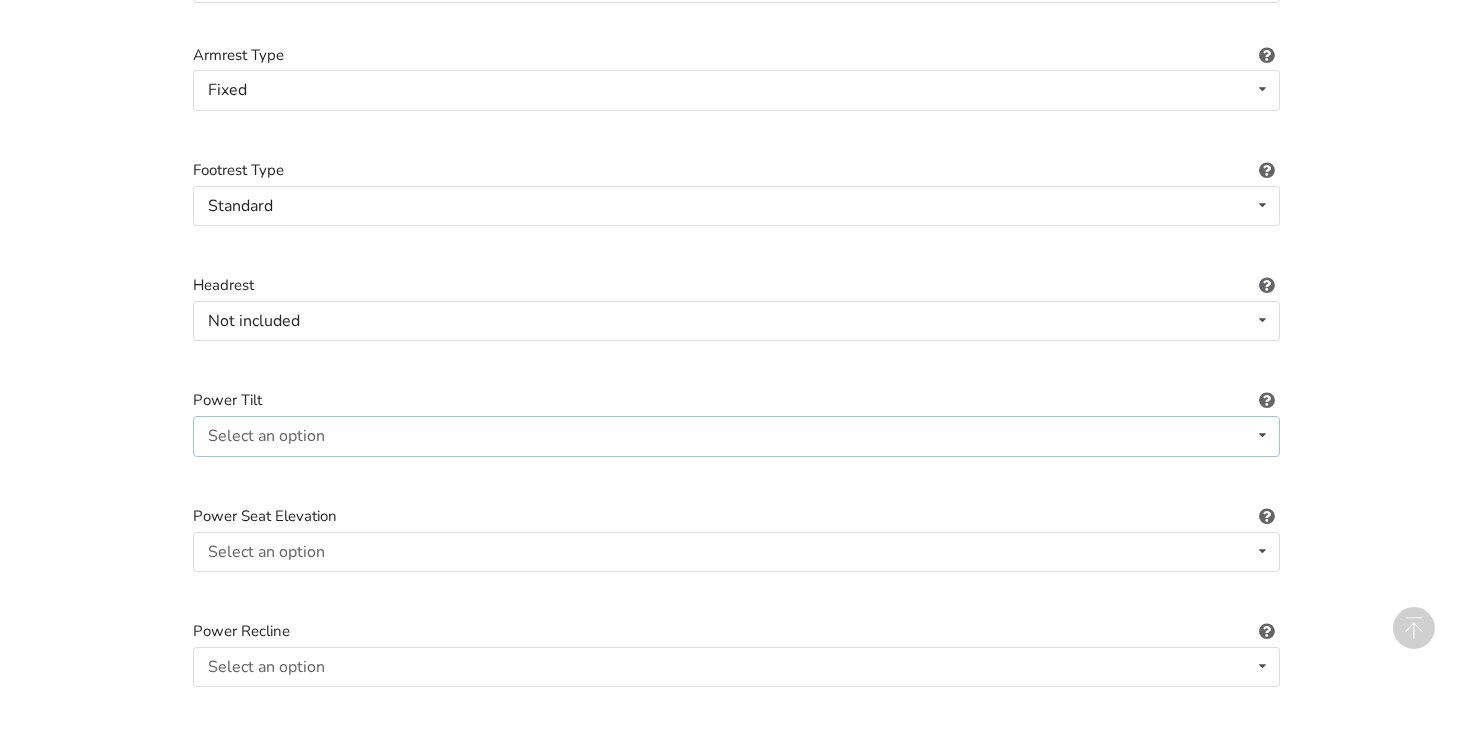 click at bounding box center (1262, 435) 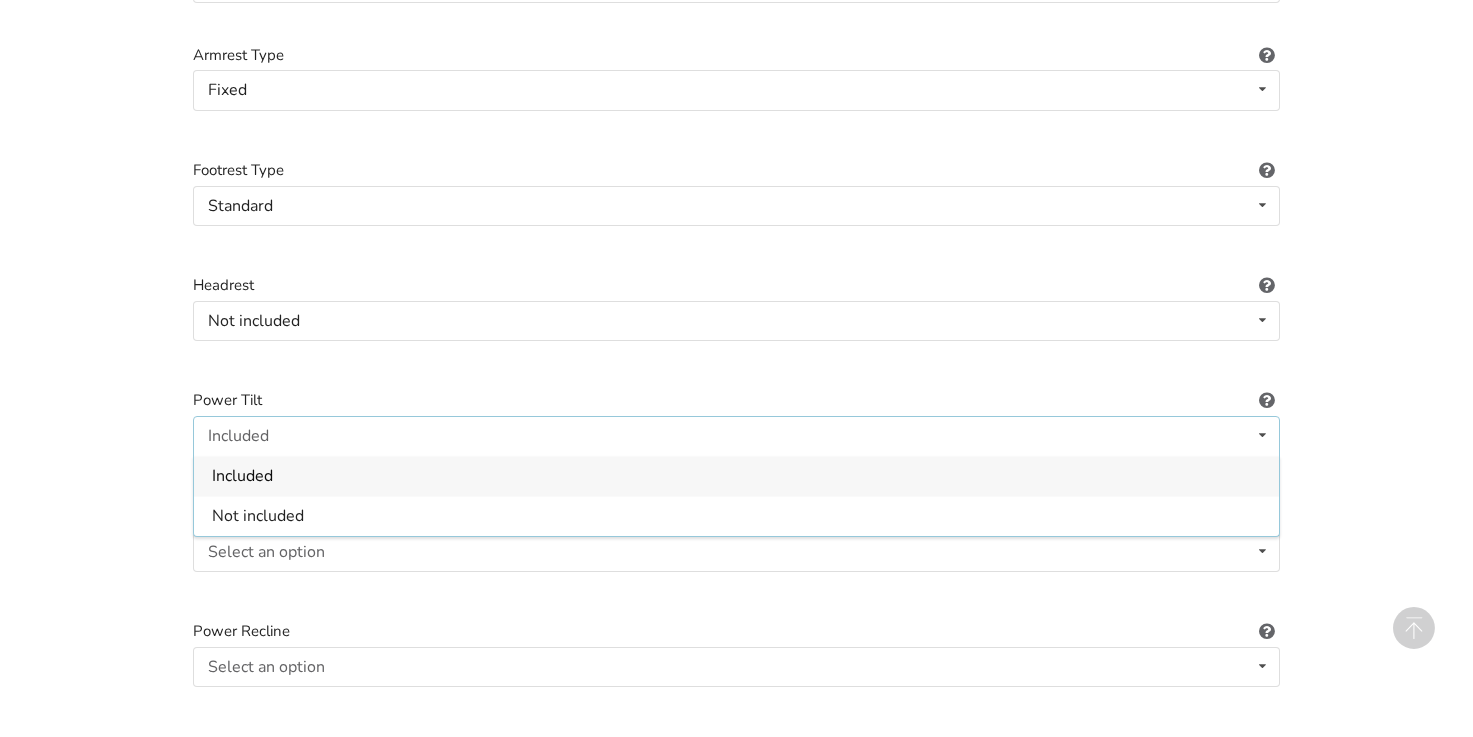 click on "Not included" at bounding box center [736, 516] 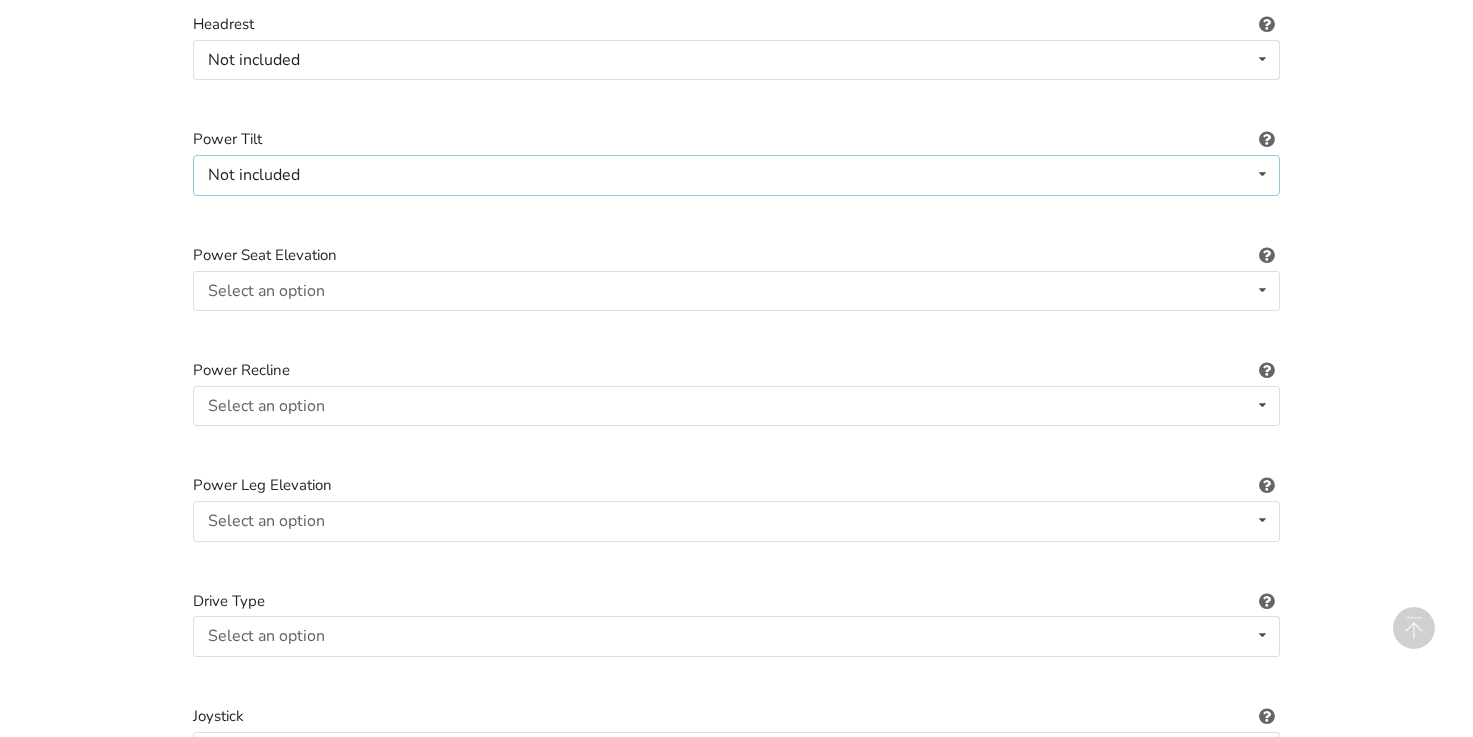 scroll, scrollTop: 2047, scrollLeft: 0, axis: vertical 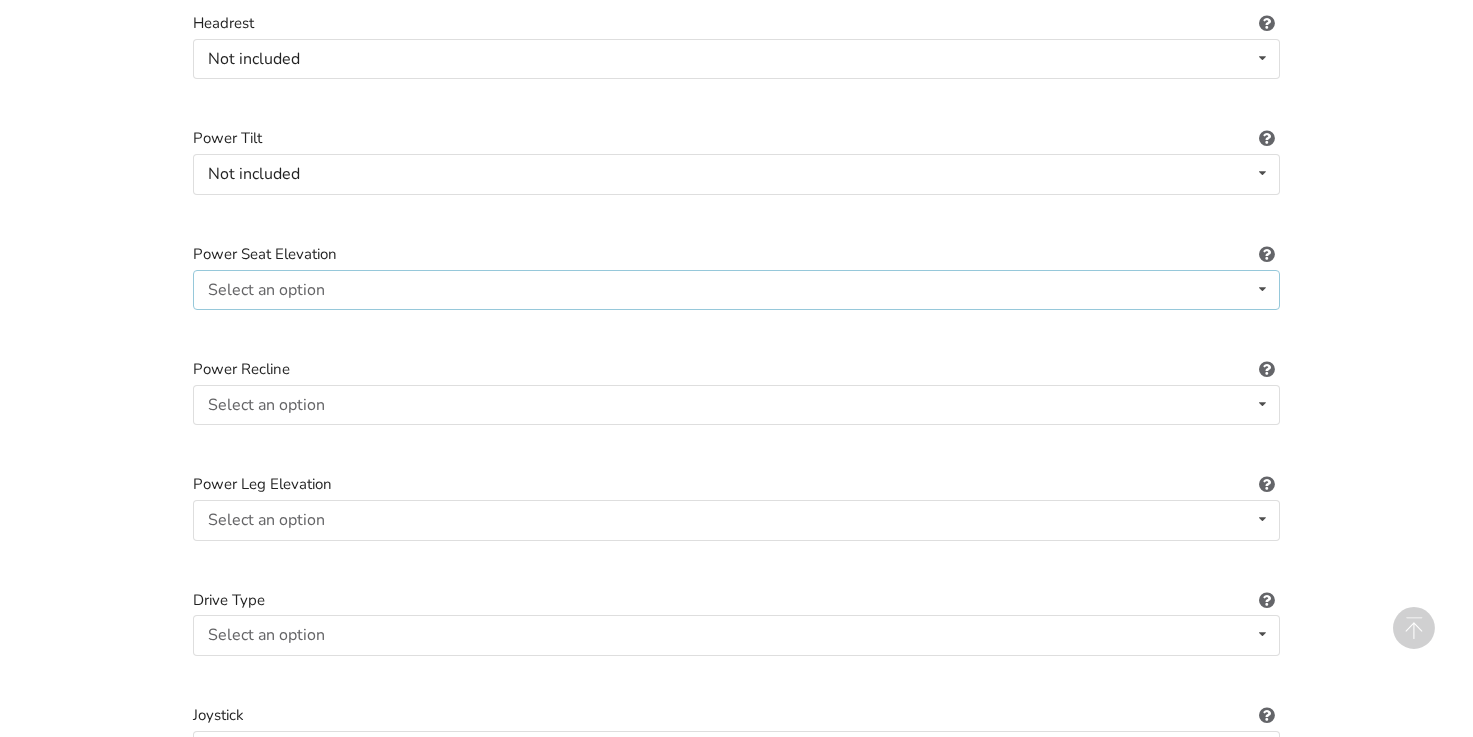 click at bounding box center (1262, 289) 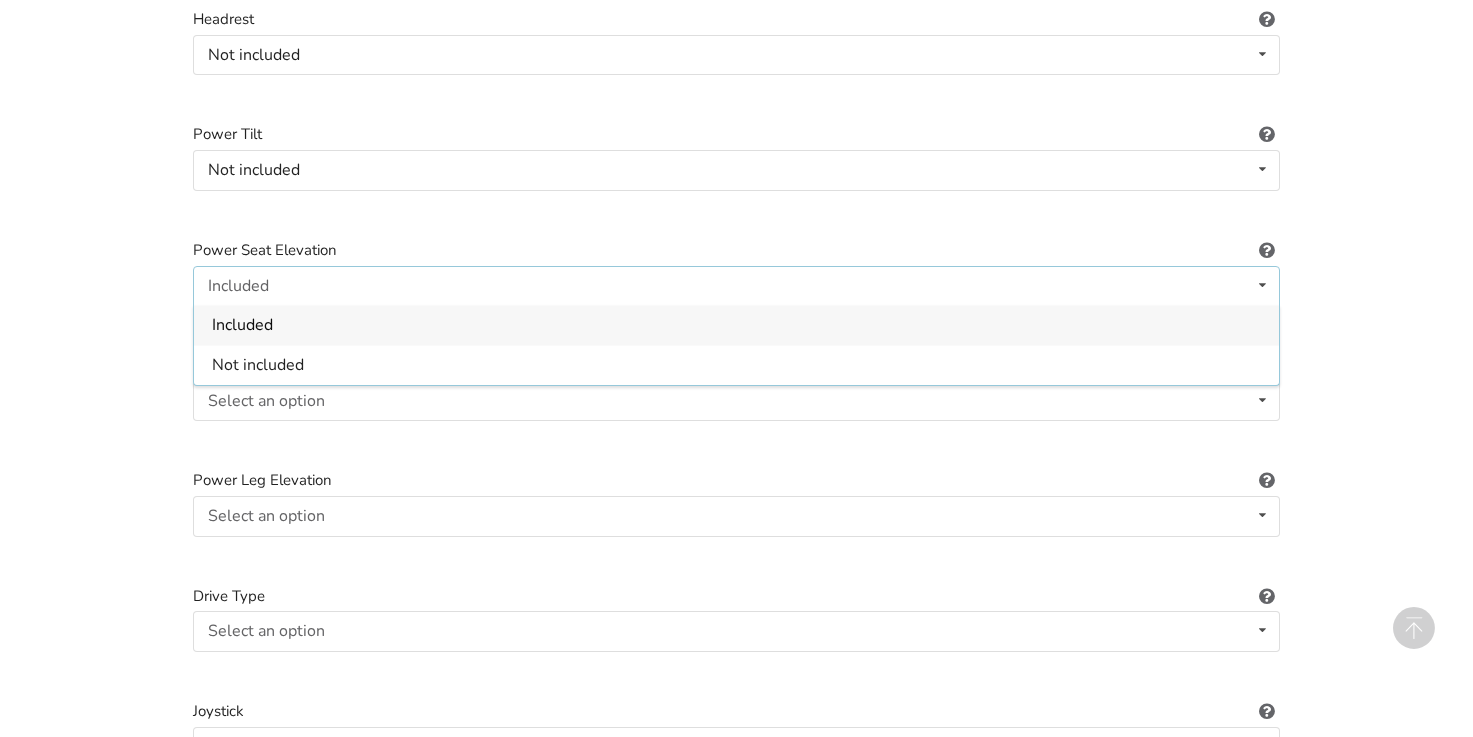 click on "Not included" at bounding box center [736, 365] 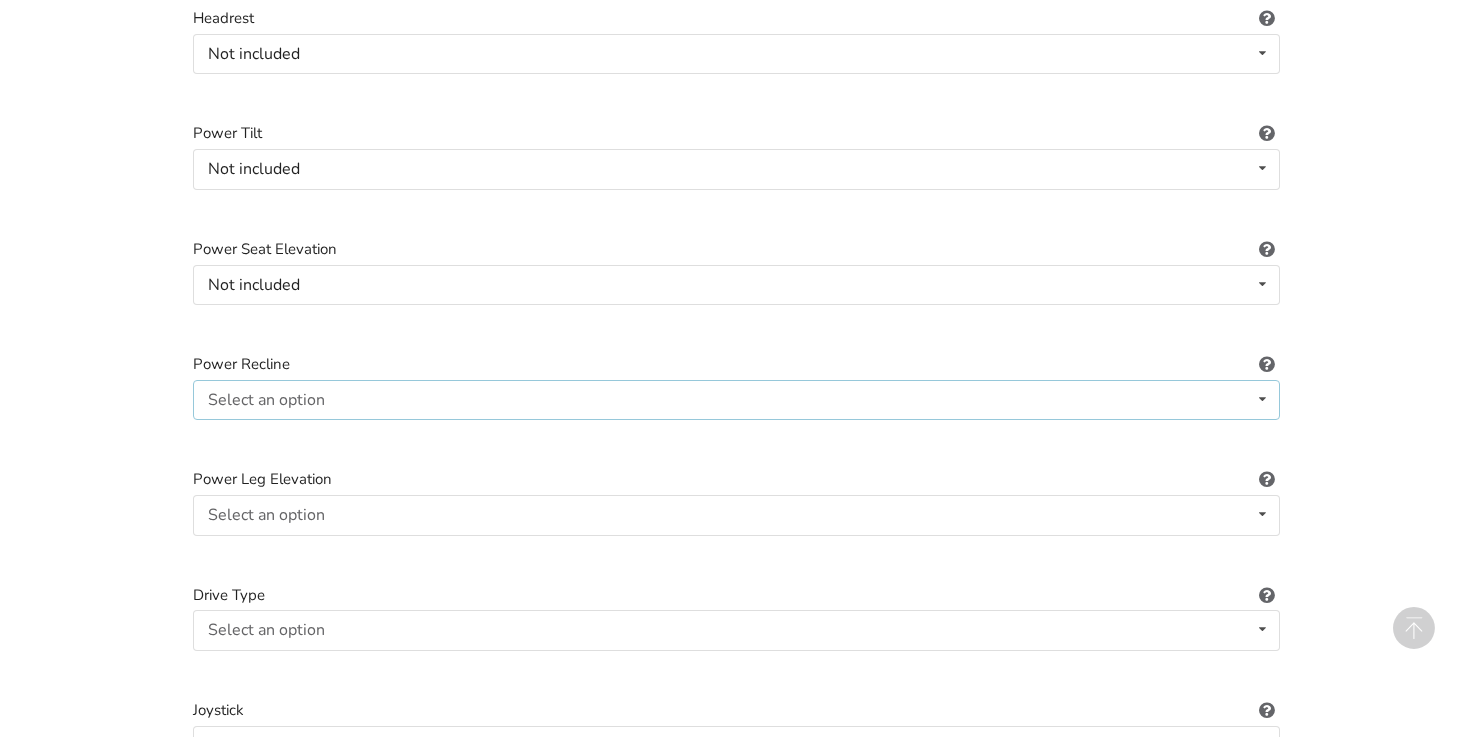 click on "Select an option Included Not included" at bounding box center [736, 400] 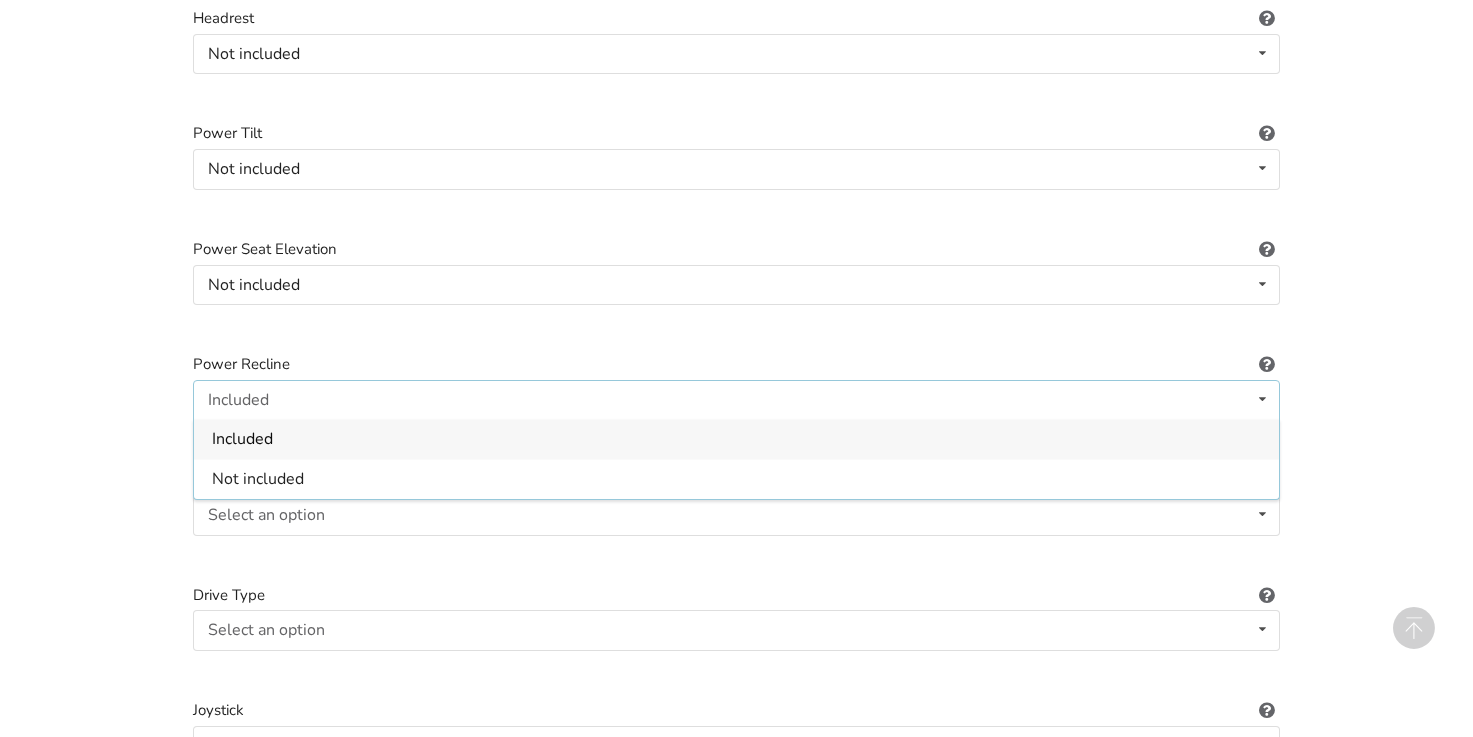 click on "Not included" at bounding box center (736, 479) 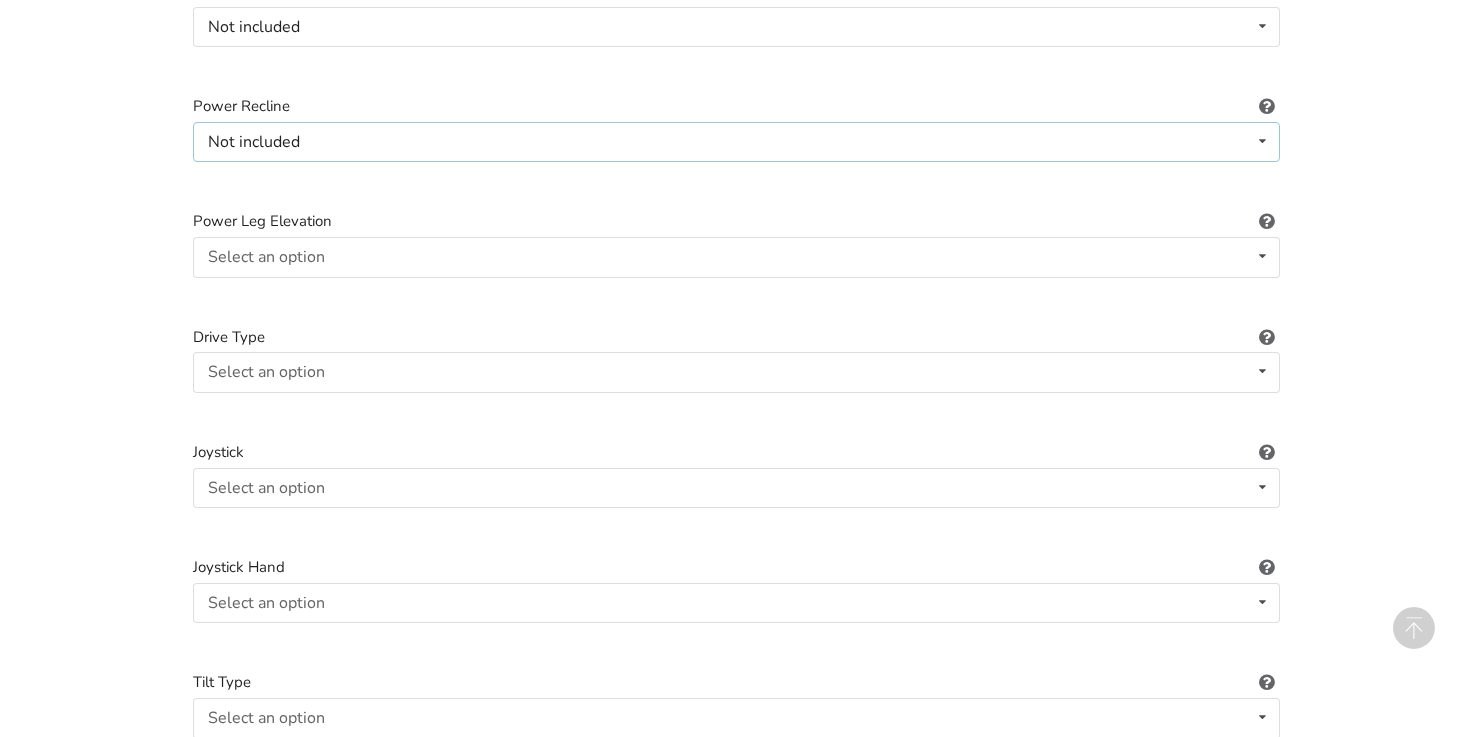scroll, scrollTop: 2324, scrollLeft: 0, axis: vertical 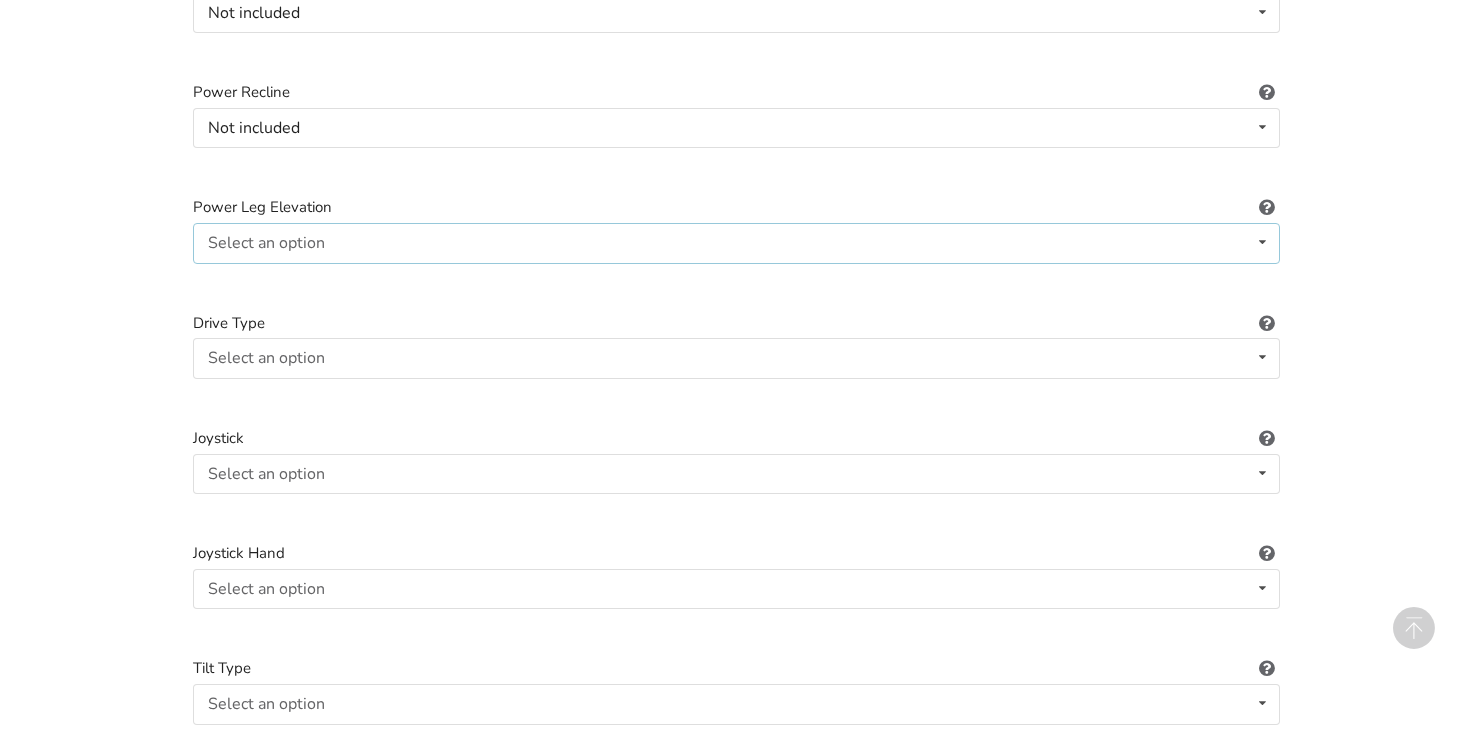 click at bounding box center (1262, 242) 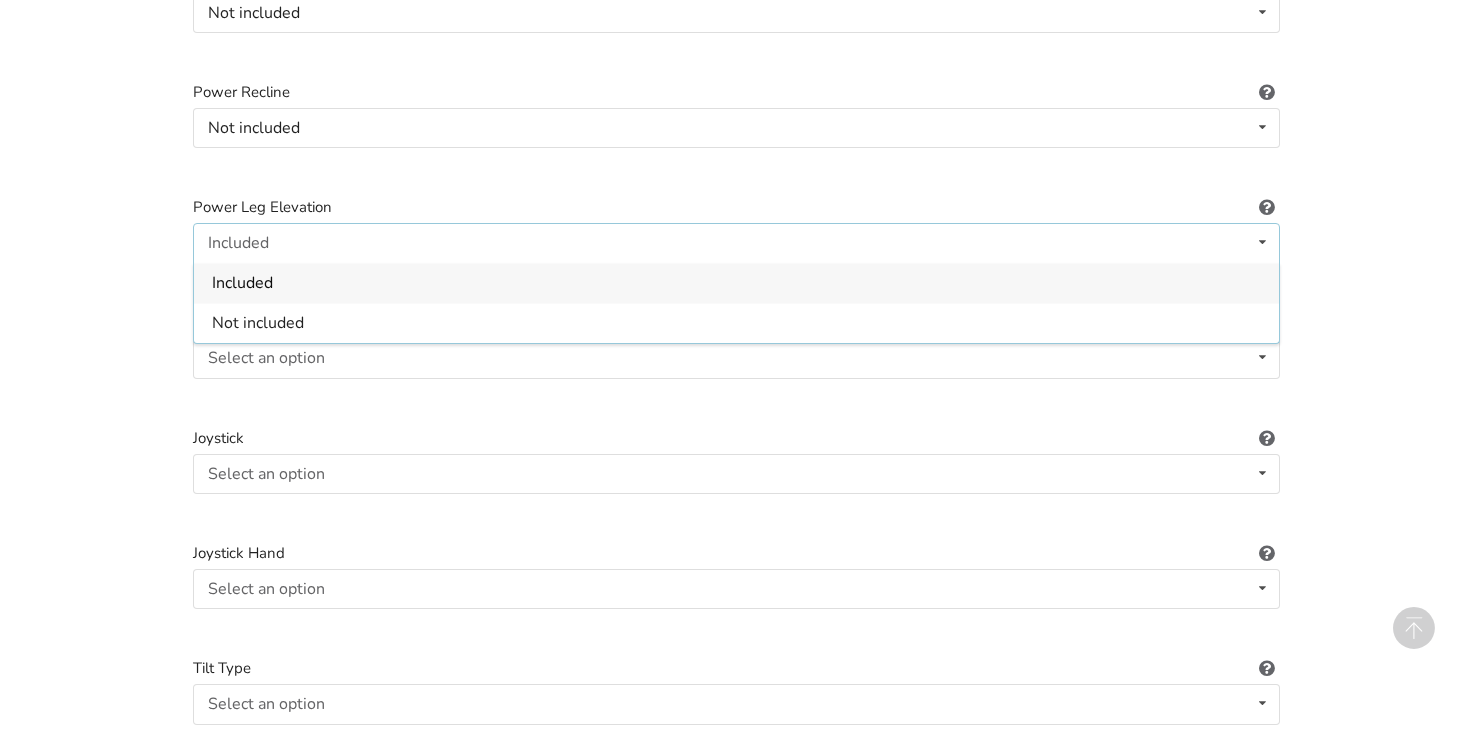 click on "Not included" at bounding box center [736, 322] 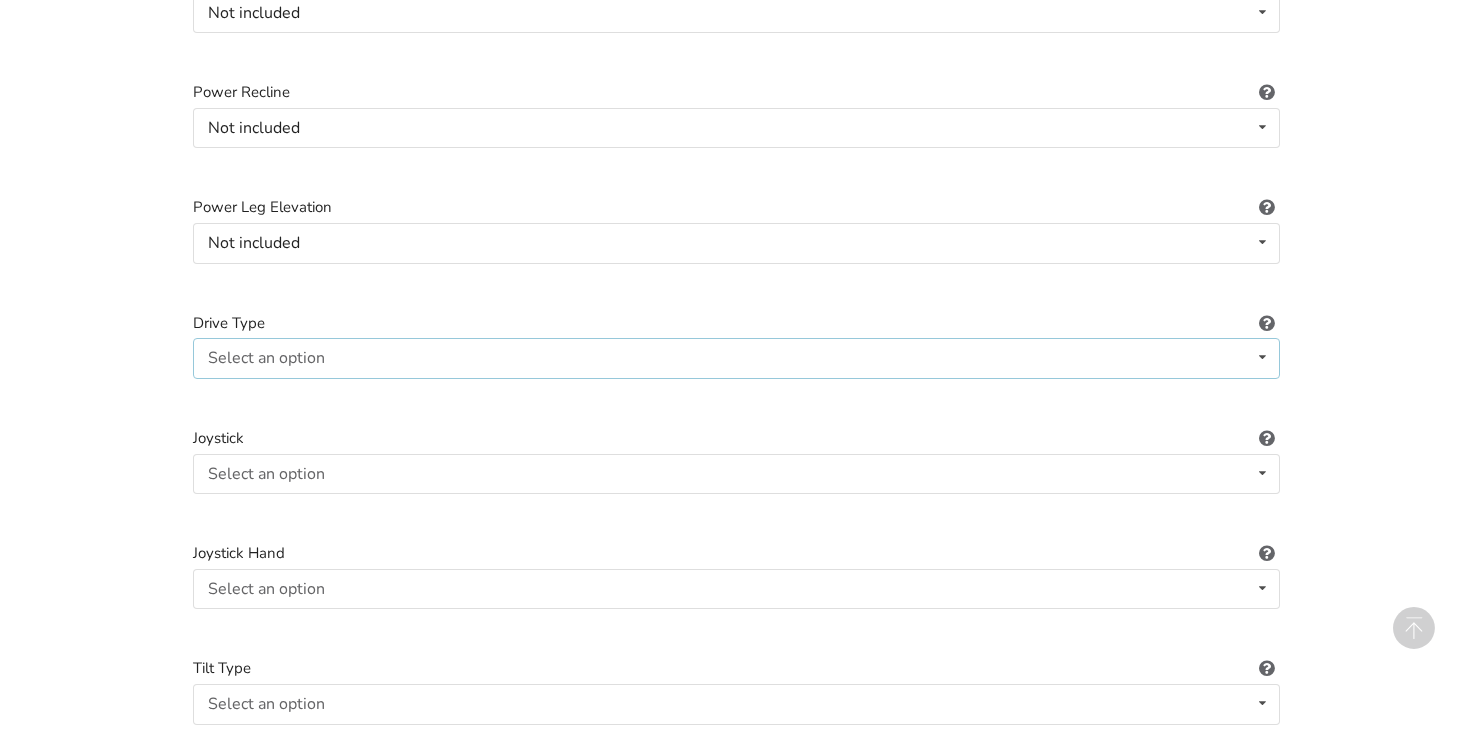 click at bounding box center (1262, 357) 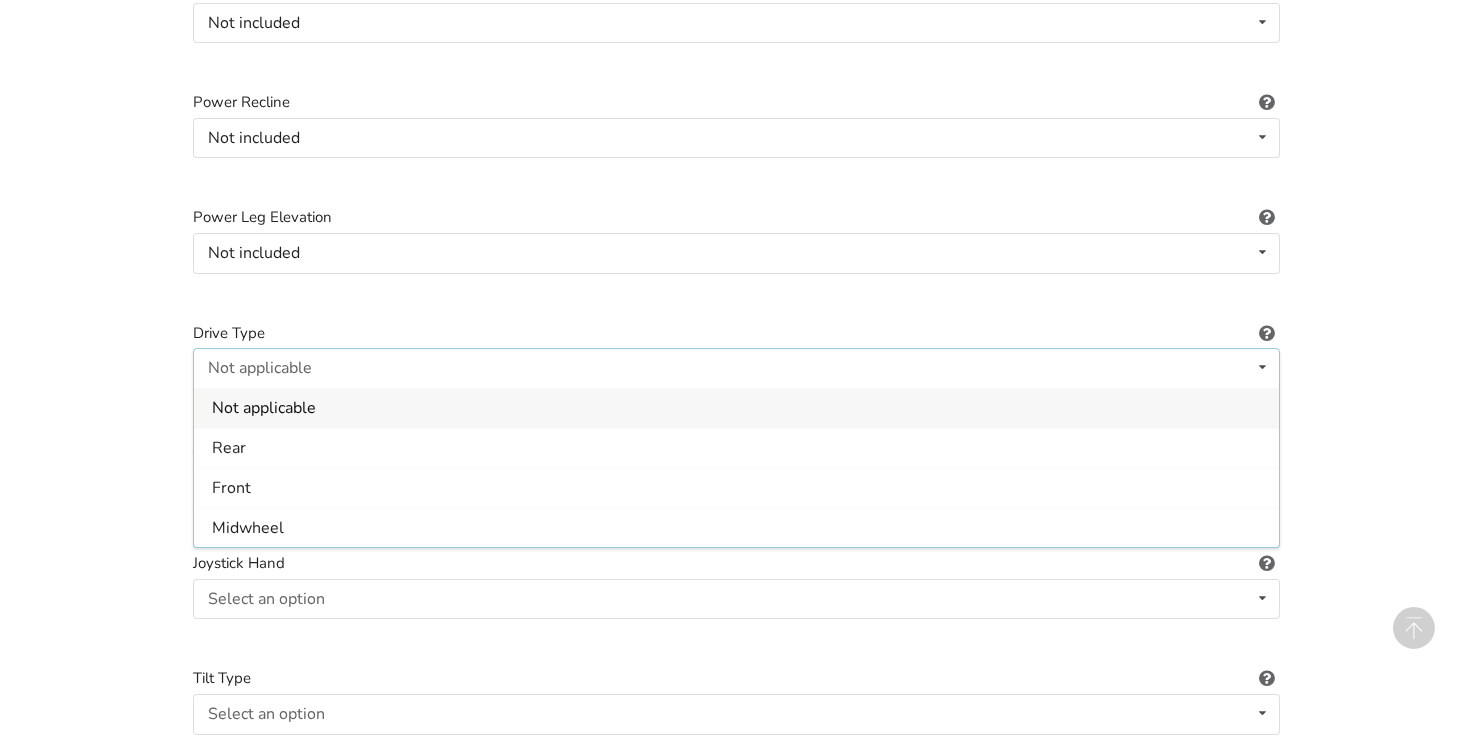 scroll, scrollTop: 2313, scrollLeft: 0, axis: vertical 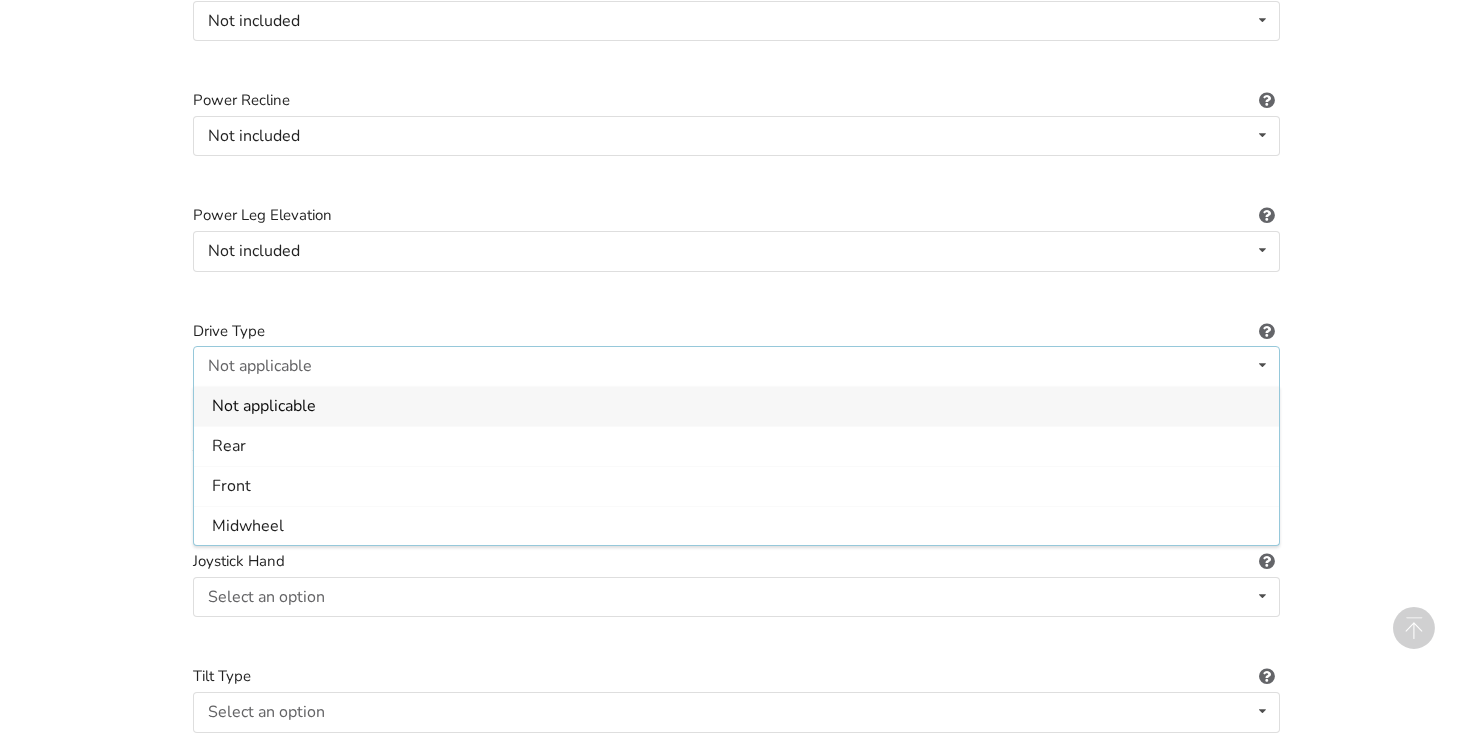 click on "Not applicable" at bounding box center [264, 406] 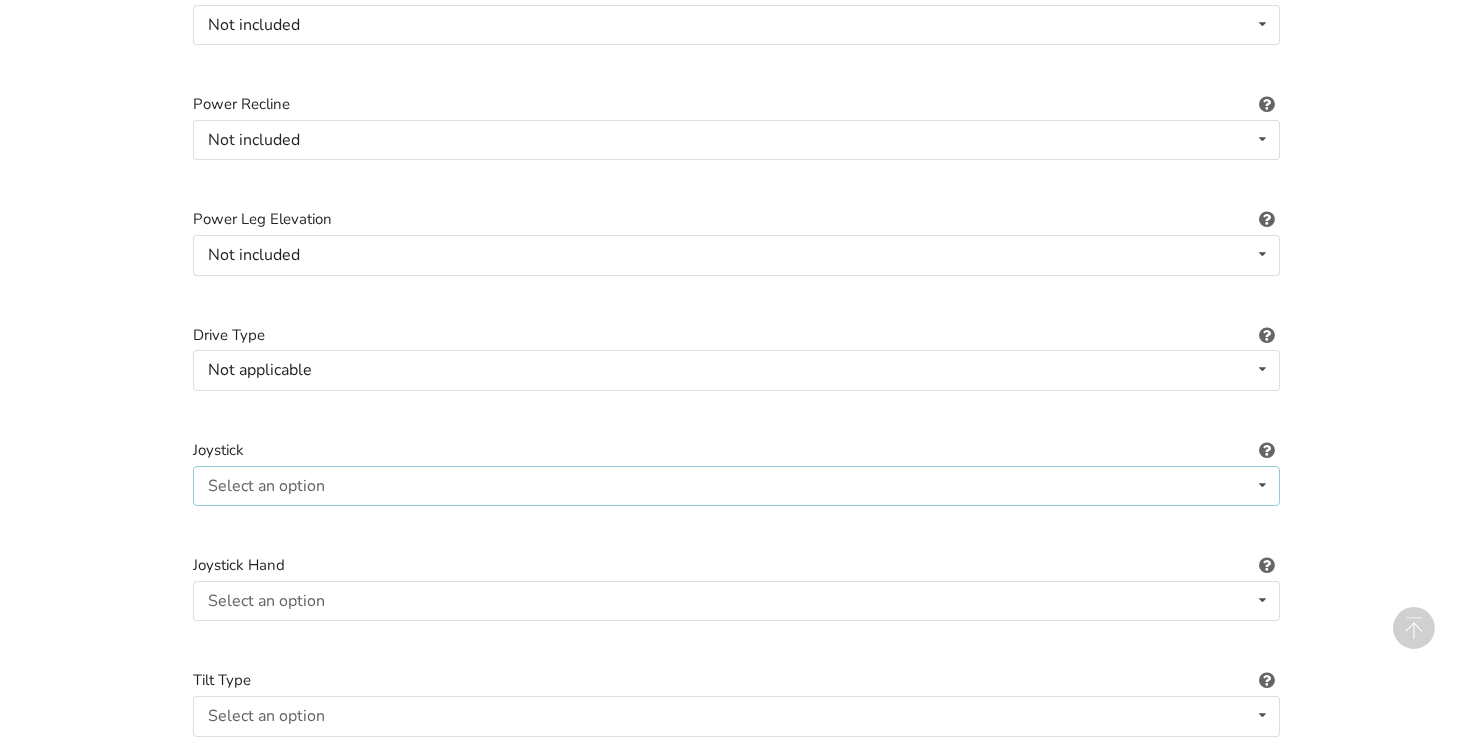 click at bounding box center (1262, 485) 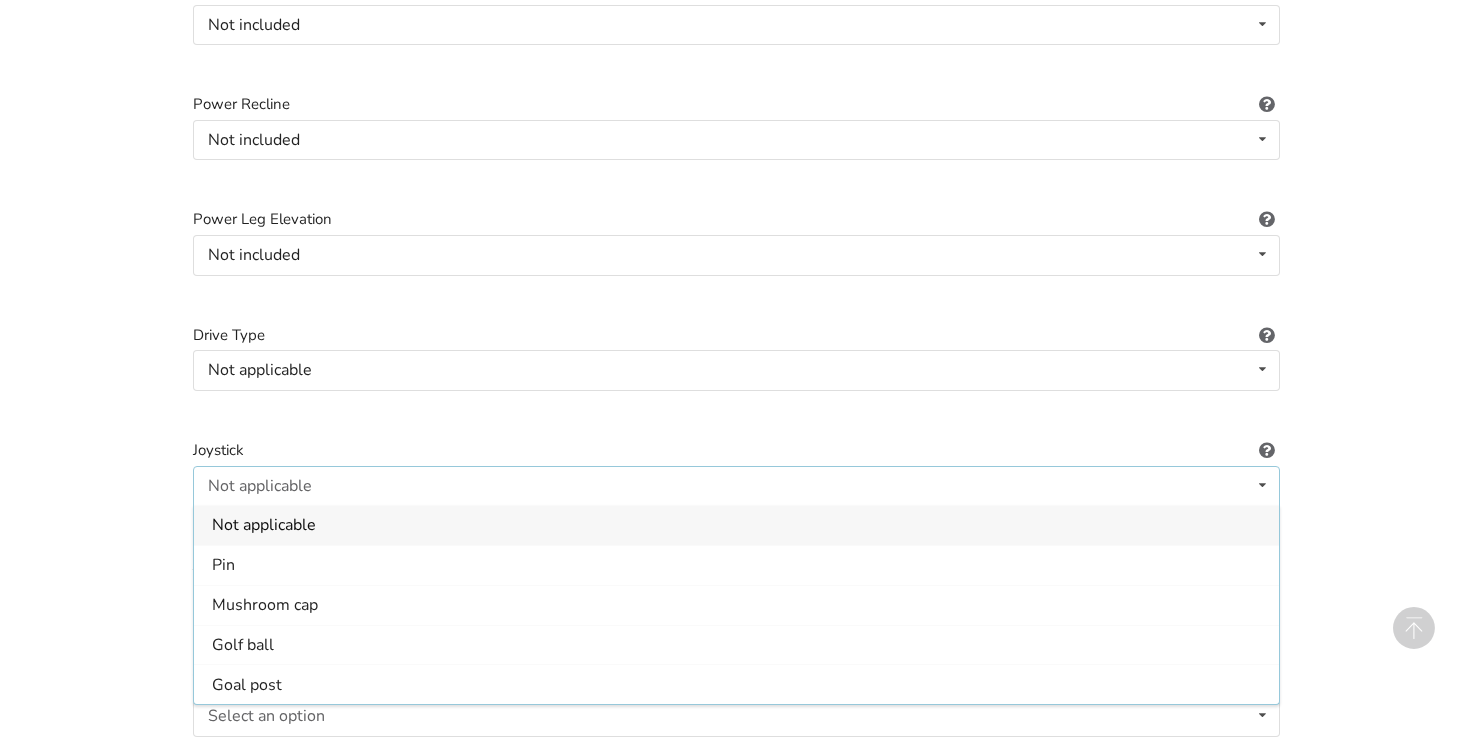 click on "Not applicable" at bounding box center (736, 525) 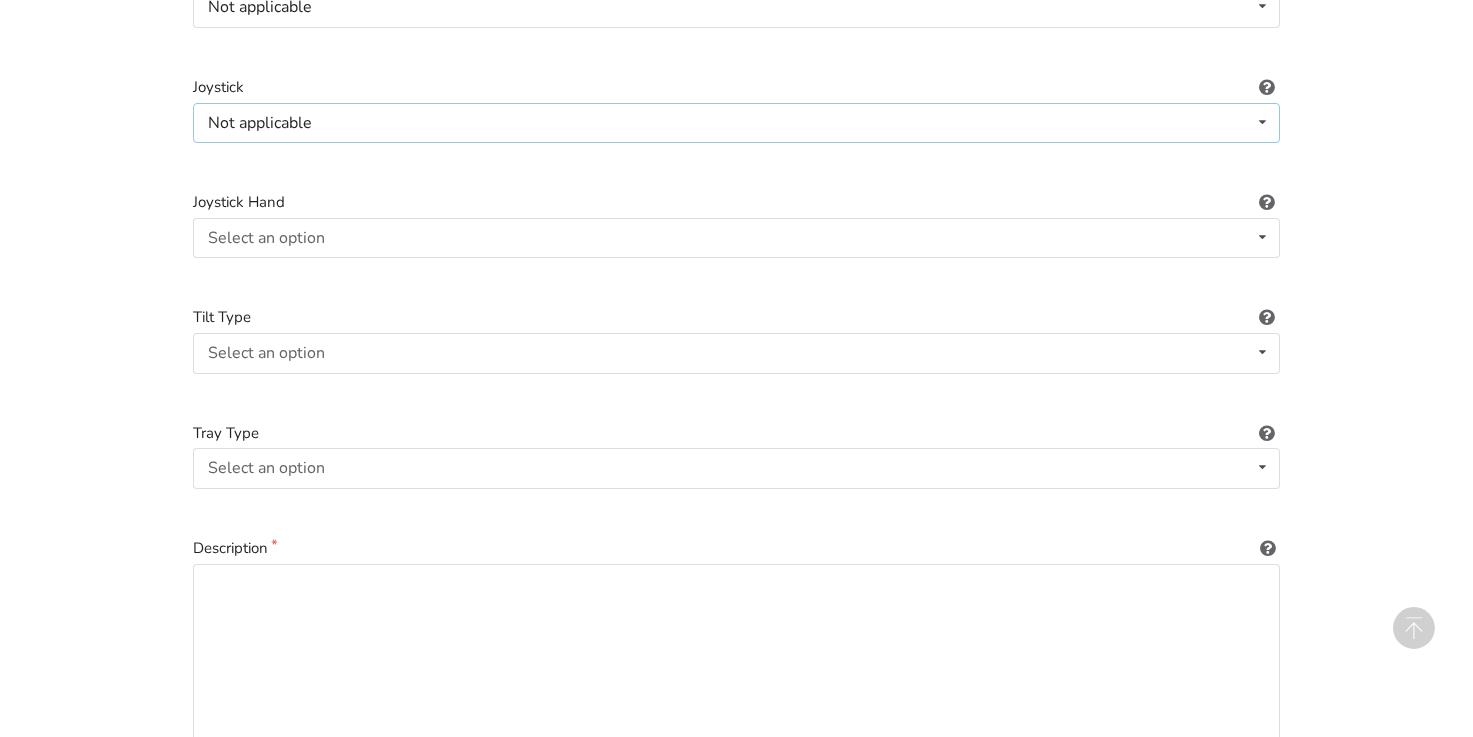scroll, scrollTop: 2679, scrollLeft: 0, axis: vertical 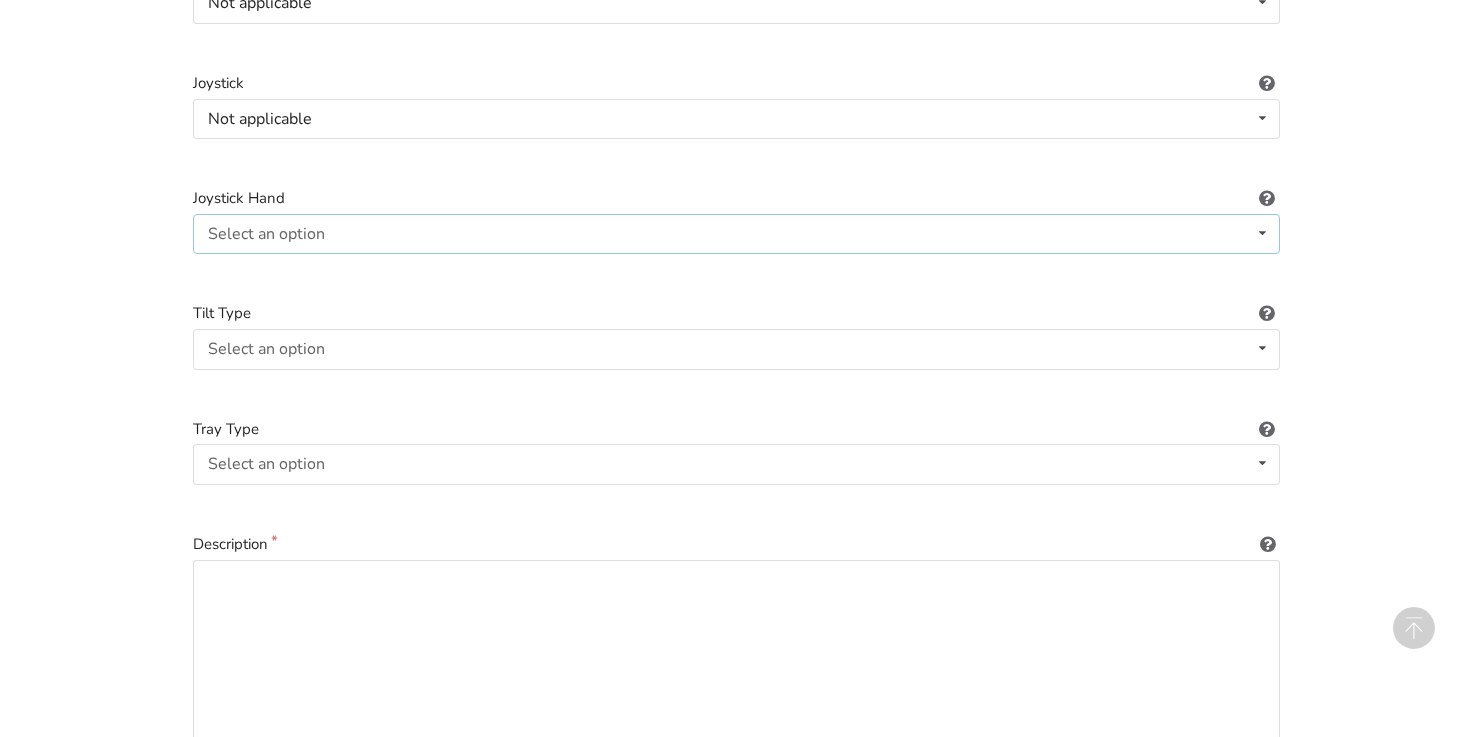 click on "Select an option Not applicable Right Left" at bounding box center [736, 234] 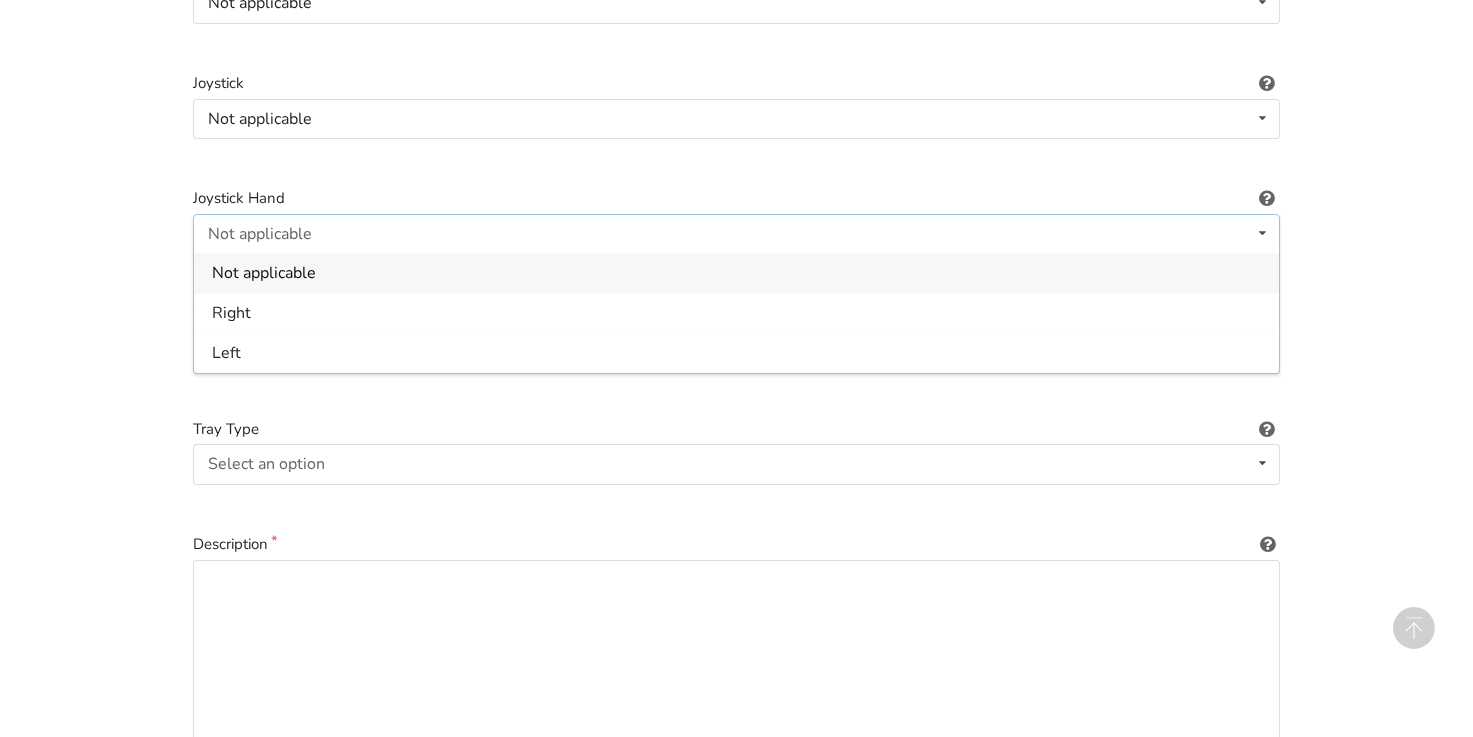 click on "Not applicable" at bounding box center (736, 273) 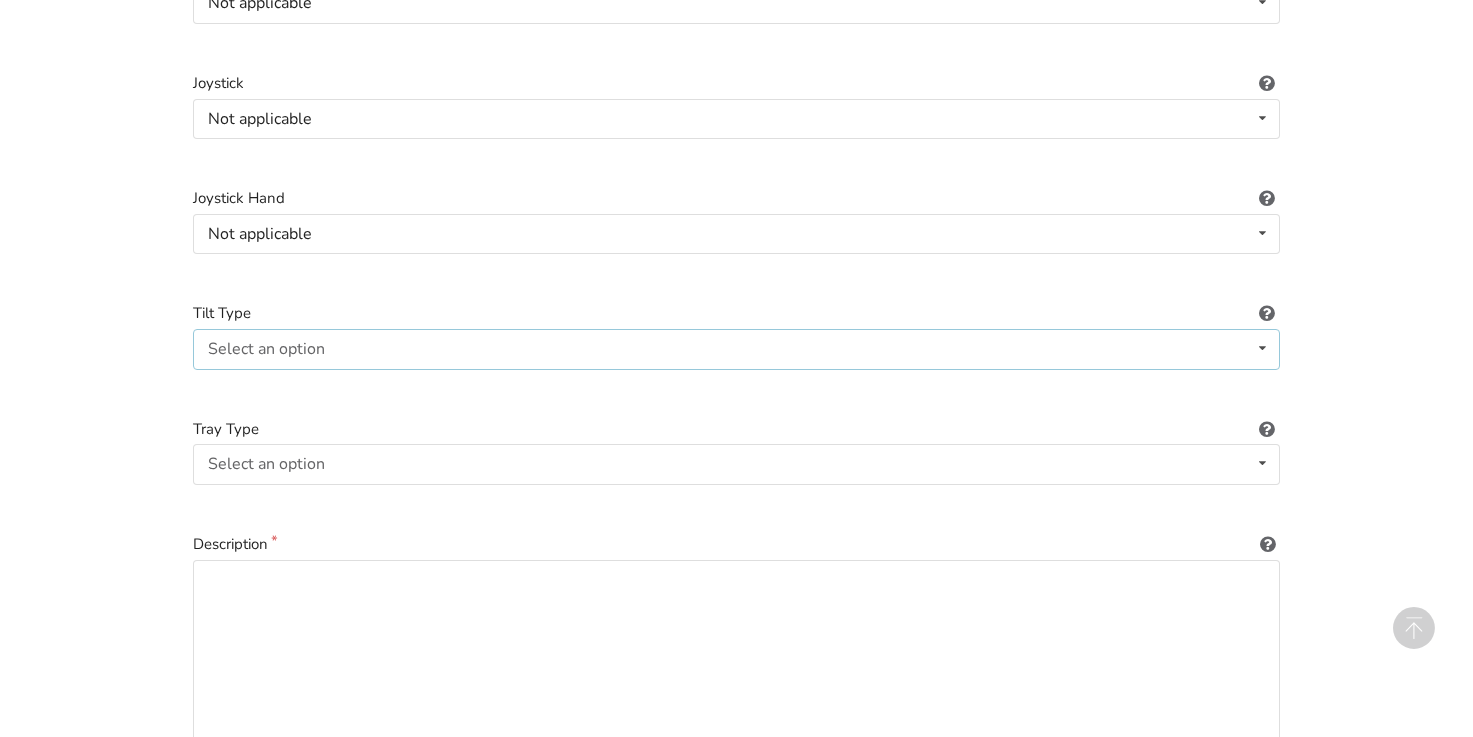 click at bounding box center [1262, 348] 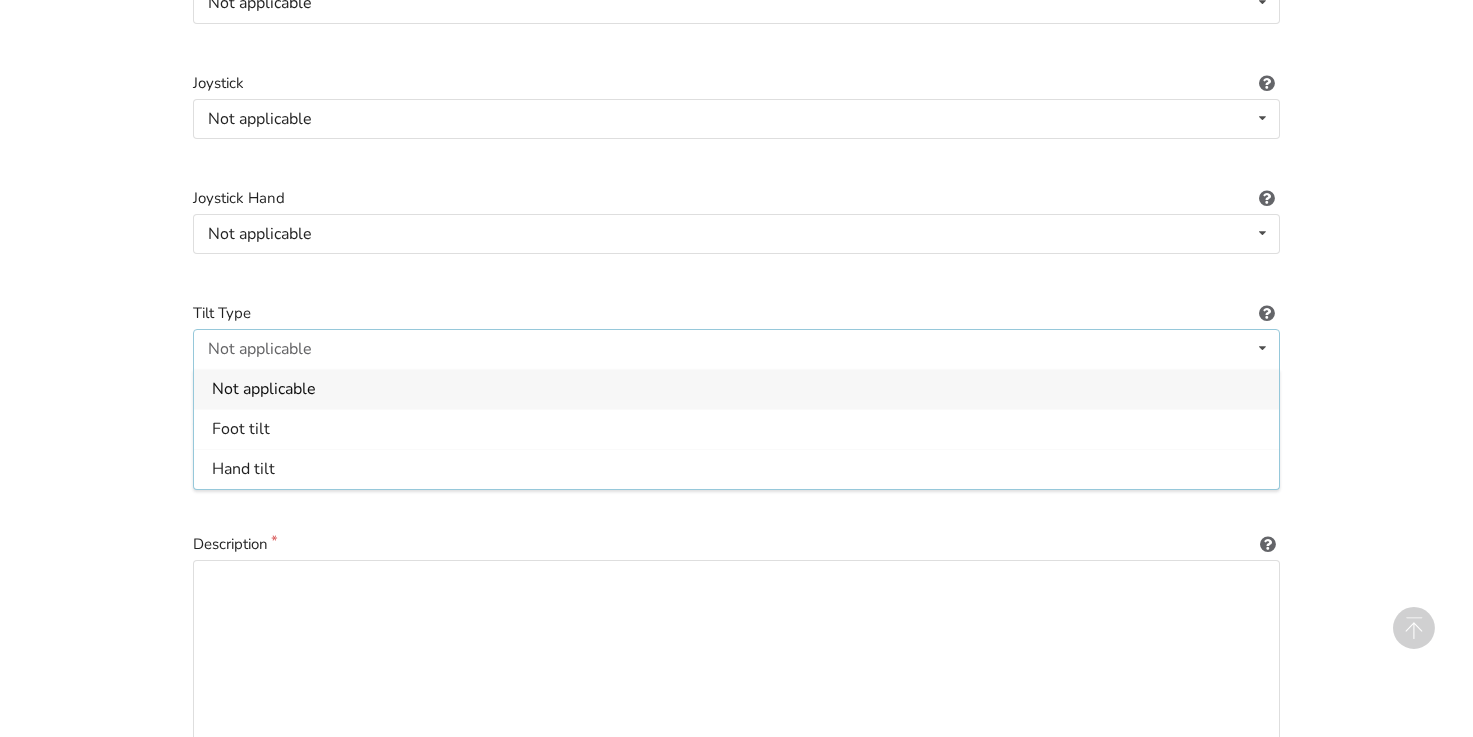 drag, startPoint x: 282, startPoint y: 372, endPoint x: 404, endPoint y: 372, distance: 122 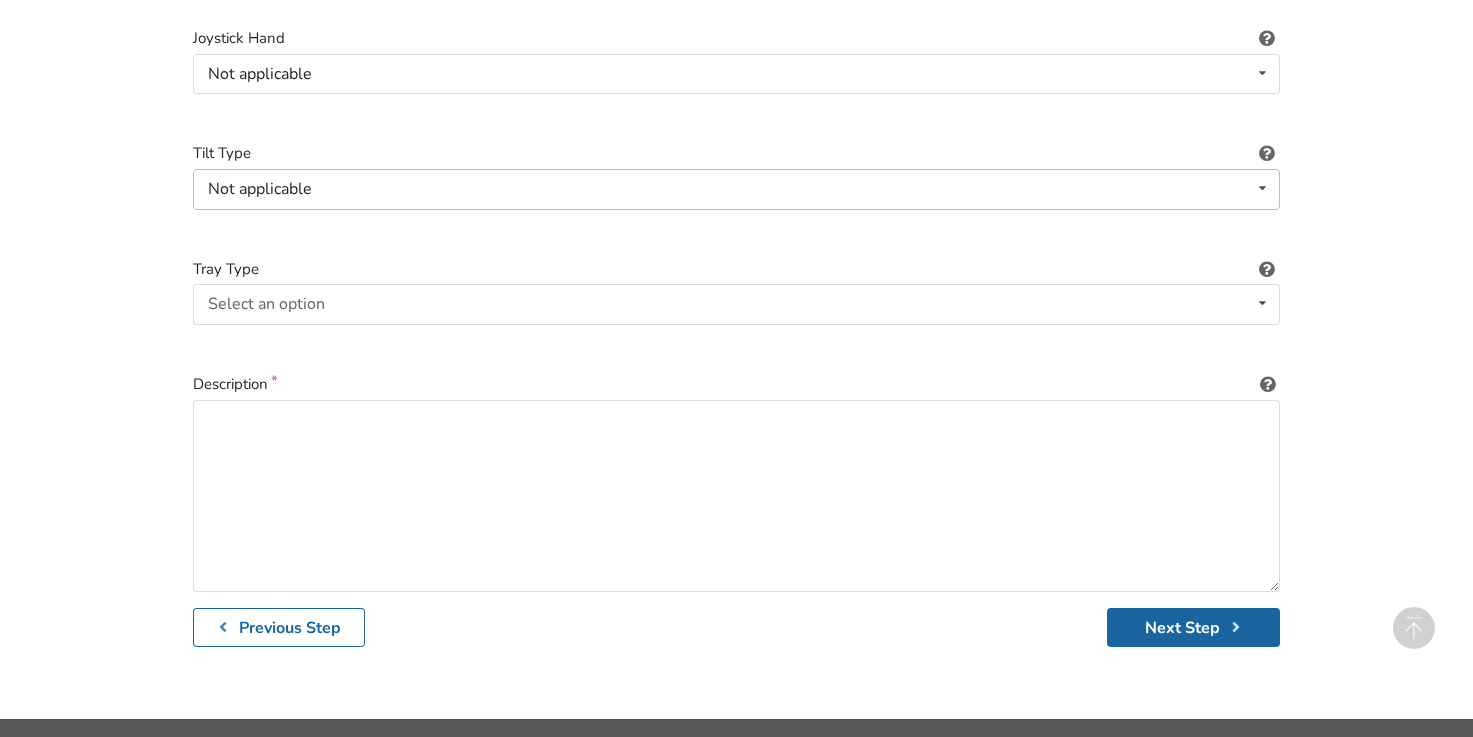 scroll, scrollTop: 2863, scrollLeft: 0, axis: vertical 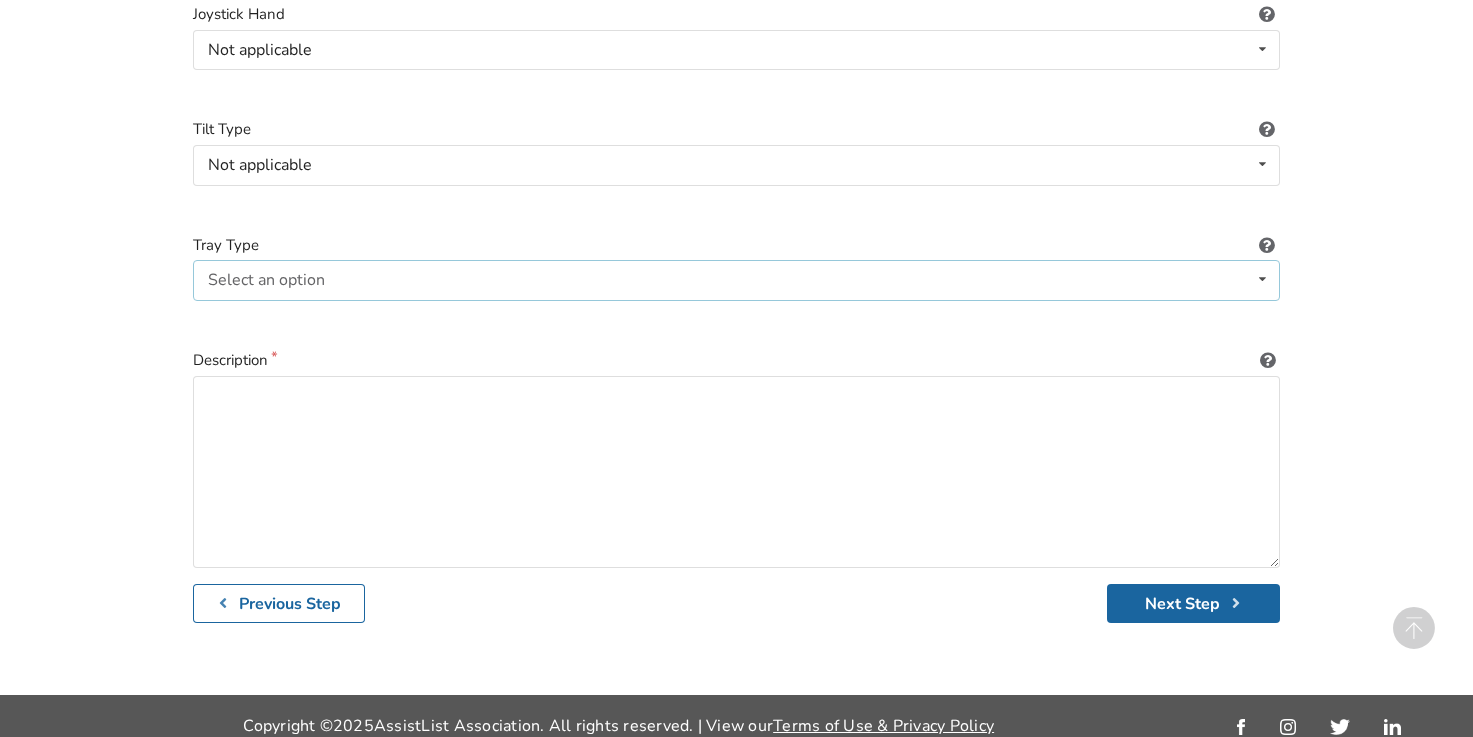 drag, startPoint x: 1261, startPoint y: 263, endPoint x: 1240, endPoint y: 258, distance: 21.587032 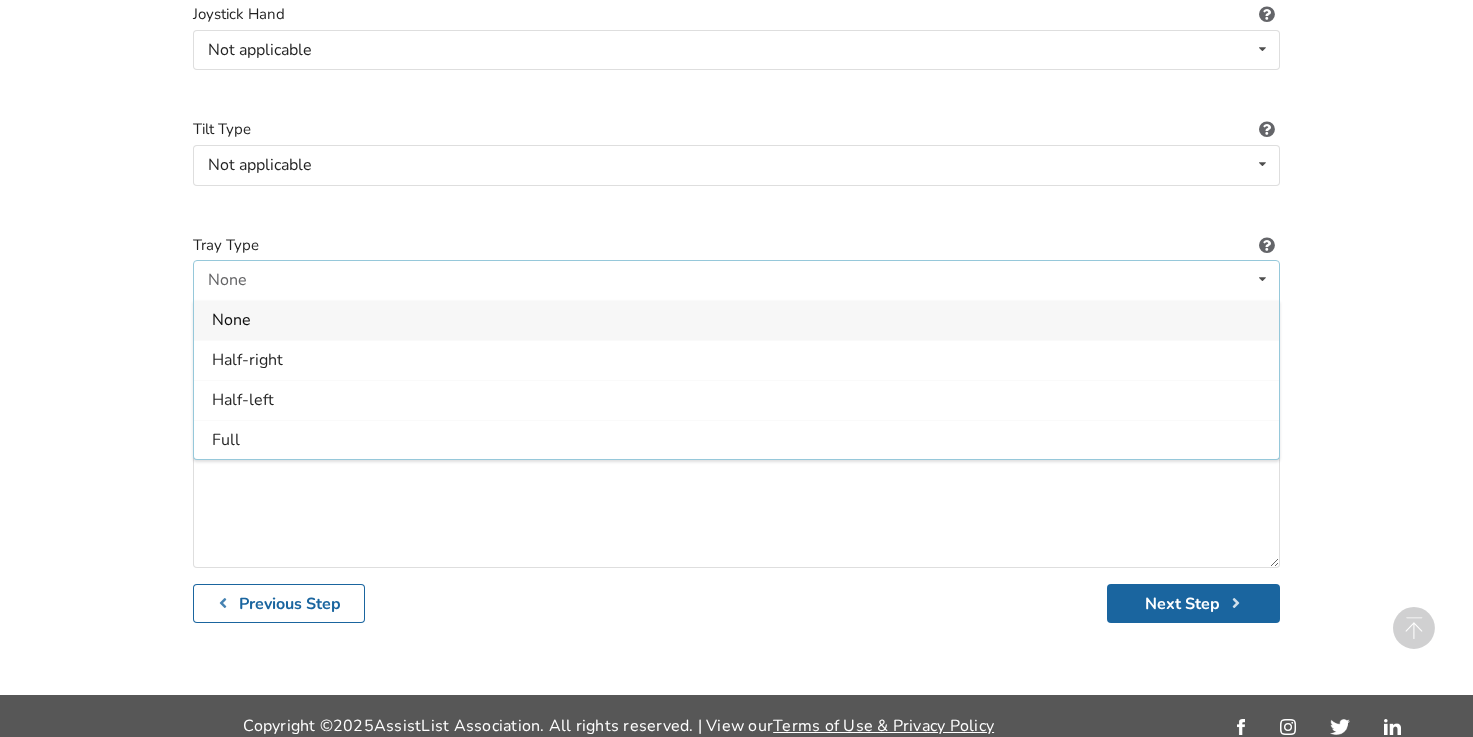 scroll, scrollTop: 2856, scrollLeft: 0, axis: vertical 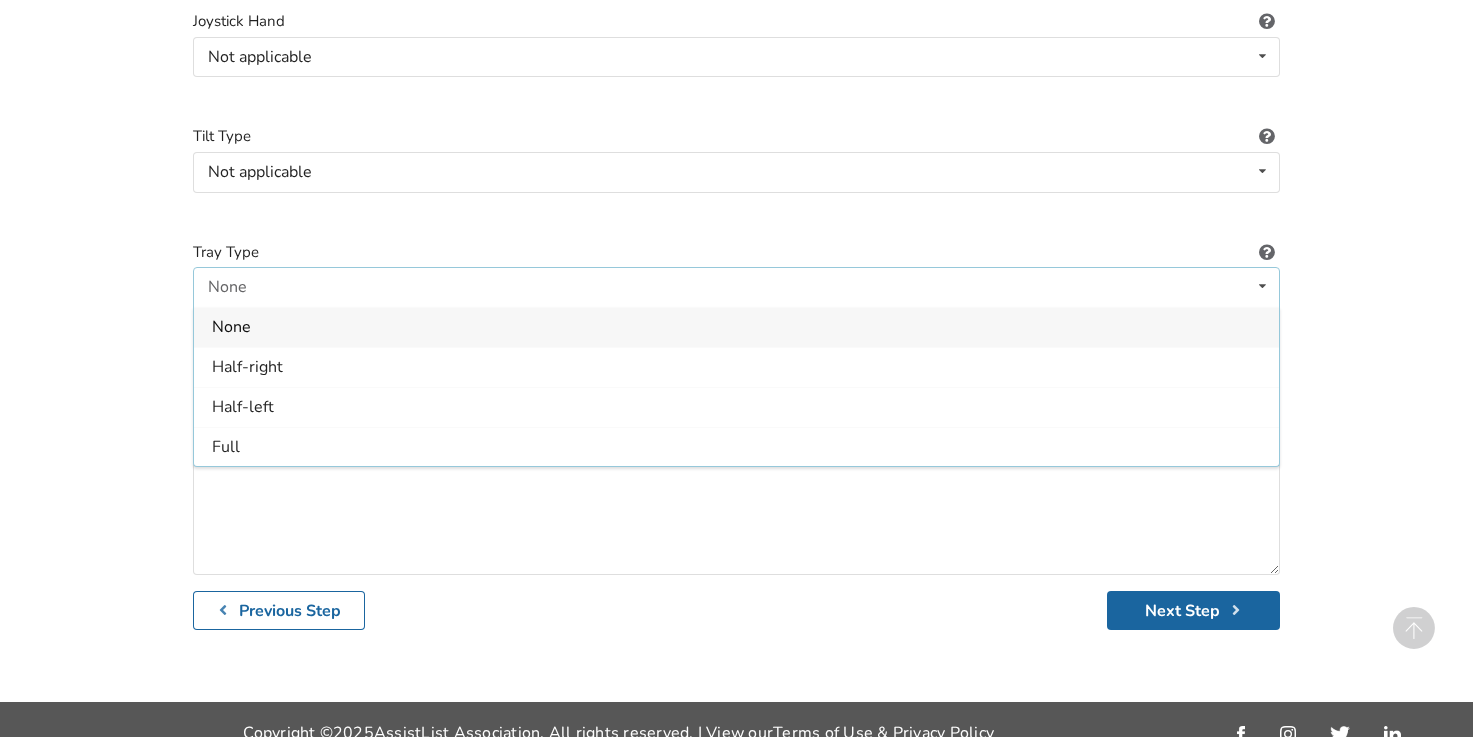 click on "None" at bounding box center (736, 327) 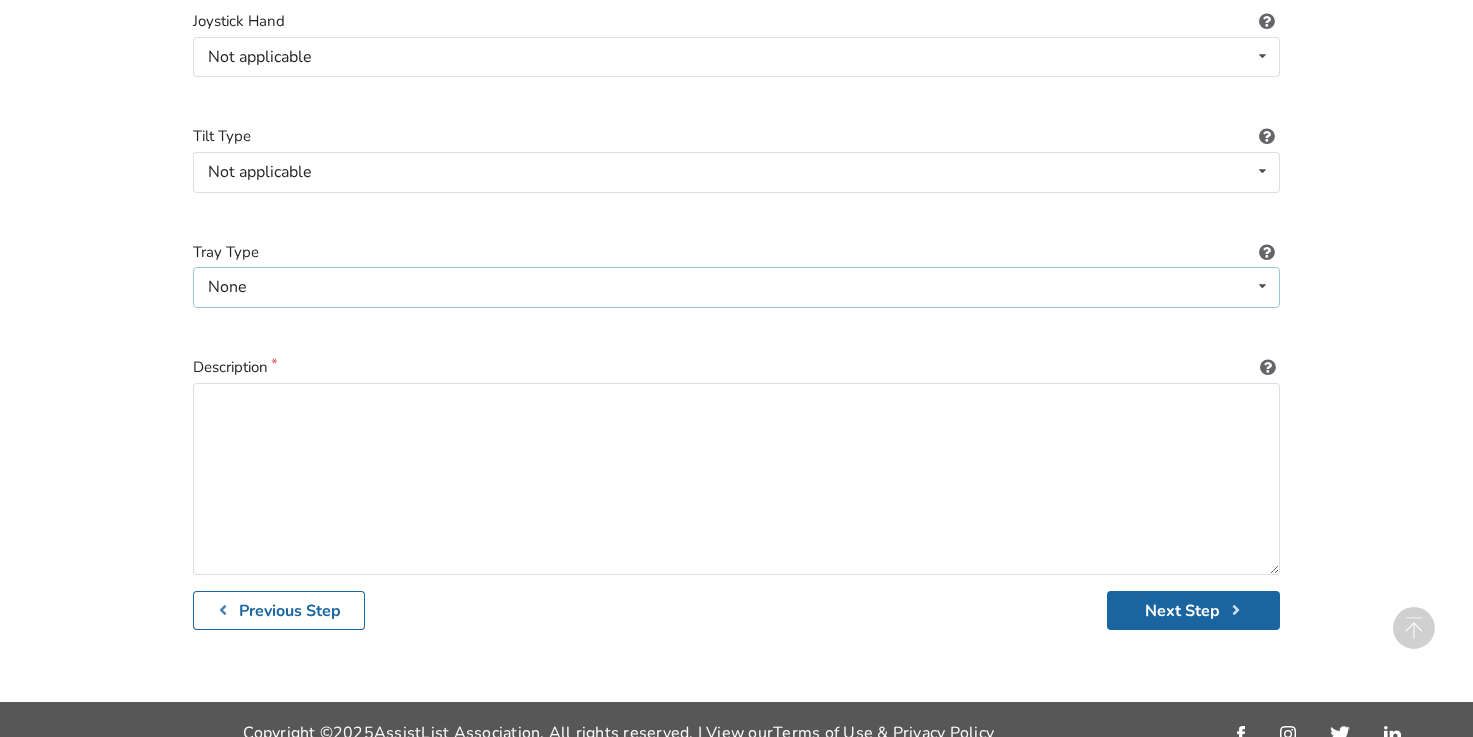 scroll, scrollTop: 2863, scrollLeft: 0, axis: vertical 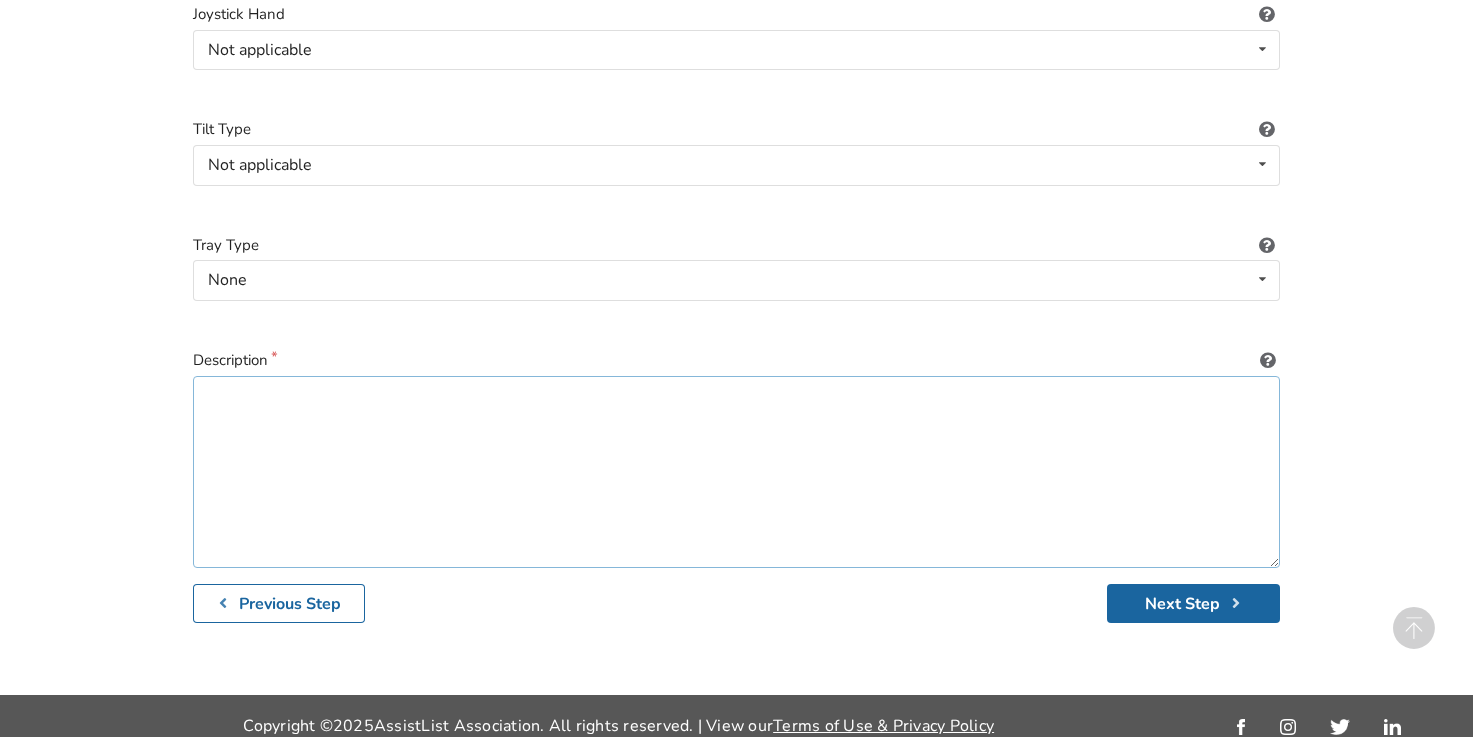 click at bounding box center [736, 472] 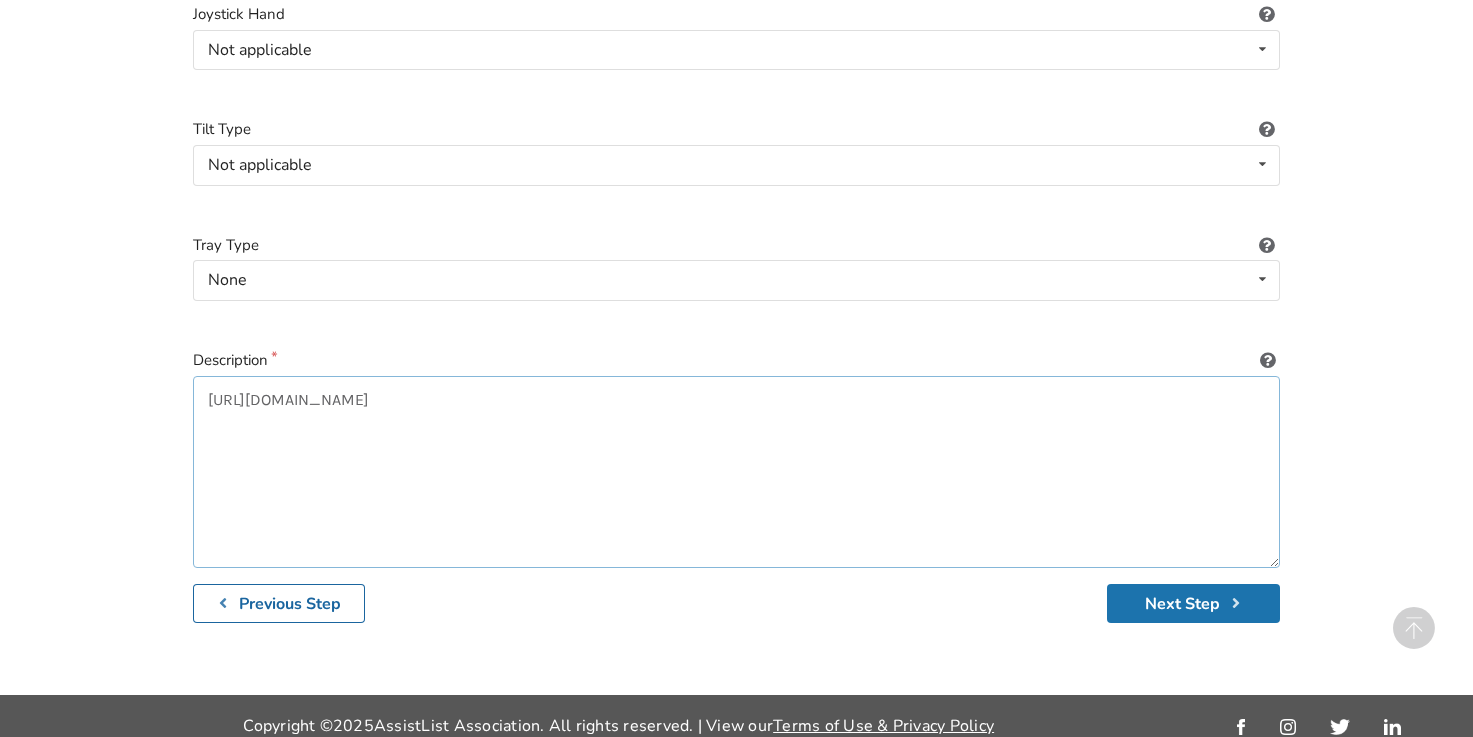 type on "[URL][DOMAIN_NAME]" 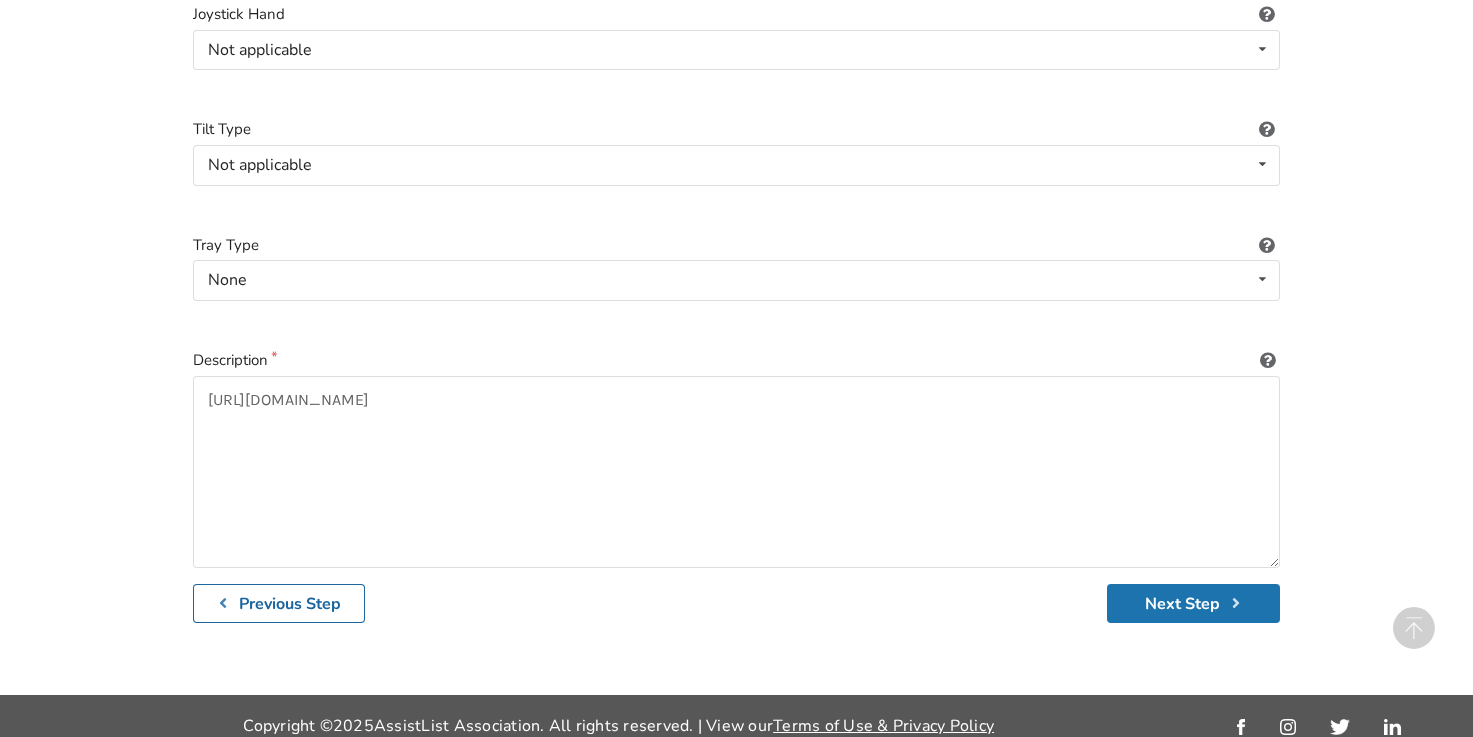click on "Next Step" at bounding box center (1193, 603) 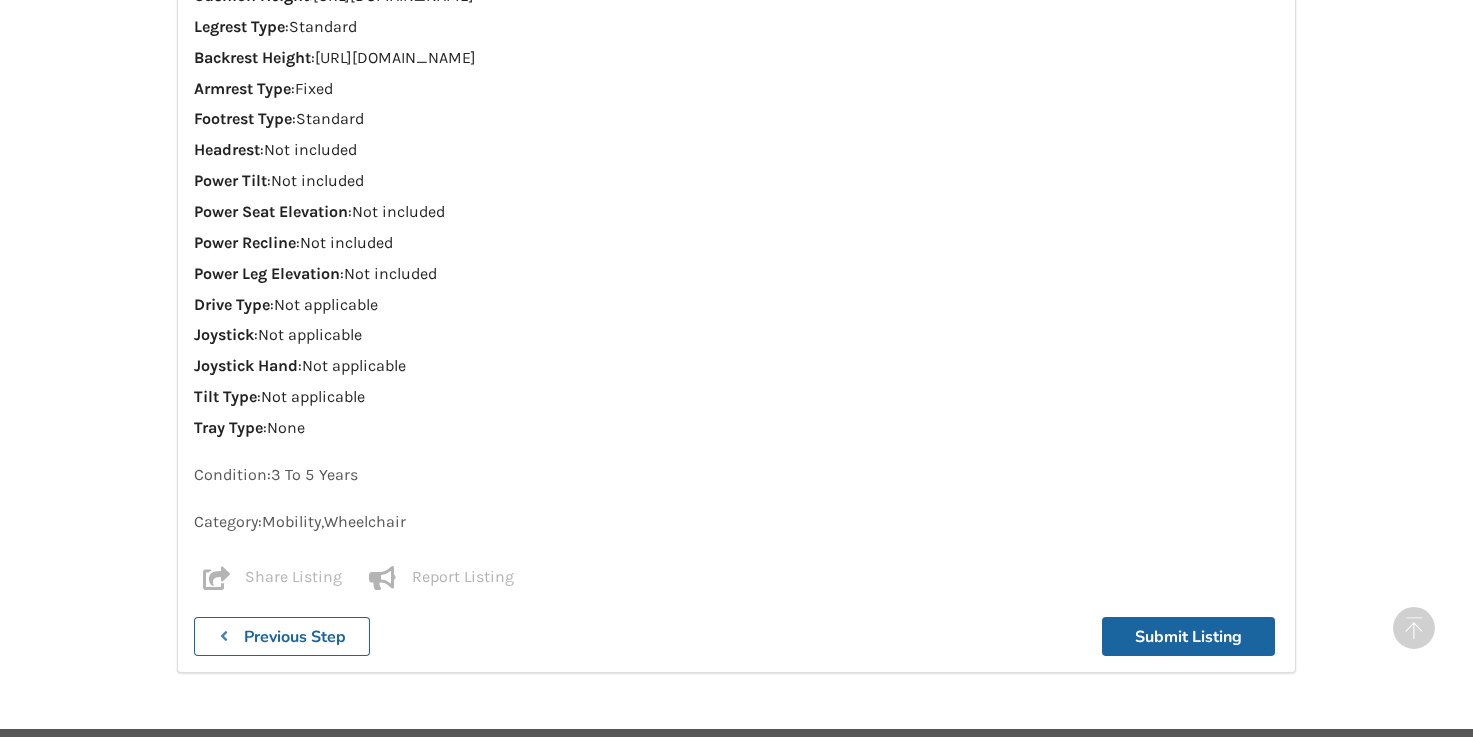 scroll, scrollTop: 1909, scrollLeft: 0, axis: vertical 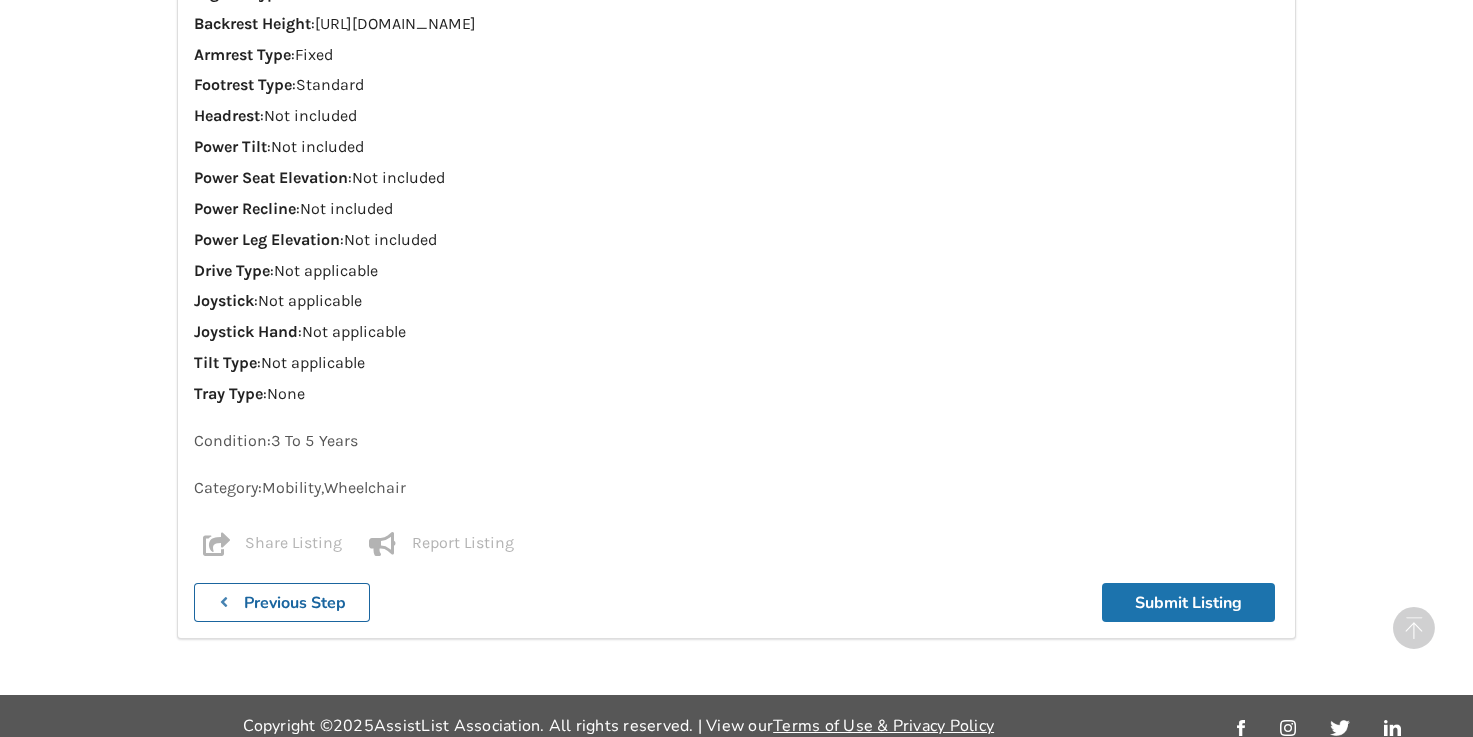 click on "Submit Listing" at bounding box center (1188, 602) 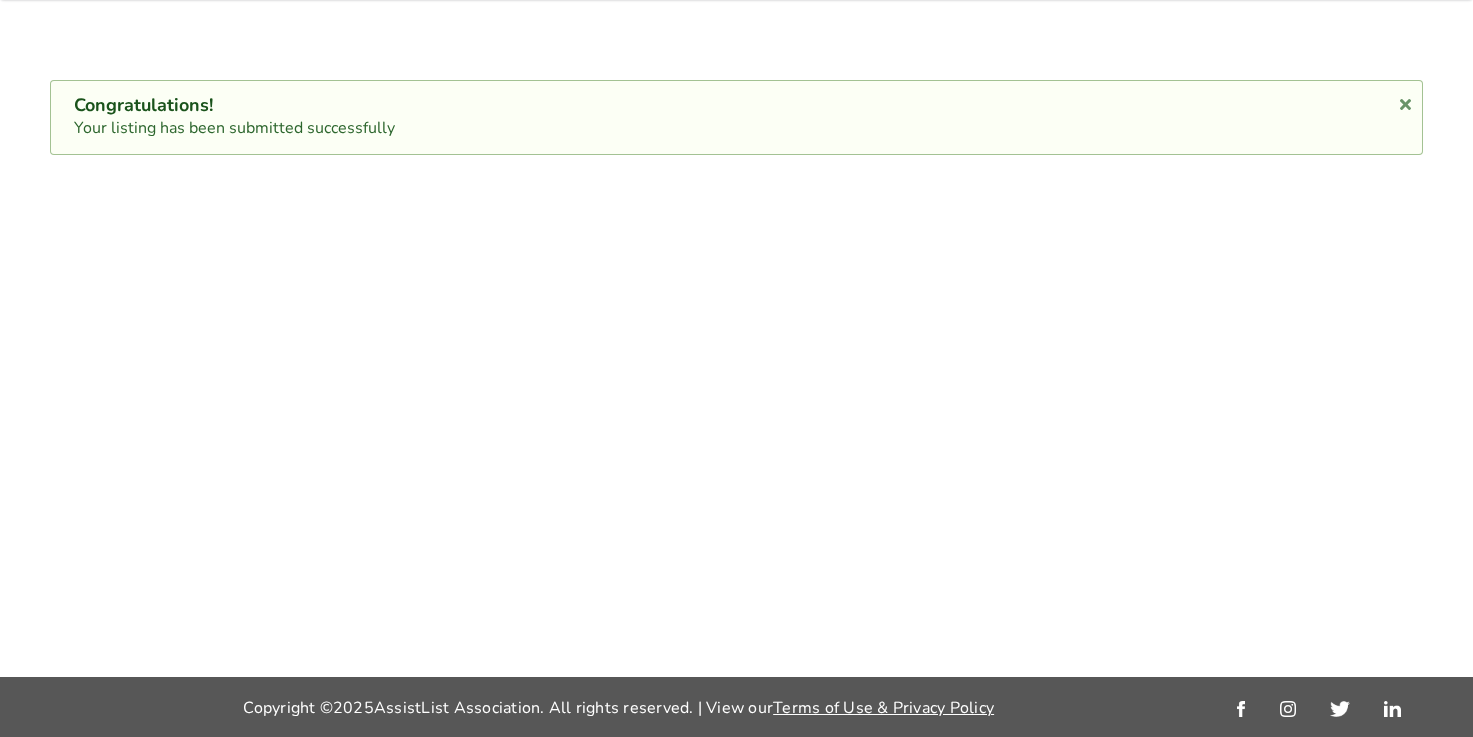 scroll, scrollTop: 0, scrollLeft: 0, axis: both 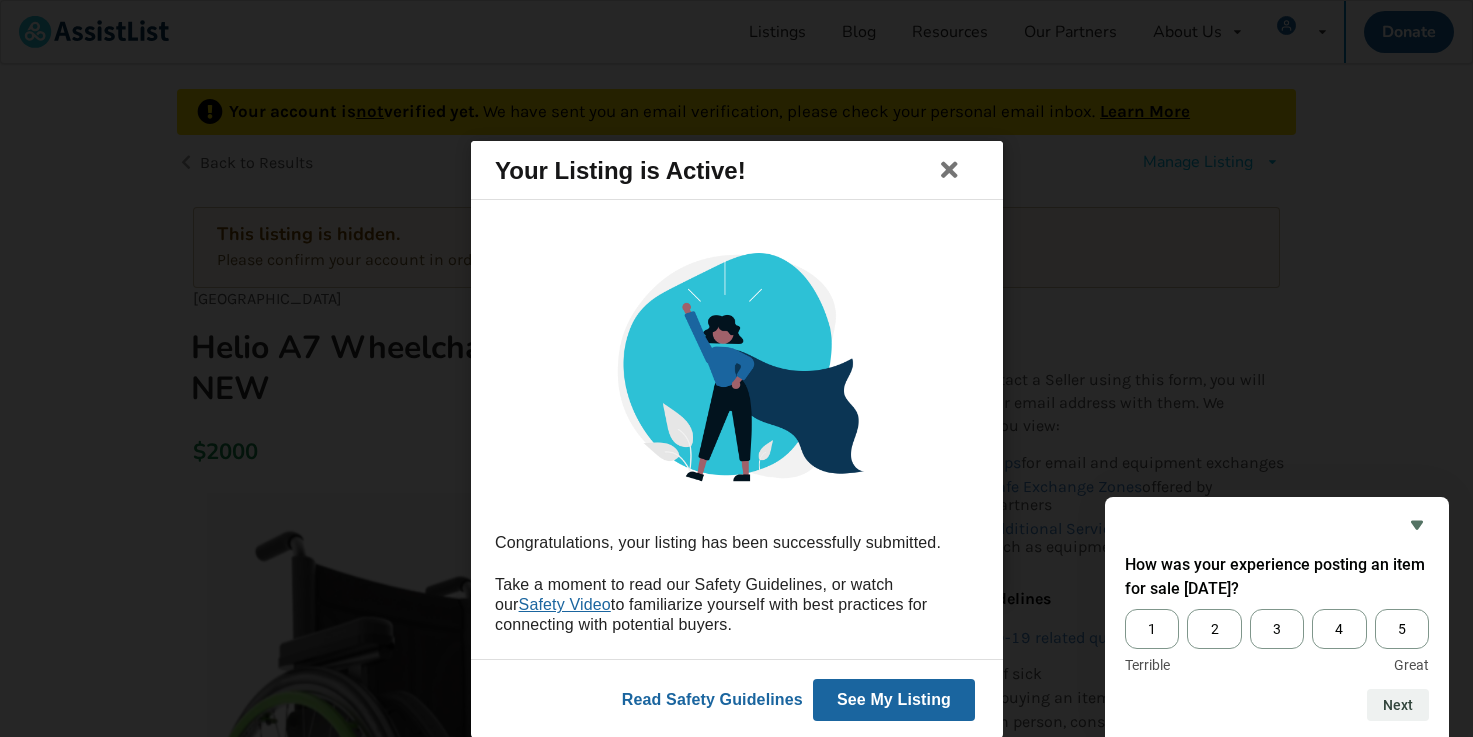 click on "See My Listing" at bounding box center [893, 699] 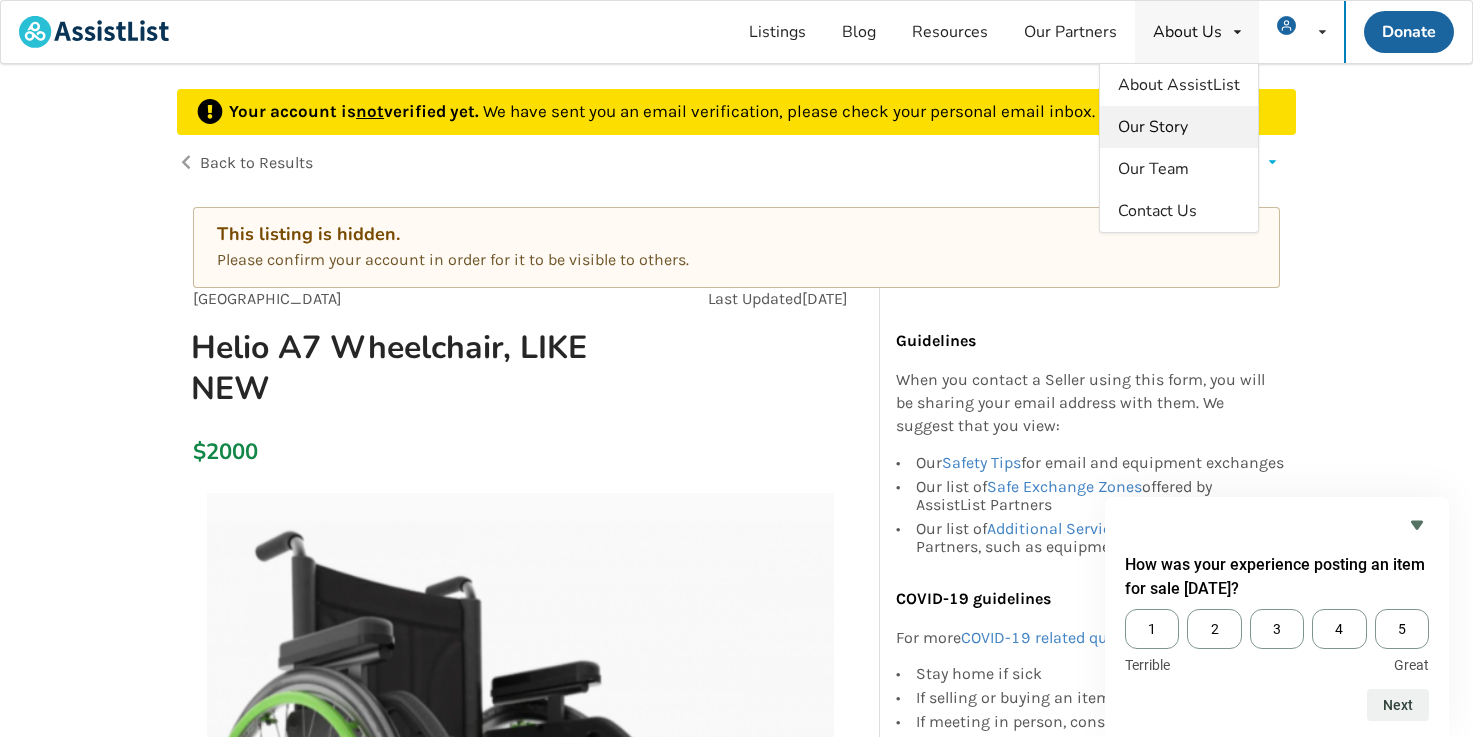 scroll, scrollTop: 1, scrollLeft: 0, axis: vertical 